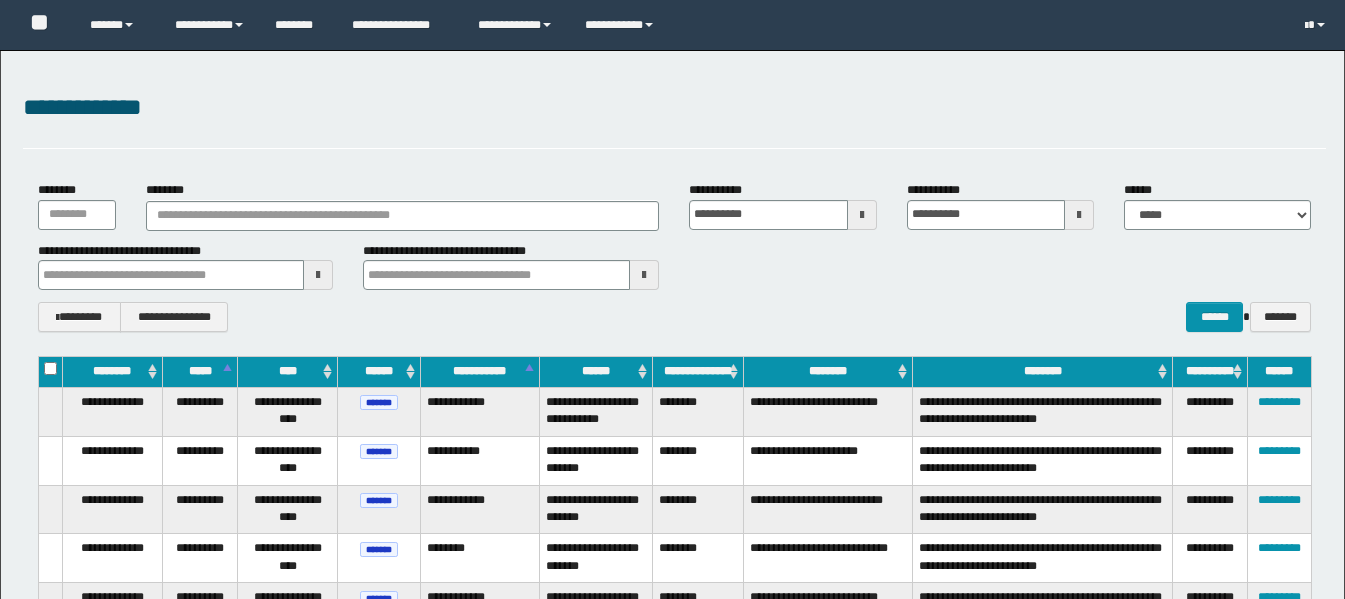 scroll, scrollTop: 0, scrollLeft: 0, axis: both 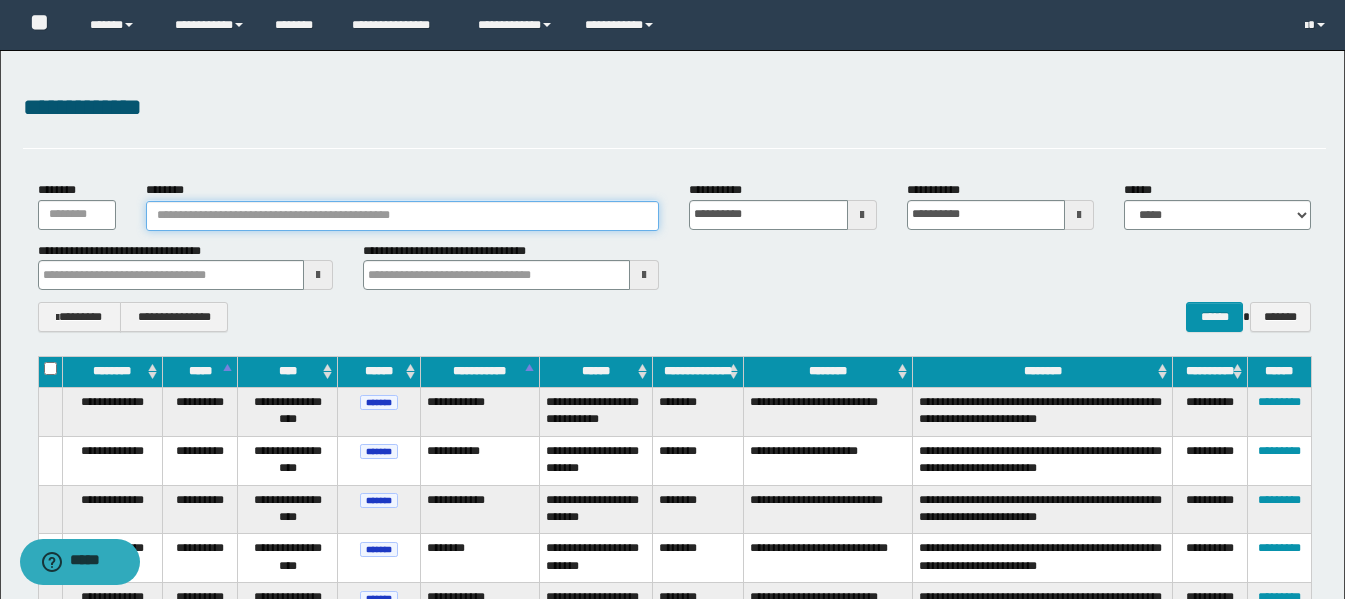 click on "********" at bounding box center (402, 216) 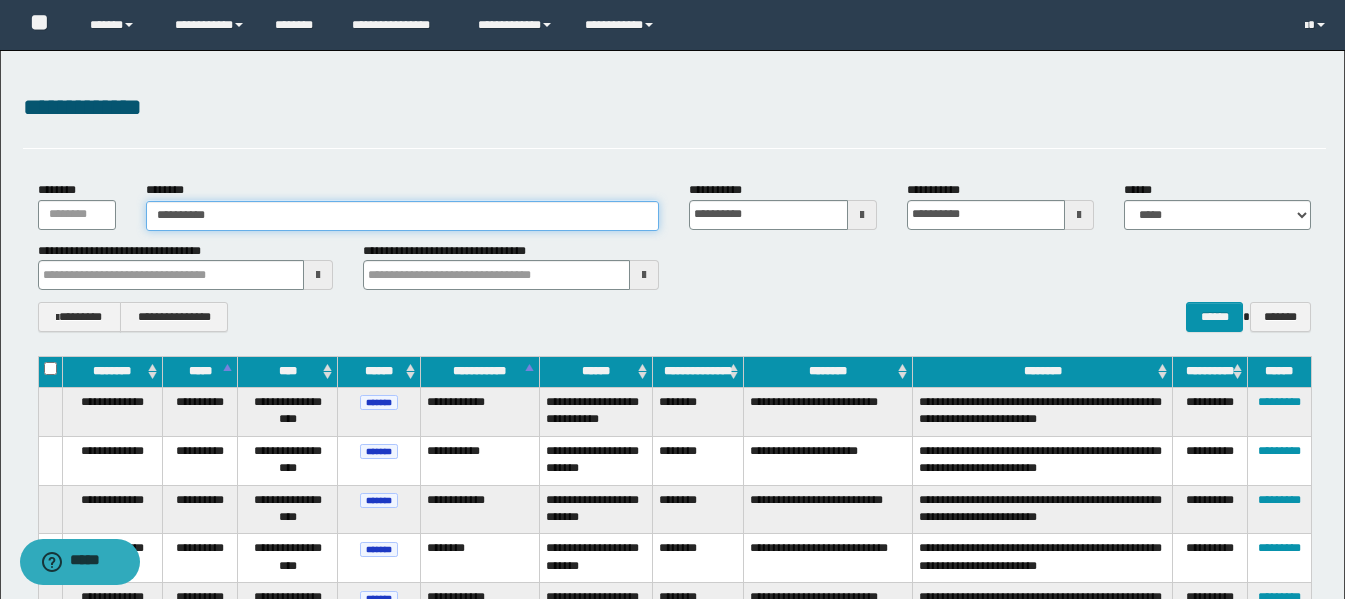 type on "**********" 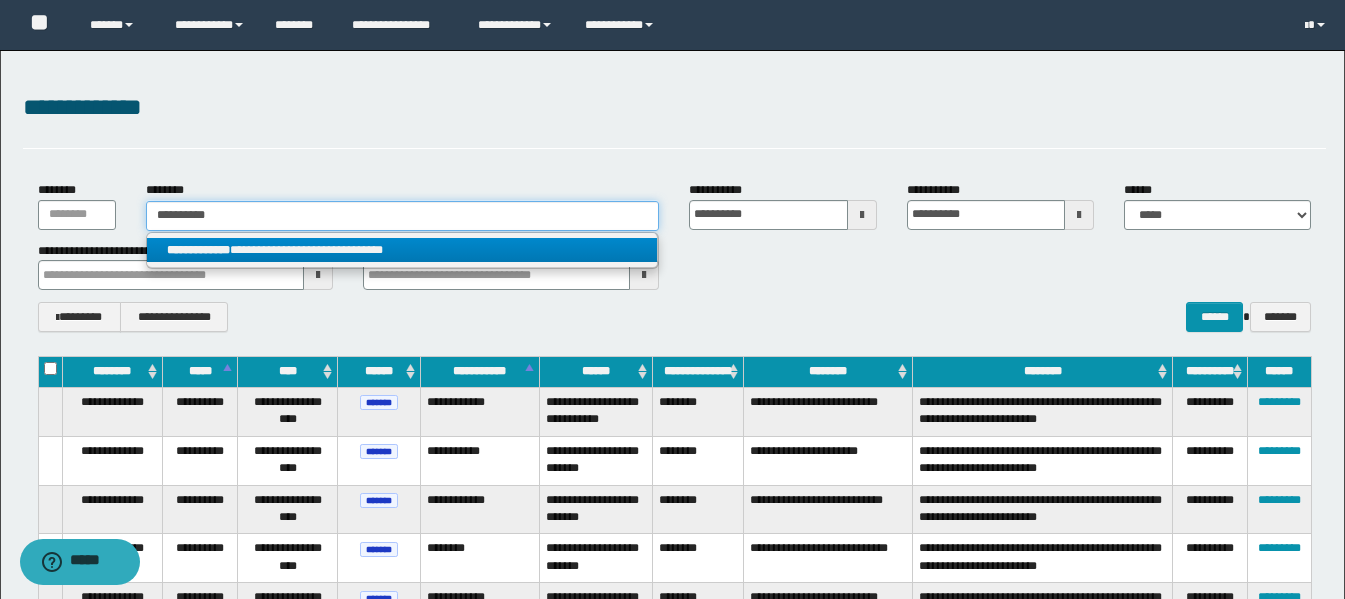 type on "**********" 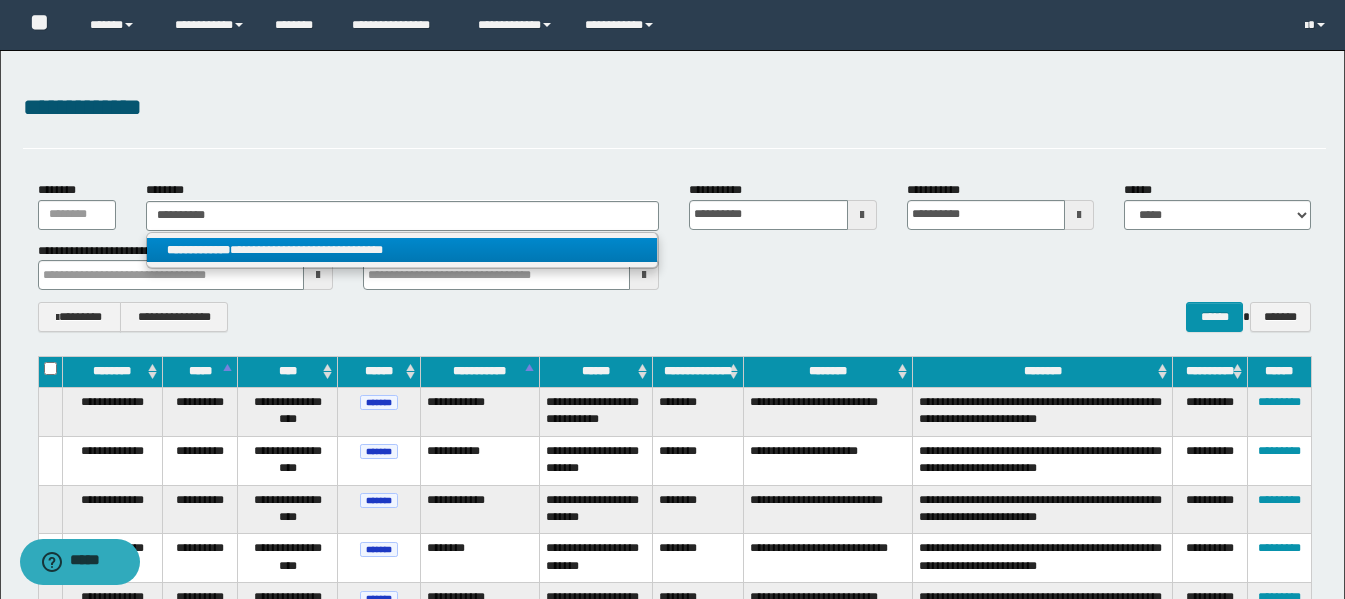 click on "**********" at bounding box center (402, 250) 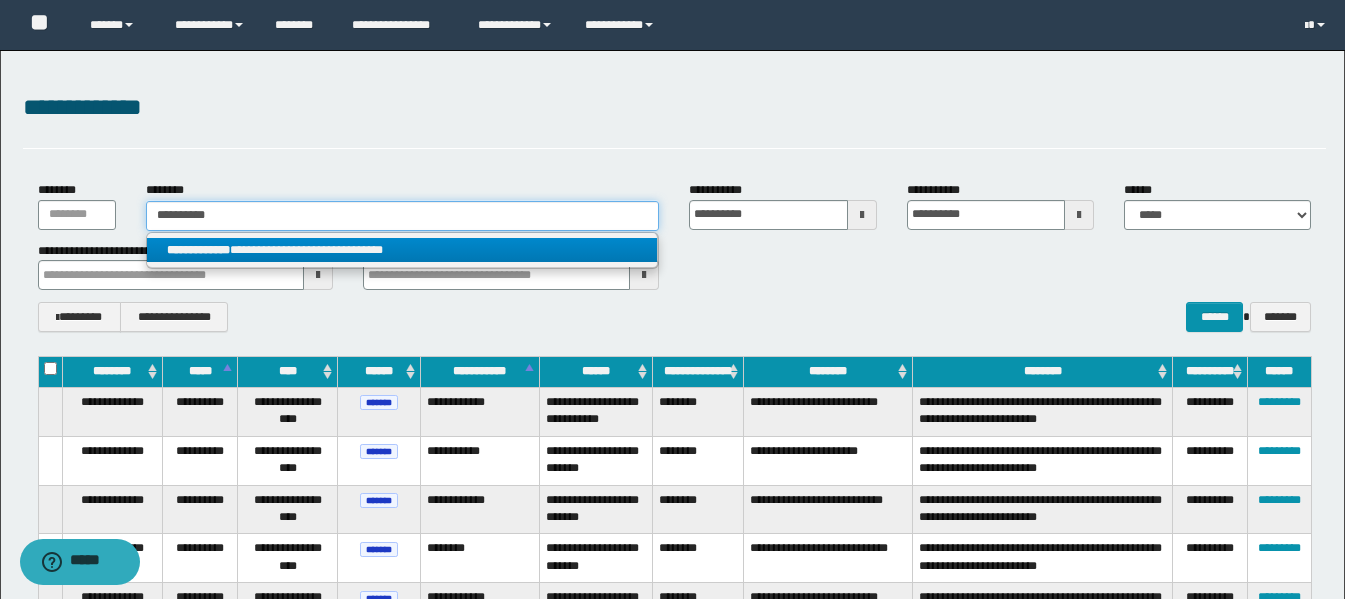 type 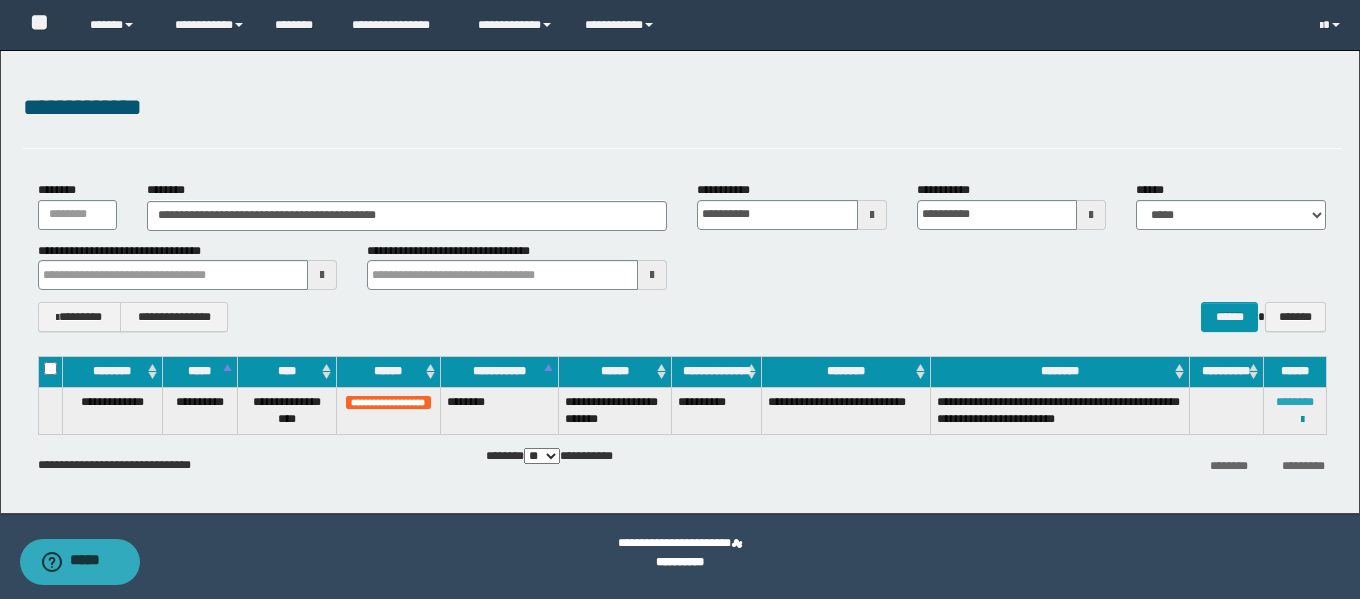 click on "********" at bounding box center (1295, 402) 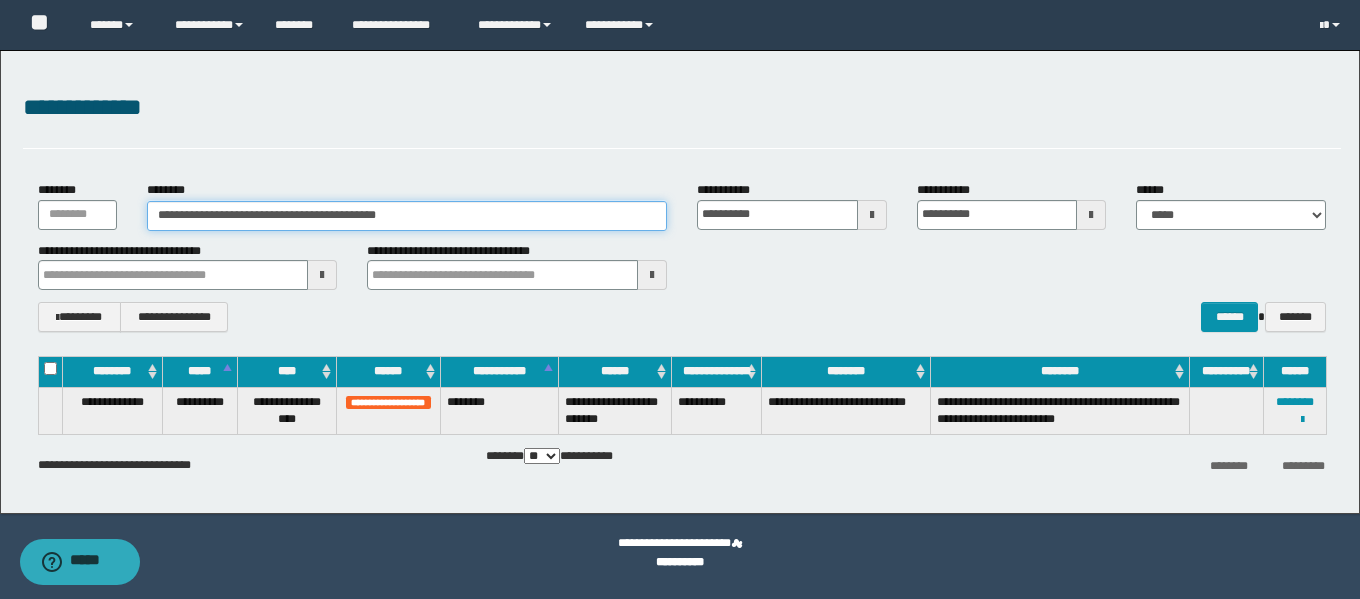 drag, startPoint x: 480, startPoint y: 216, endPoint x: 78, endPoint y: 203, distance: 402.21014 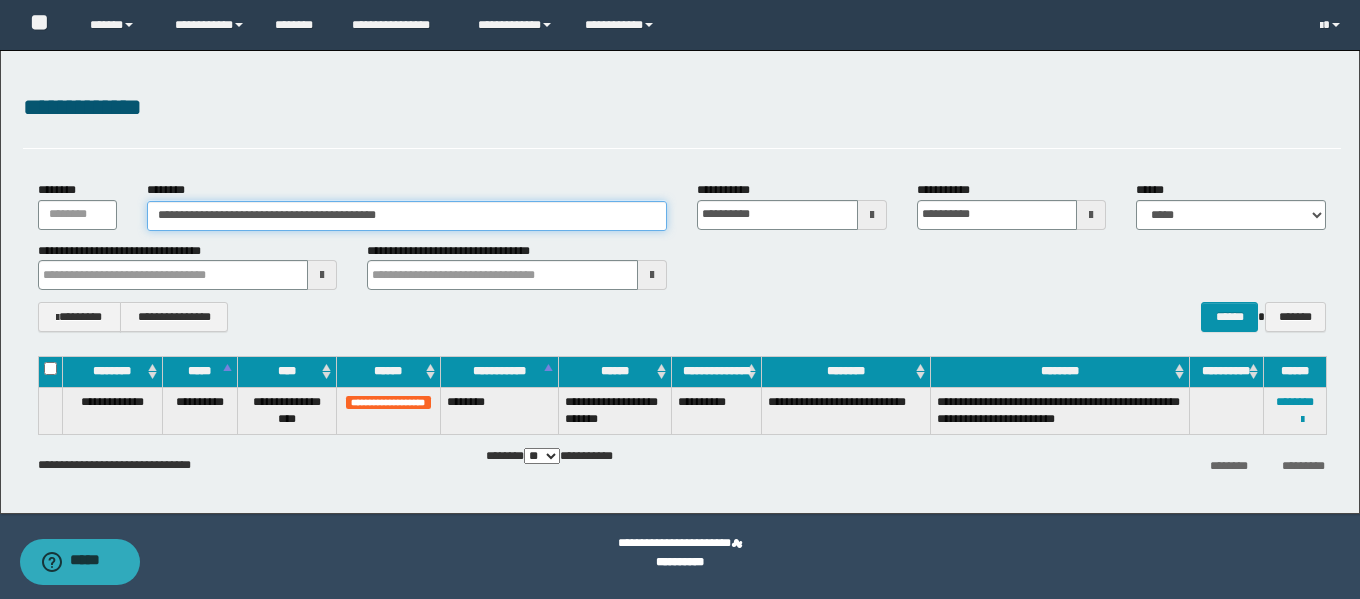paste 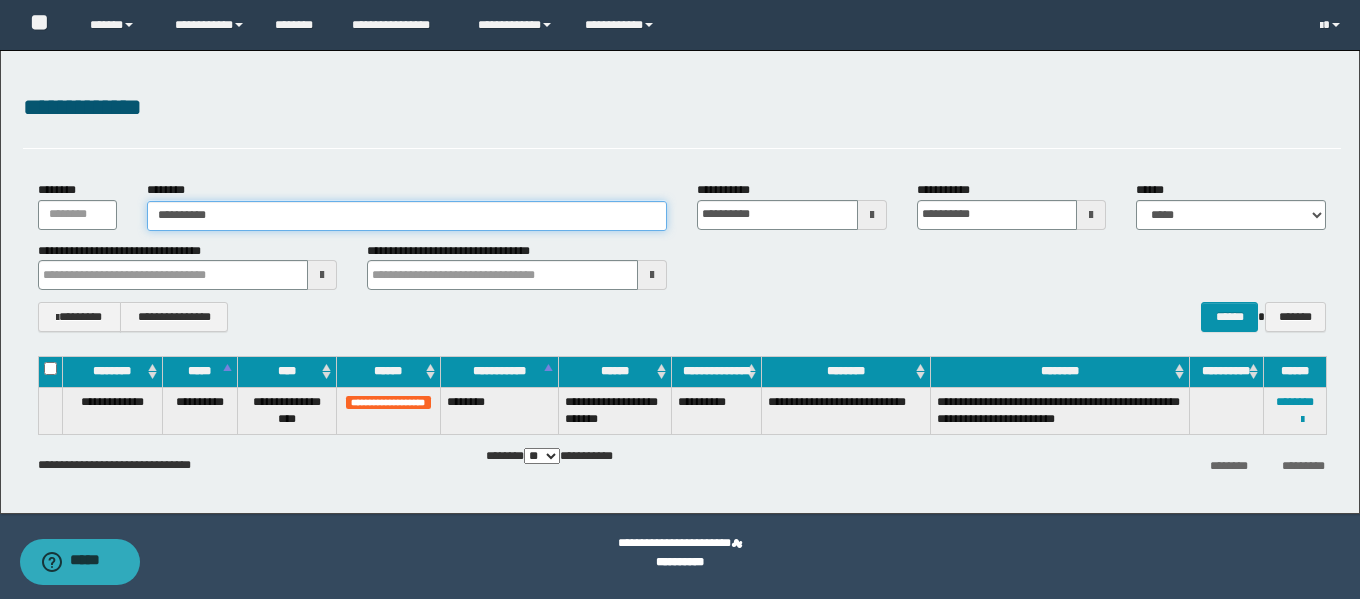 type on "**********" 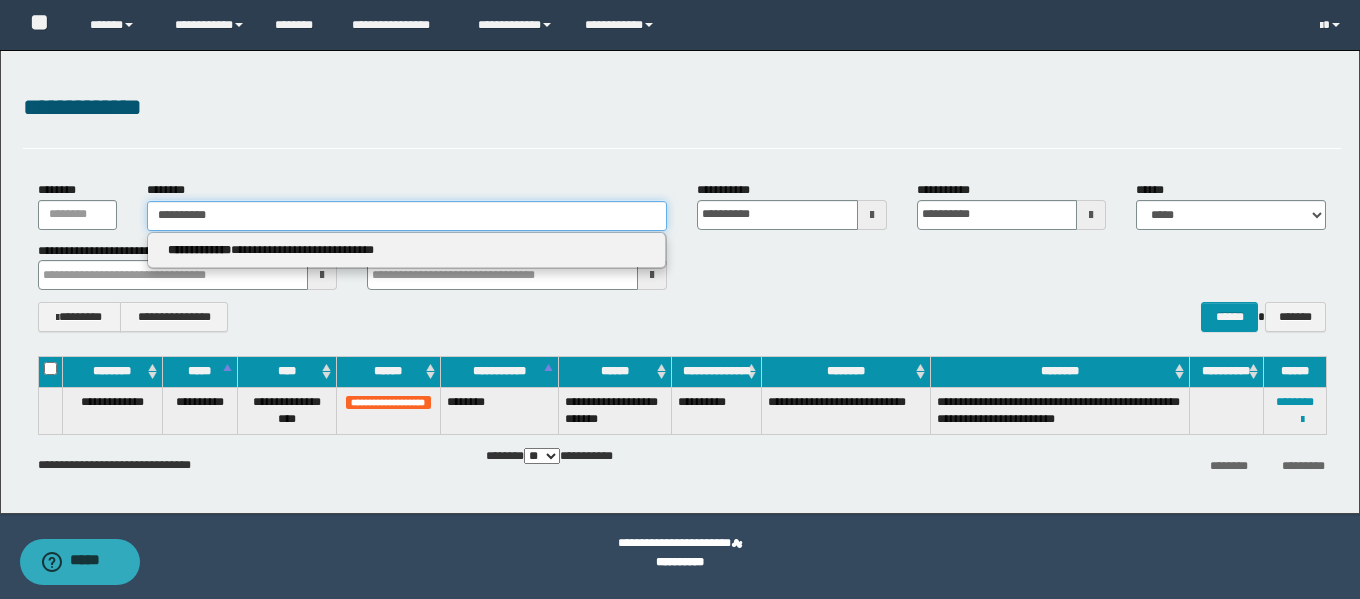 type on "**********" 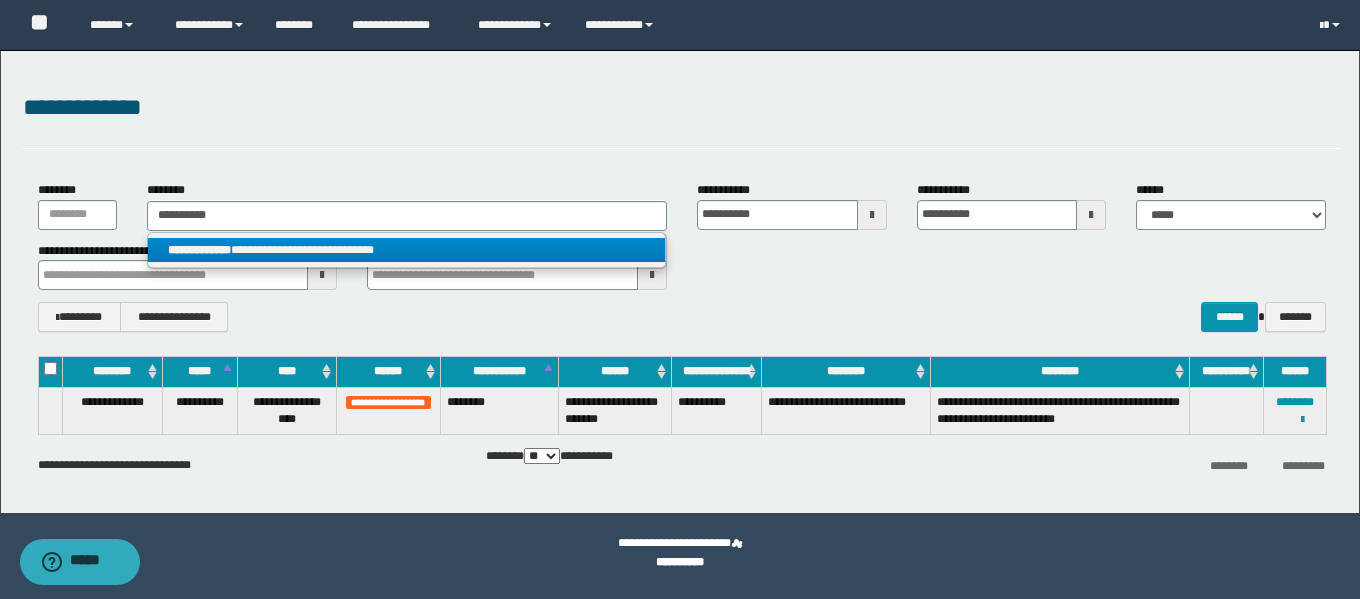 click on "**********" at bounding box center [406, 250] 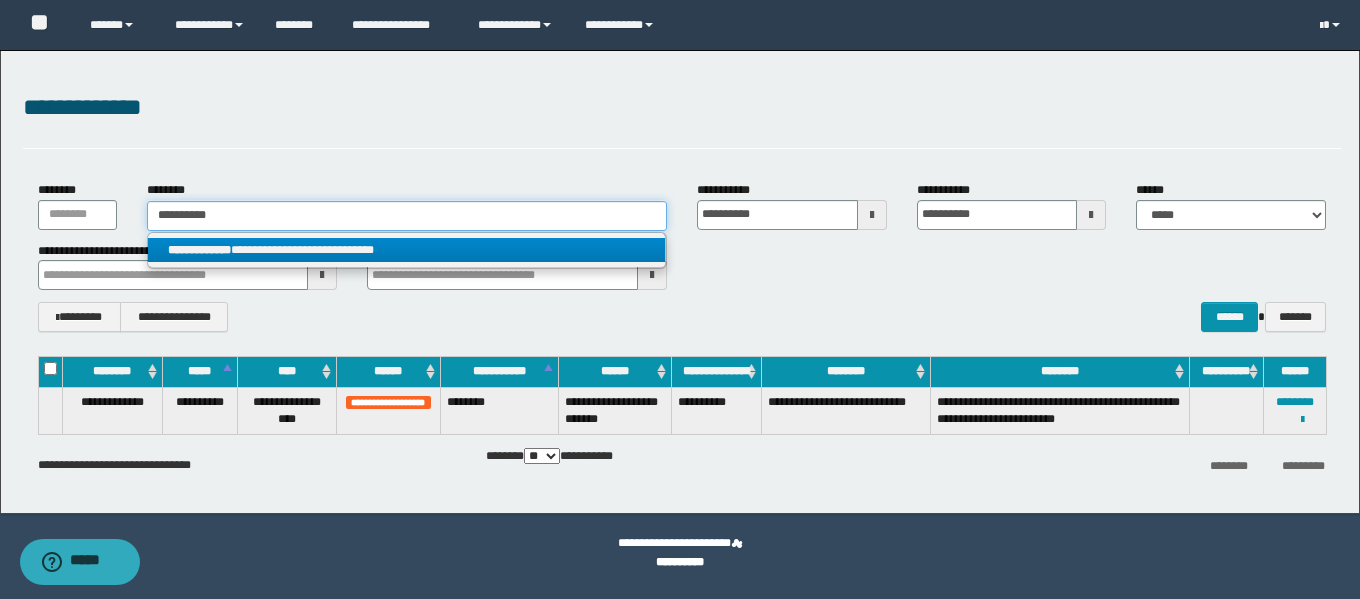 type 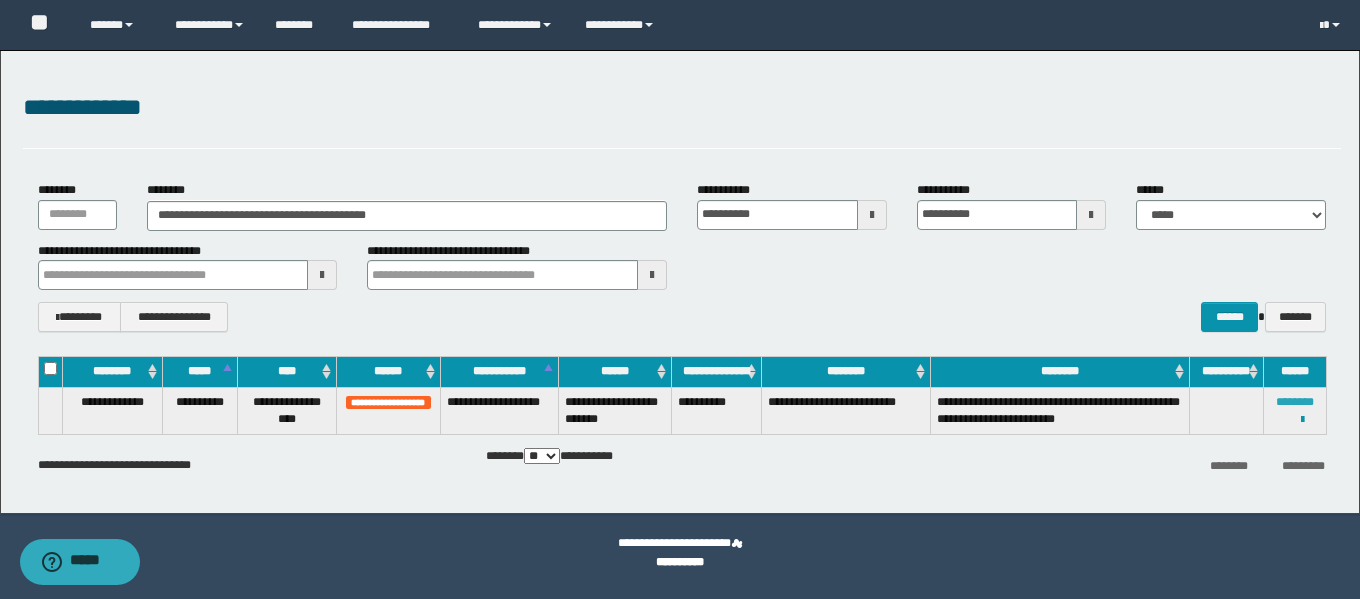 click on "********" at bounding box center (1295, 402) 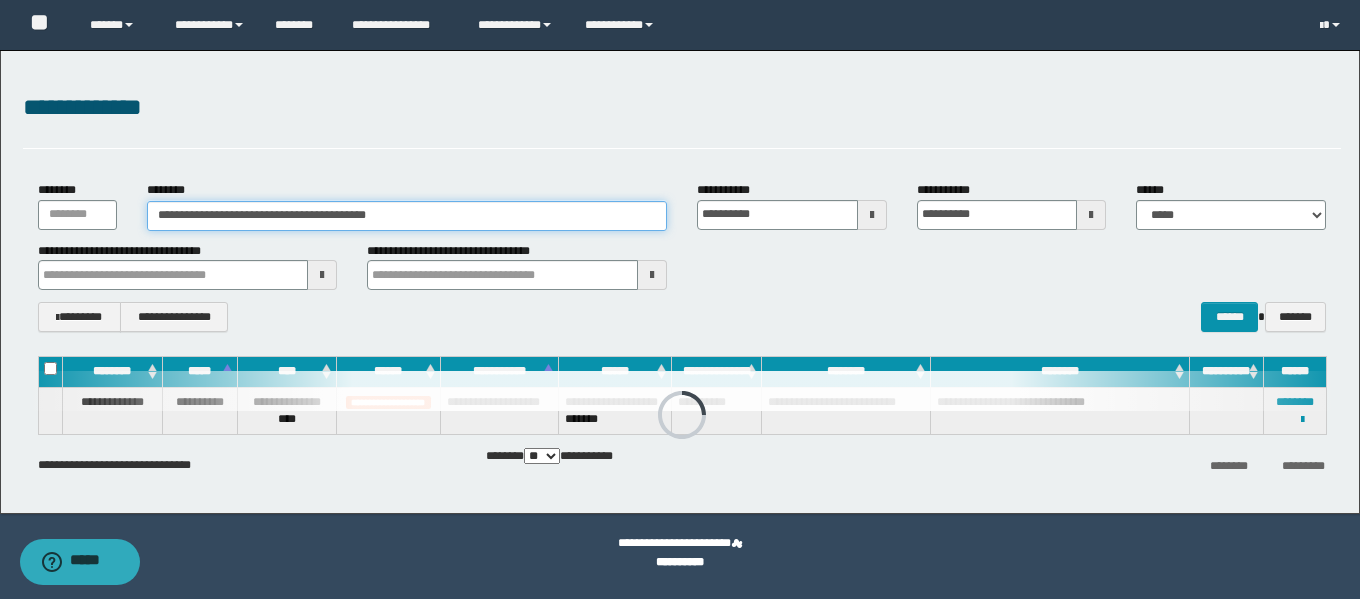 drag, startPoint x: 451, startPoint y: 213, endPoint x: 136, endPoint y: 209, distance: 315.0254 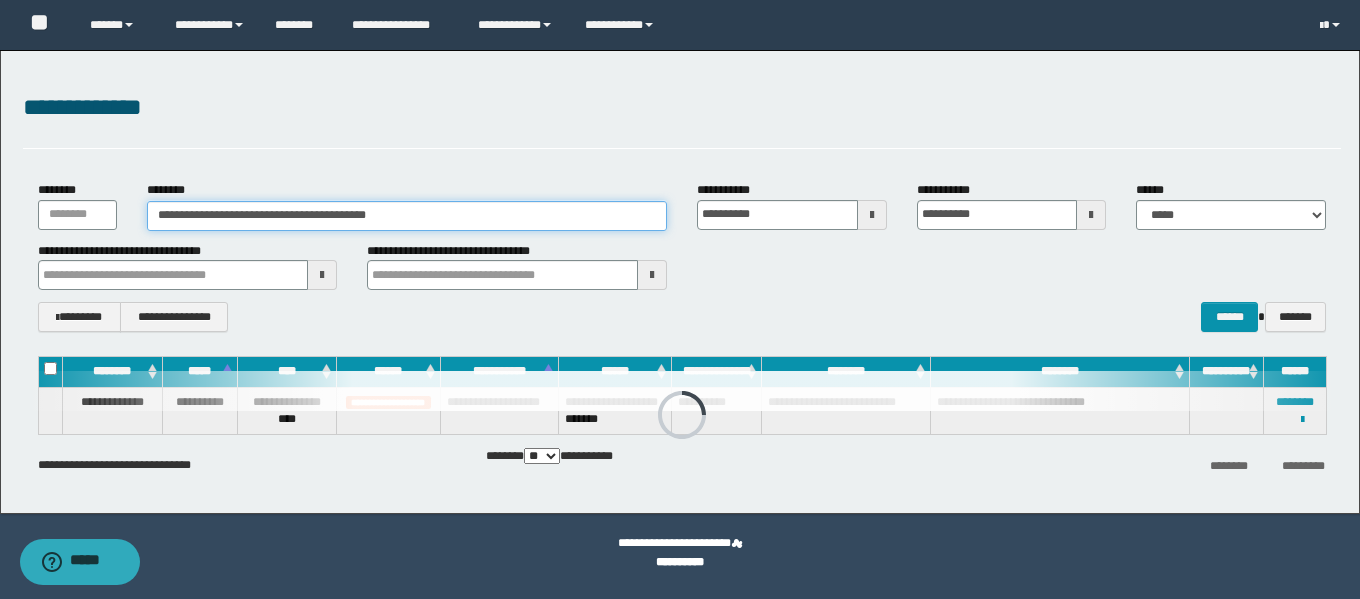 click on "**********" at bounding box center (406, 205) 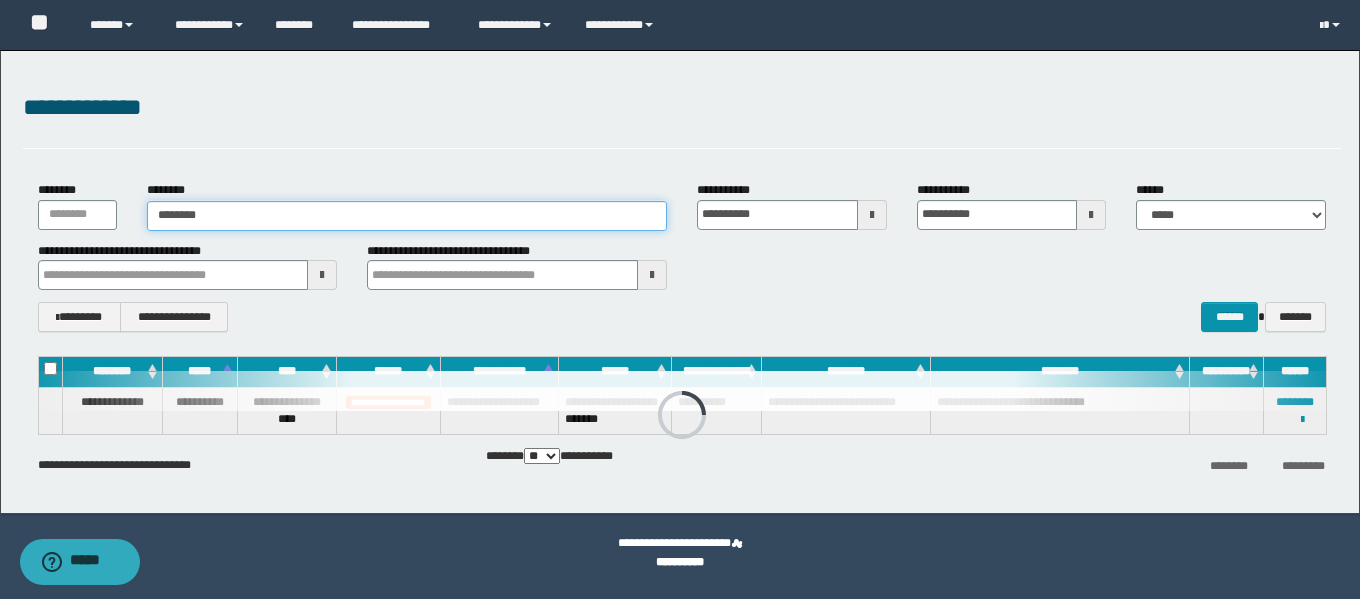 type on "********" 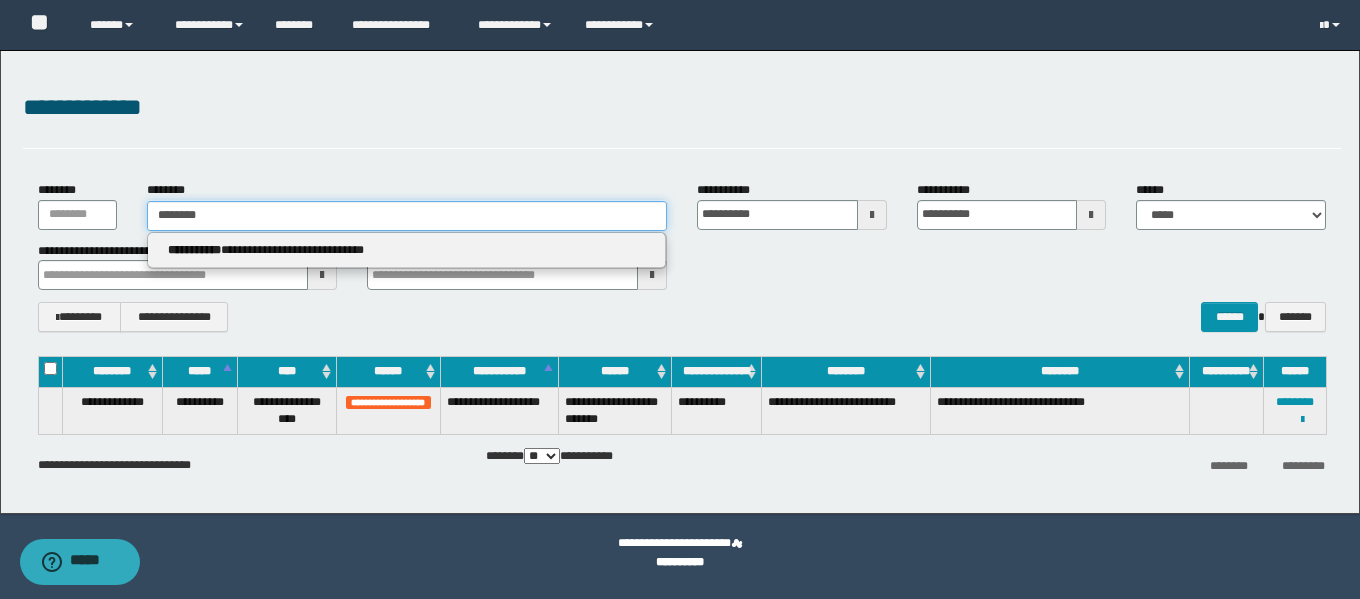 type on "********" 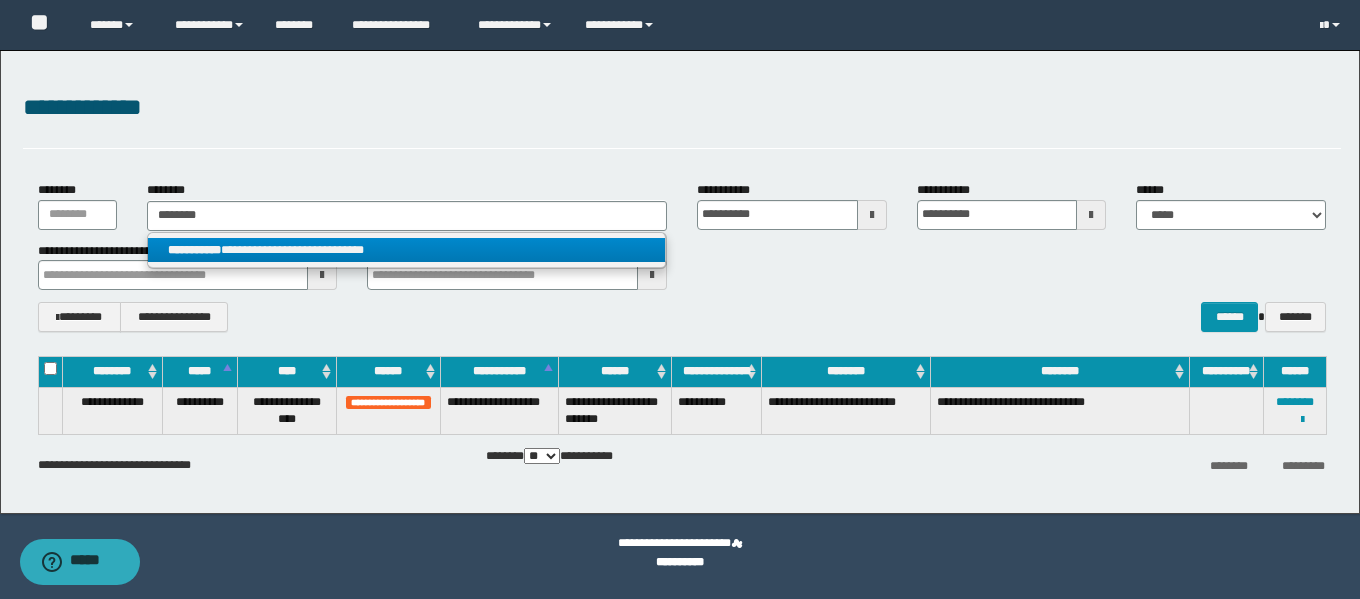click on "**********" at bounding box center (194, 250) 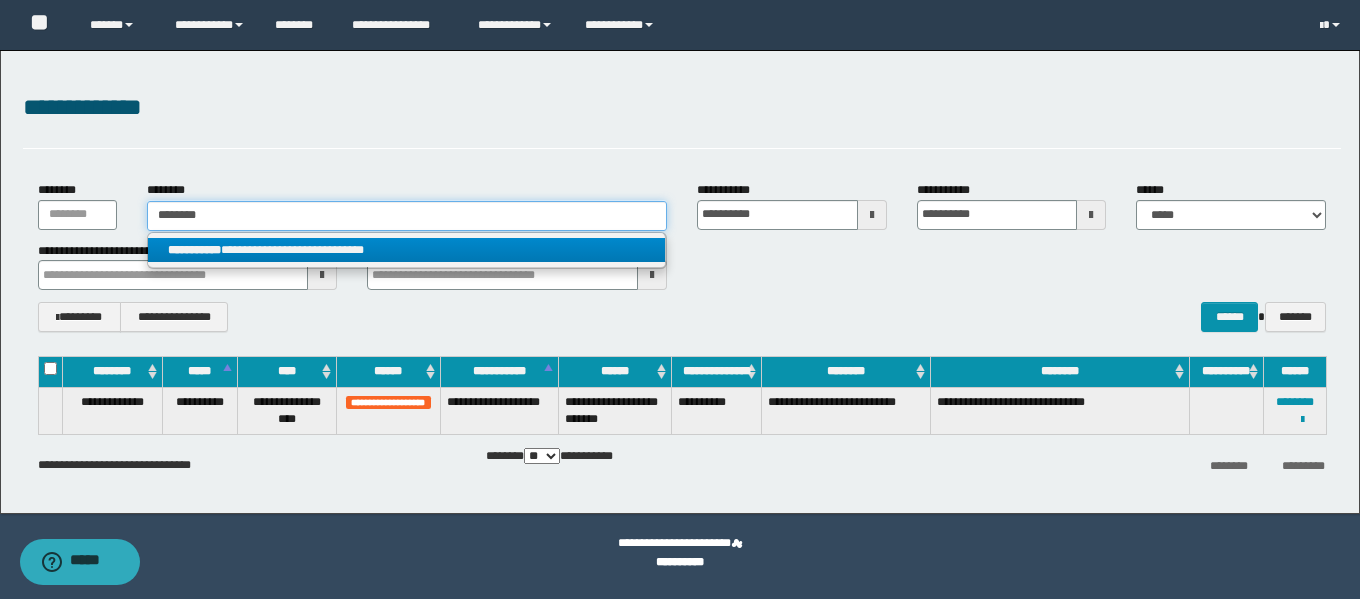 type 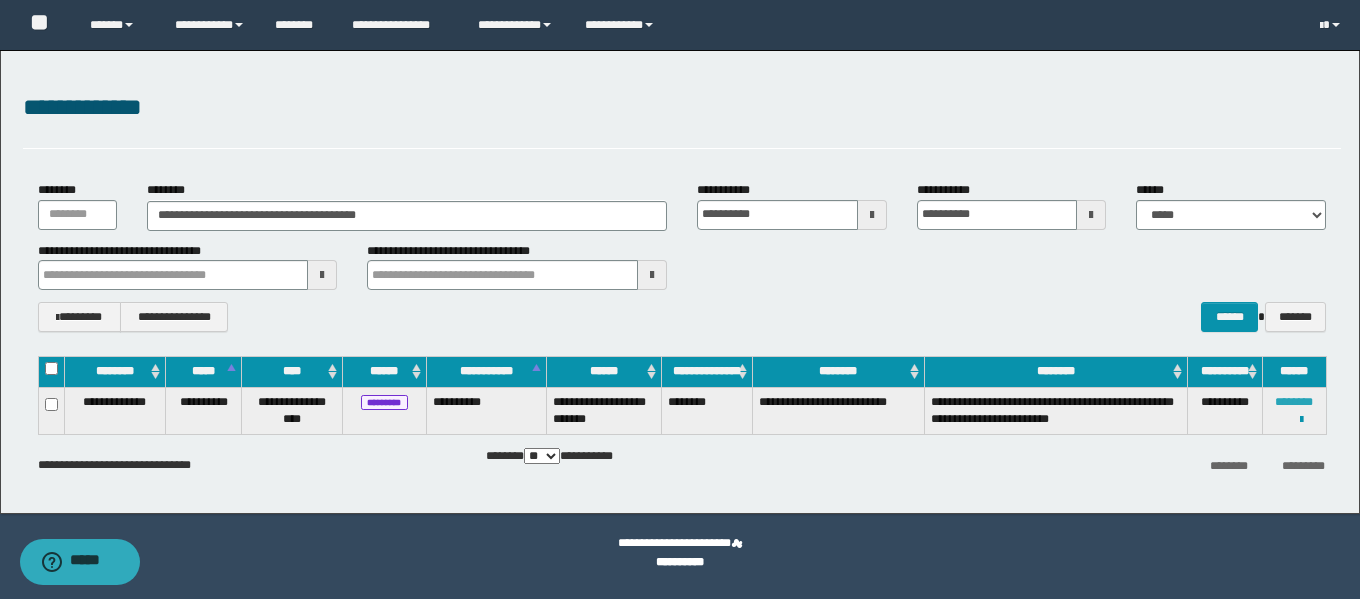 click on "********" at bounding box center (1294, 402) 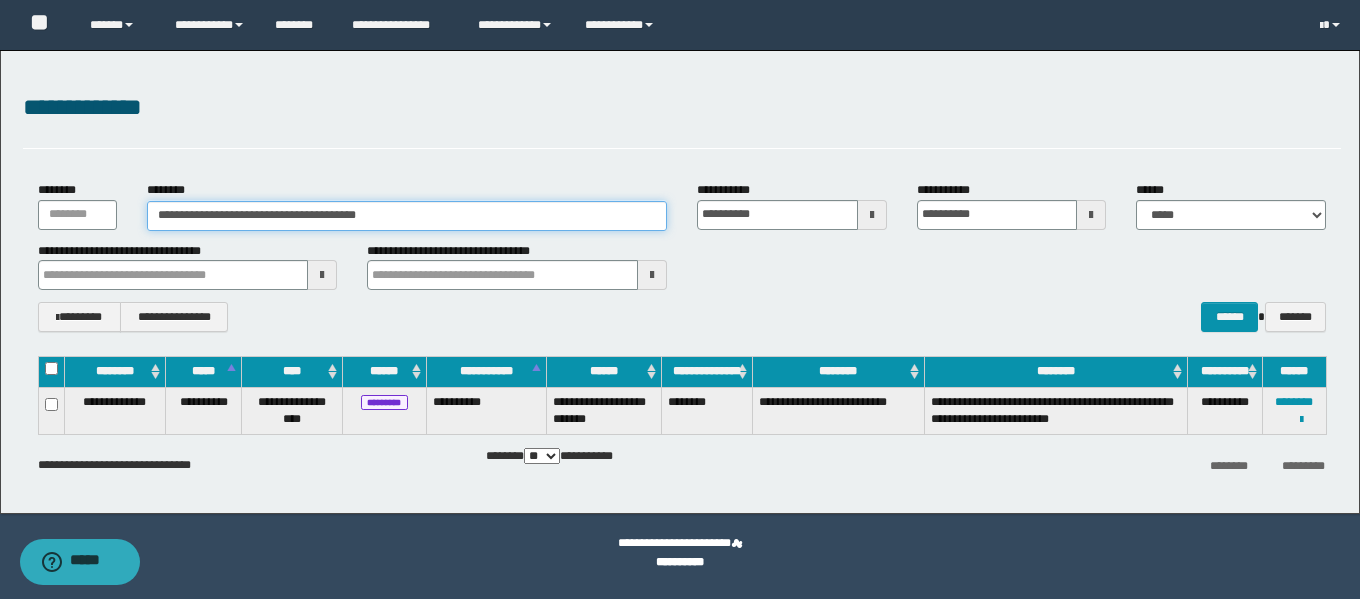 drag, startPoint x: 421, startPoint y: 222, endPoint x: 244, endPoint y: 208, distance: 177.55281 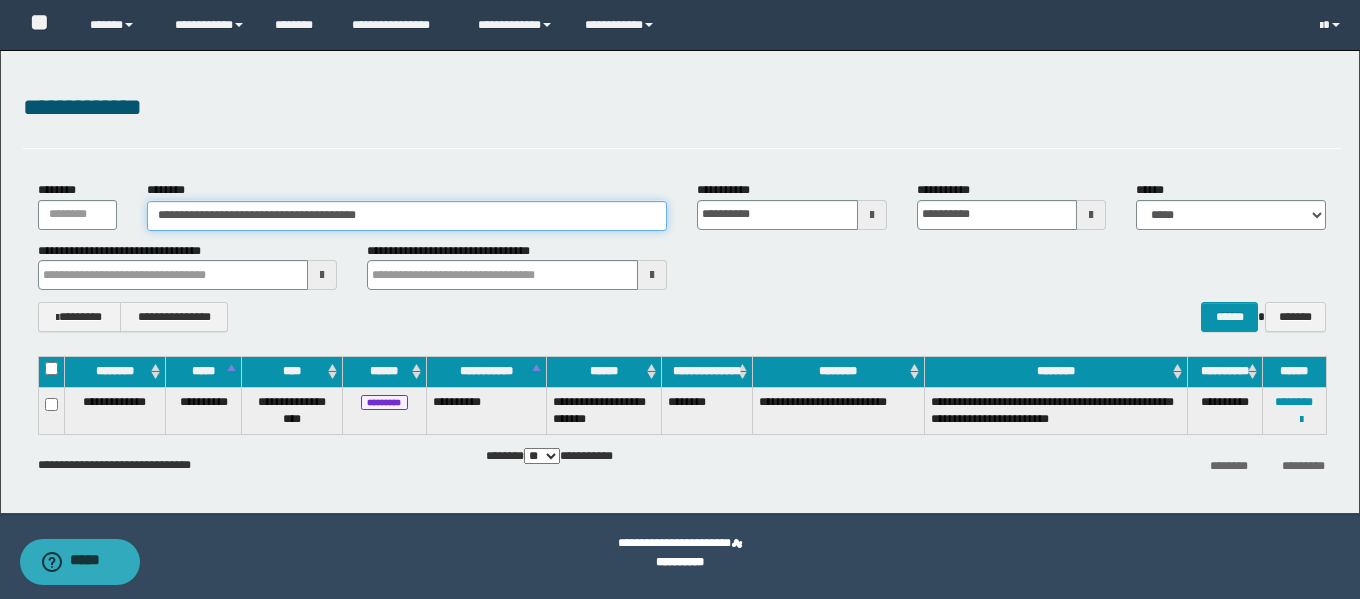 click on "**********" at bounding box center (406, 216) 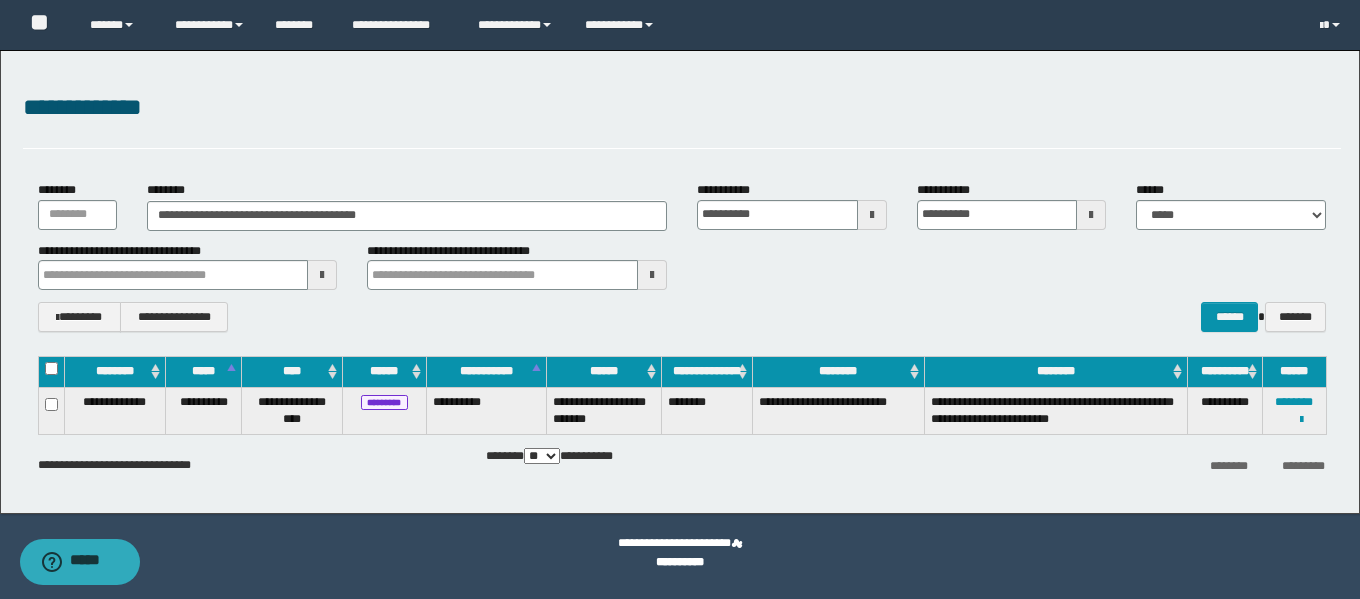 click on "**********" at bounding box center (682, 257) 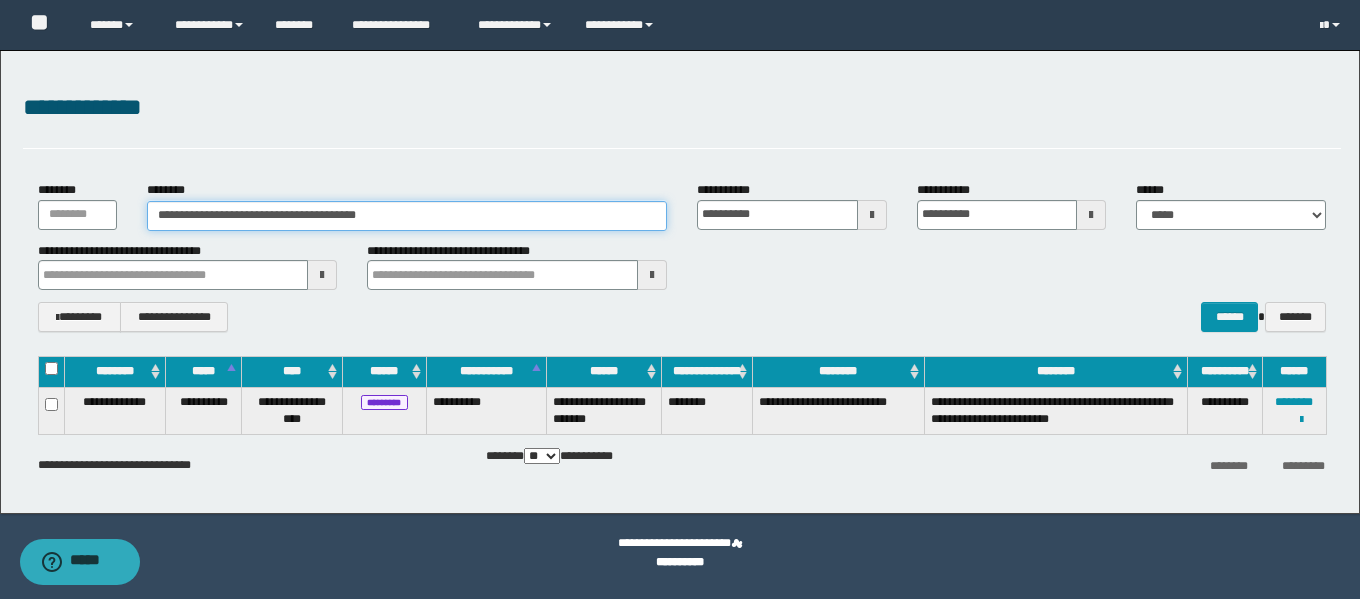 click on "**********" at bounding box center (406, 216) 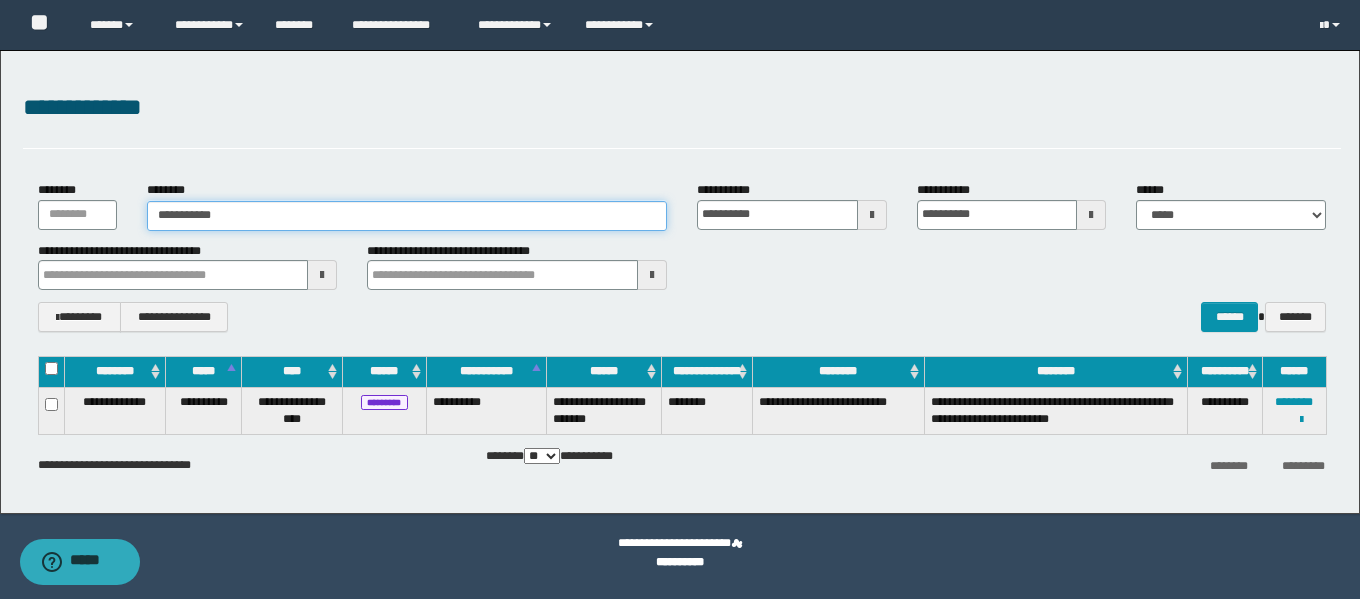 type on "**********" 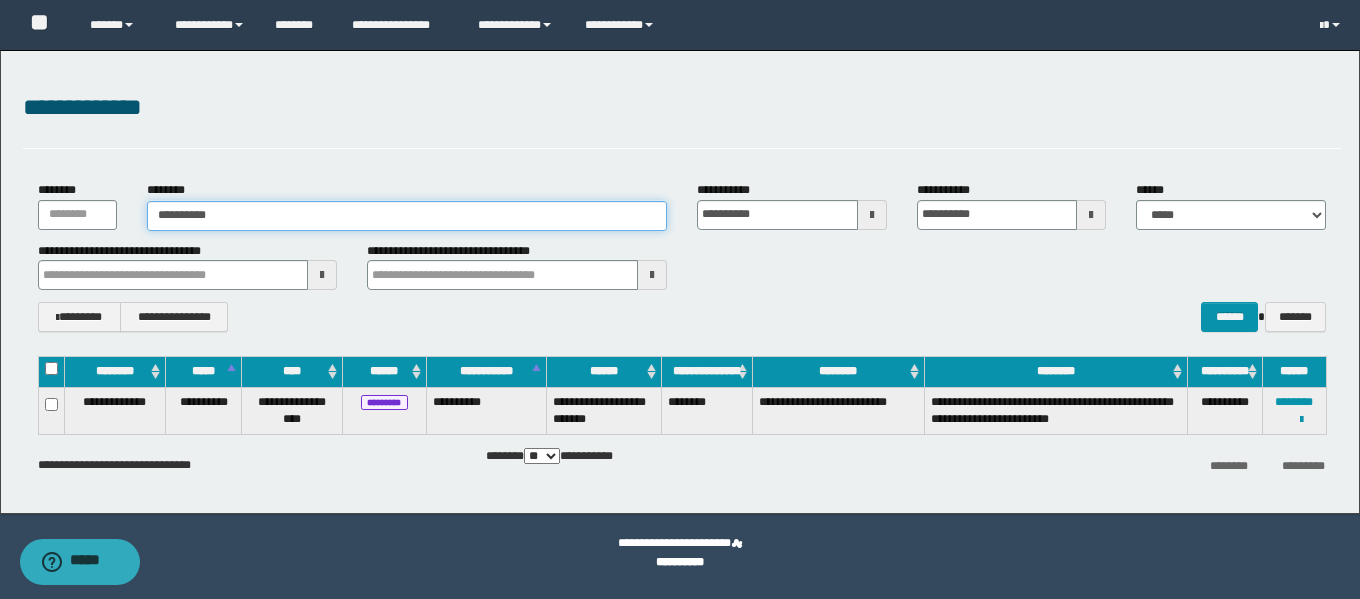 type on "**********" 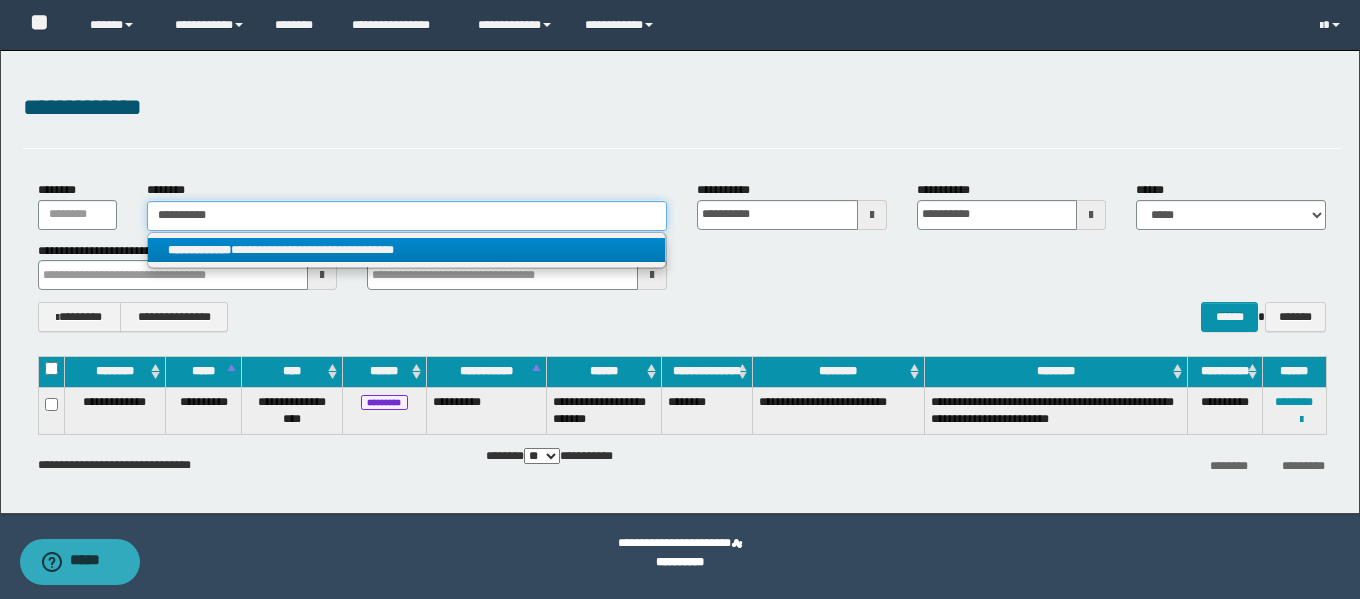 type on "**********" 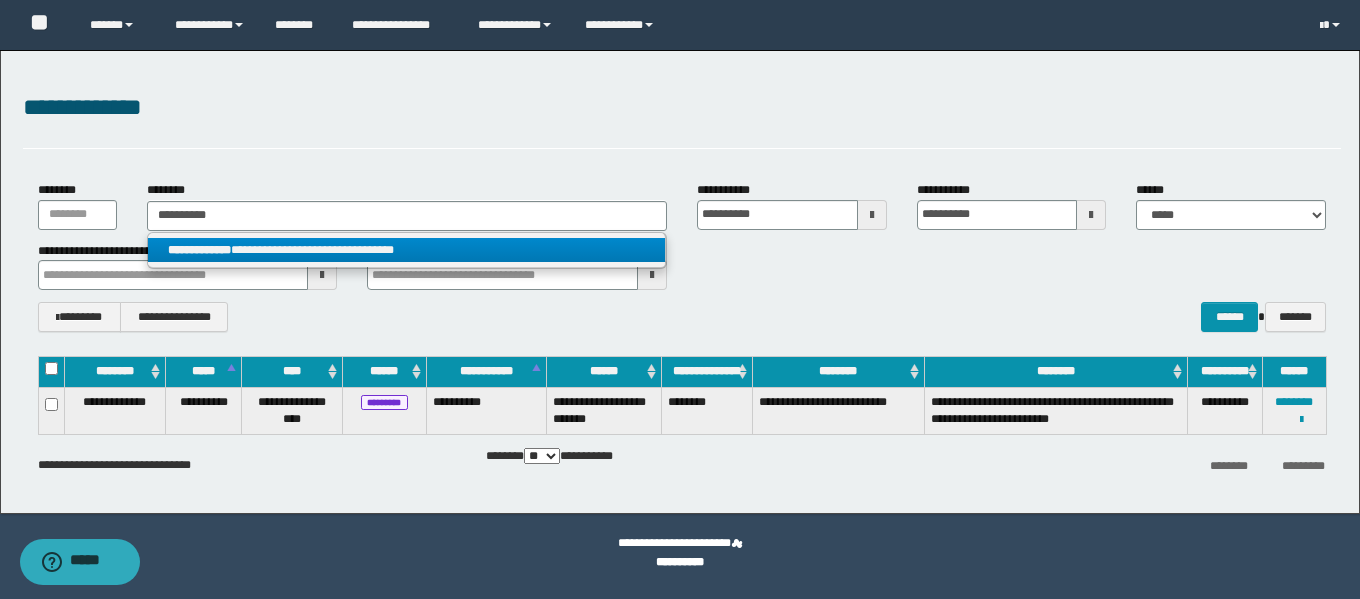 click on "**********" at bounding box center (406, 250) 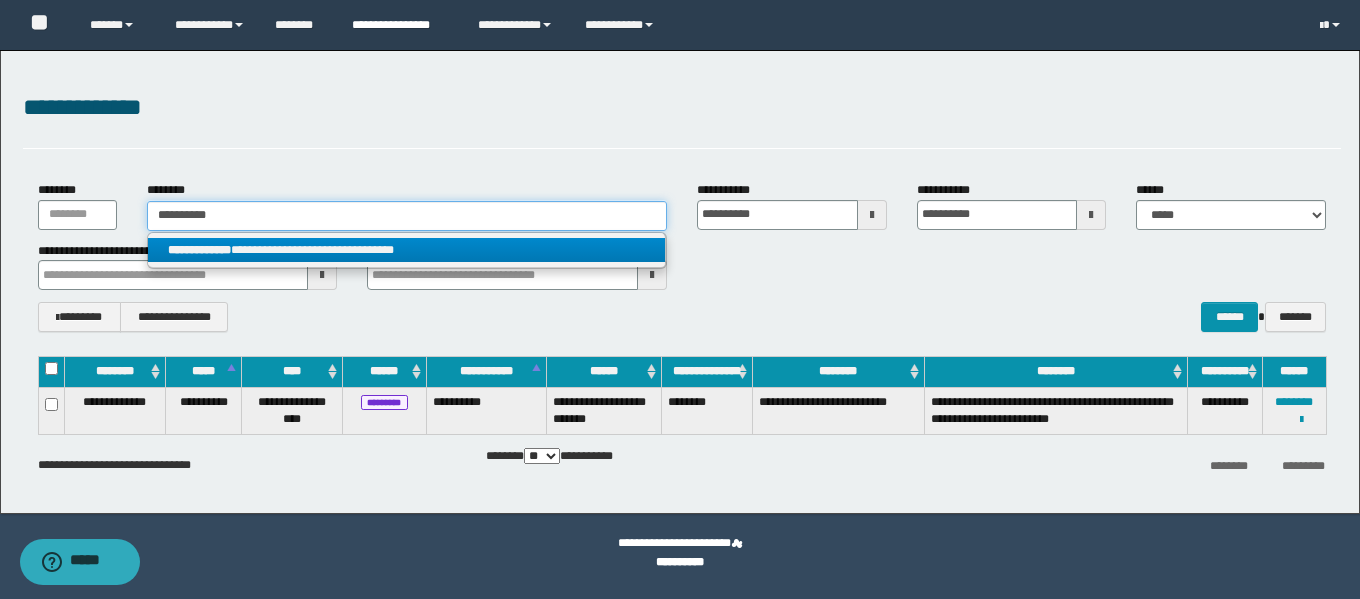 type 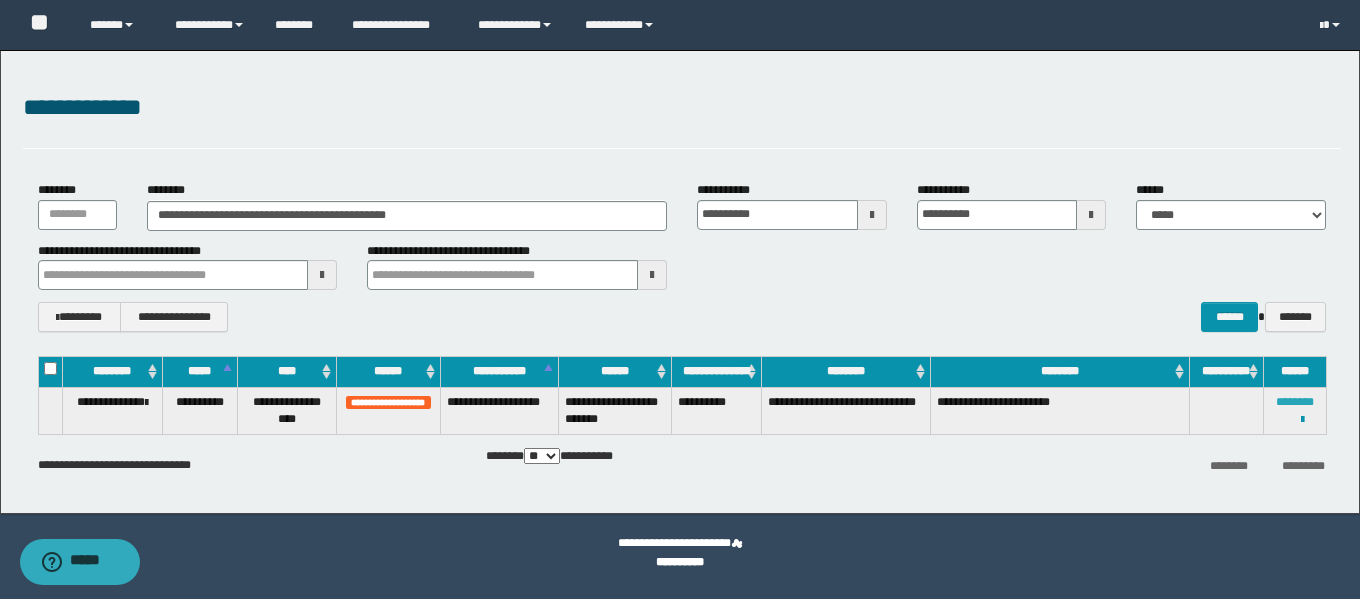 click on "********" at bounding box center [1295, 402] 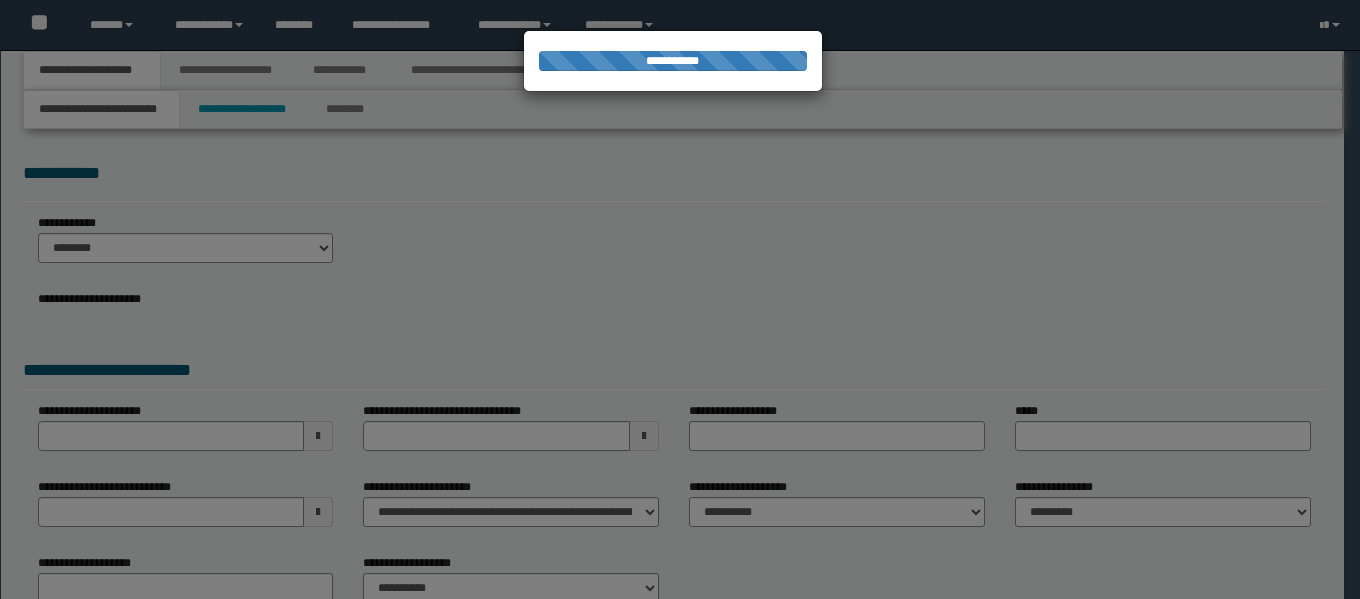 scroll, scrollTop: 0, scrollLeft: 0, axis: both 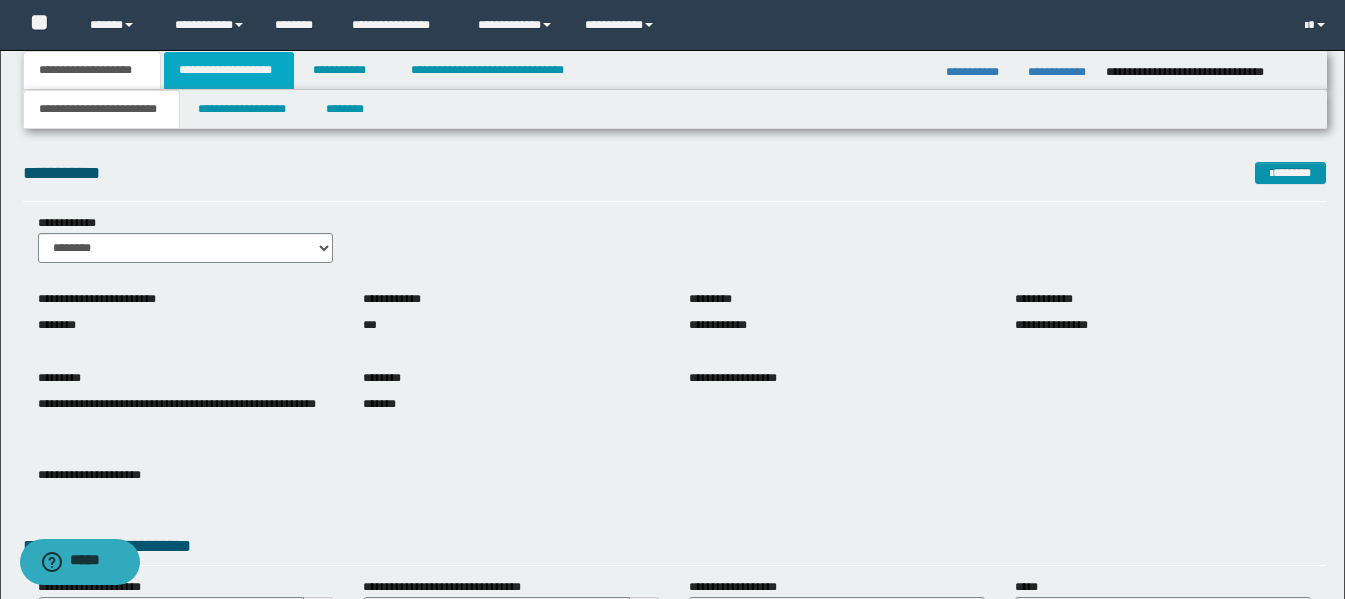 click on "**********" at bounding box center (229, 70) 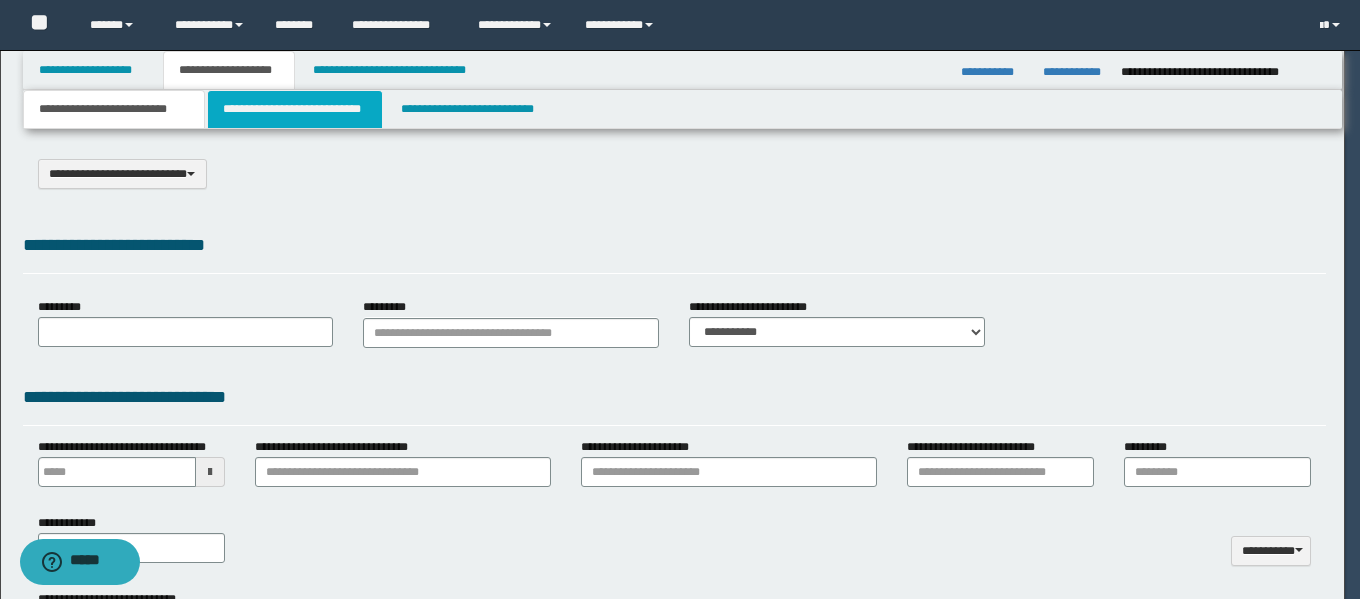 select on "*" 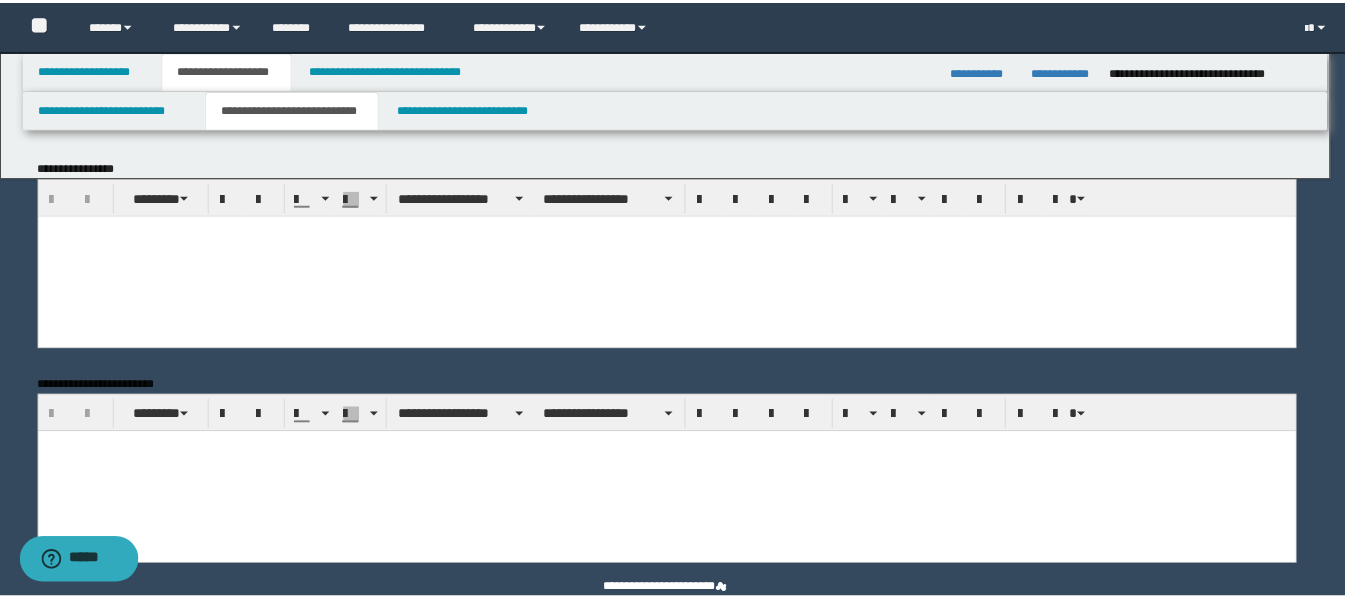 scroll, scrollTop: 0, scrollLeft: 0, axis: both 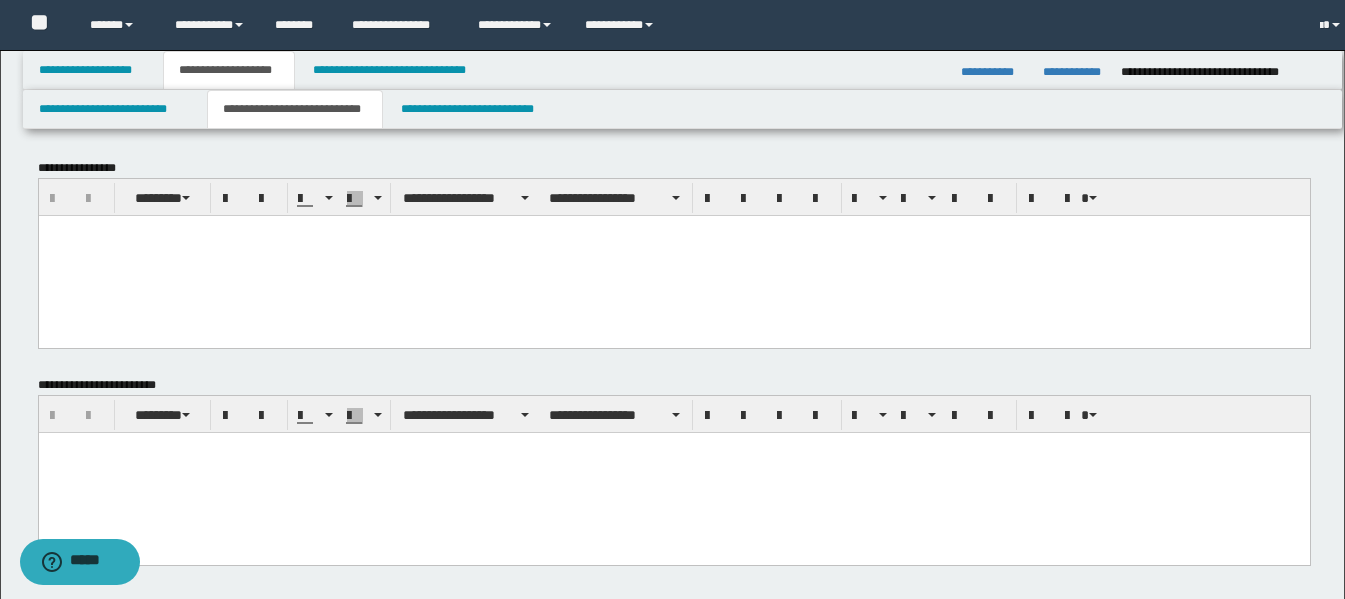 click at bounding box center (673, 255) 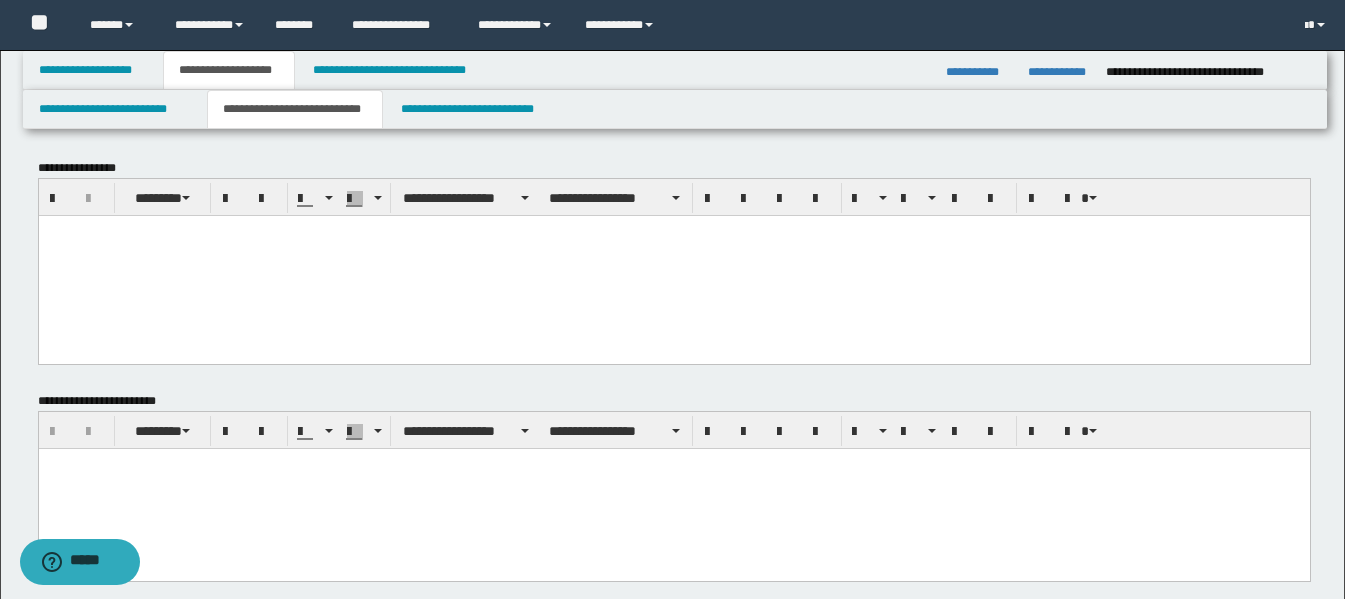 paste 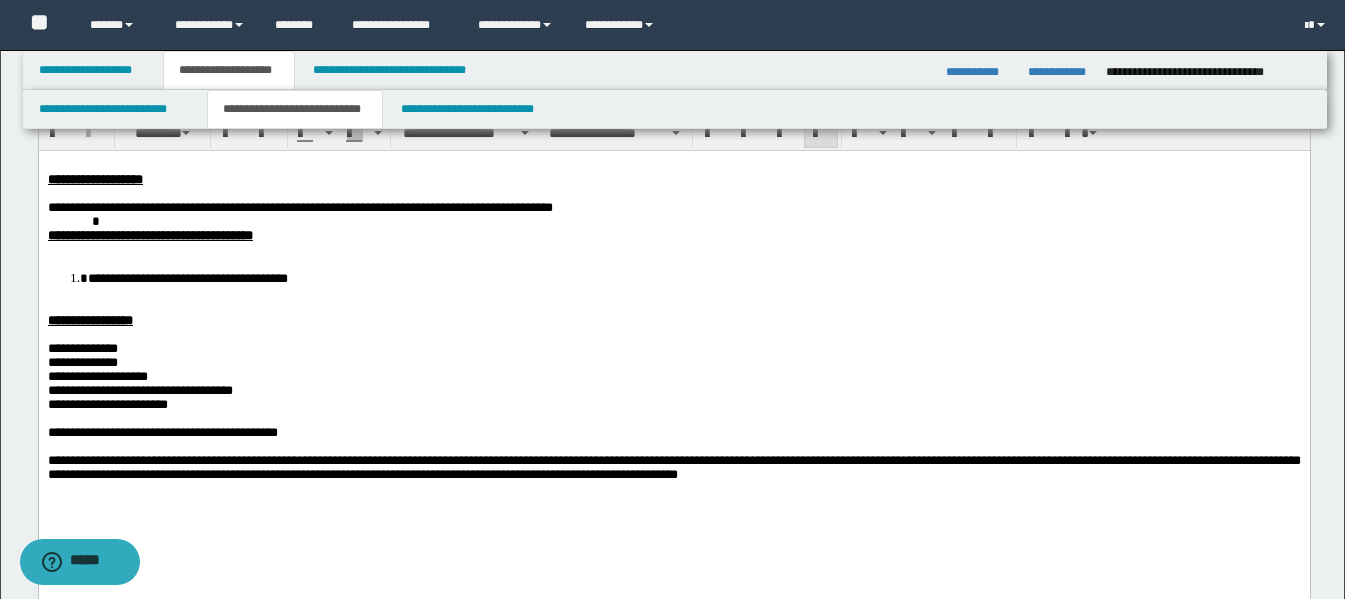 scroll, scrollTop: 100, scrollLeft: 0, axis: vertical 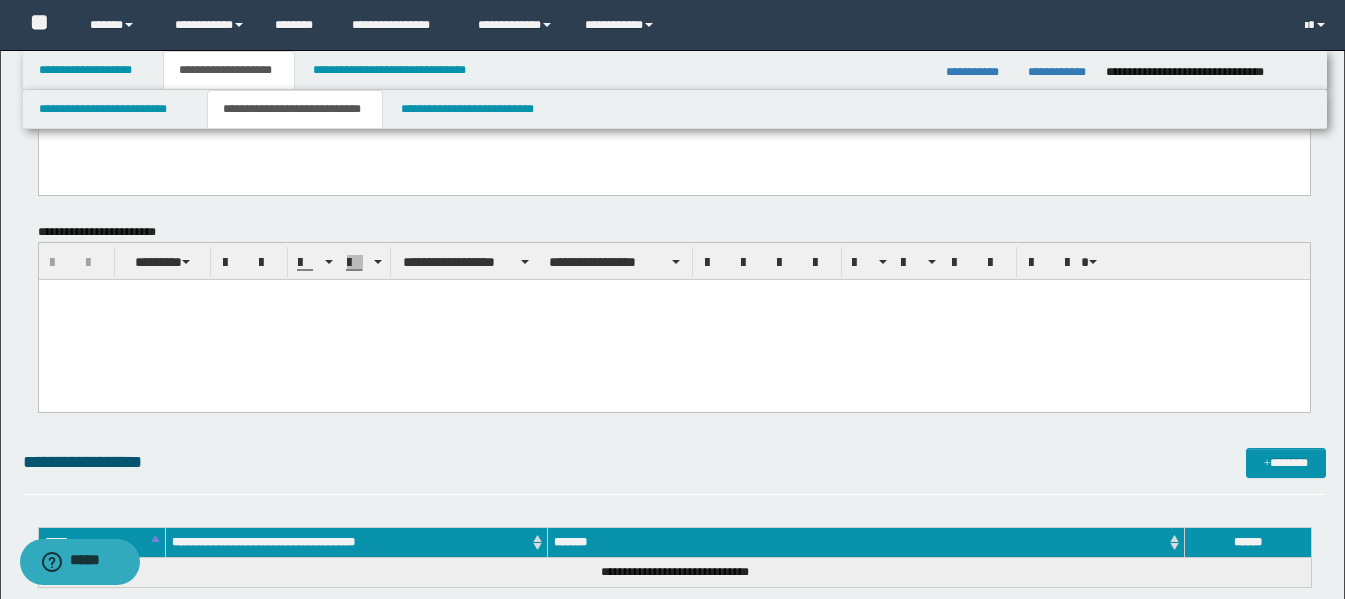 drag, startPoint x: 342, startPoint y: 318, endPoint x: 471, endPoint y: 549, distance: 264.57892 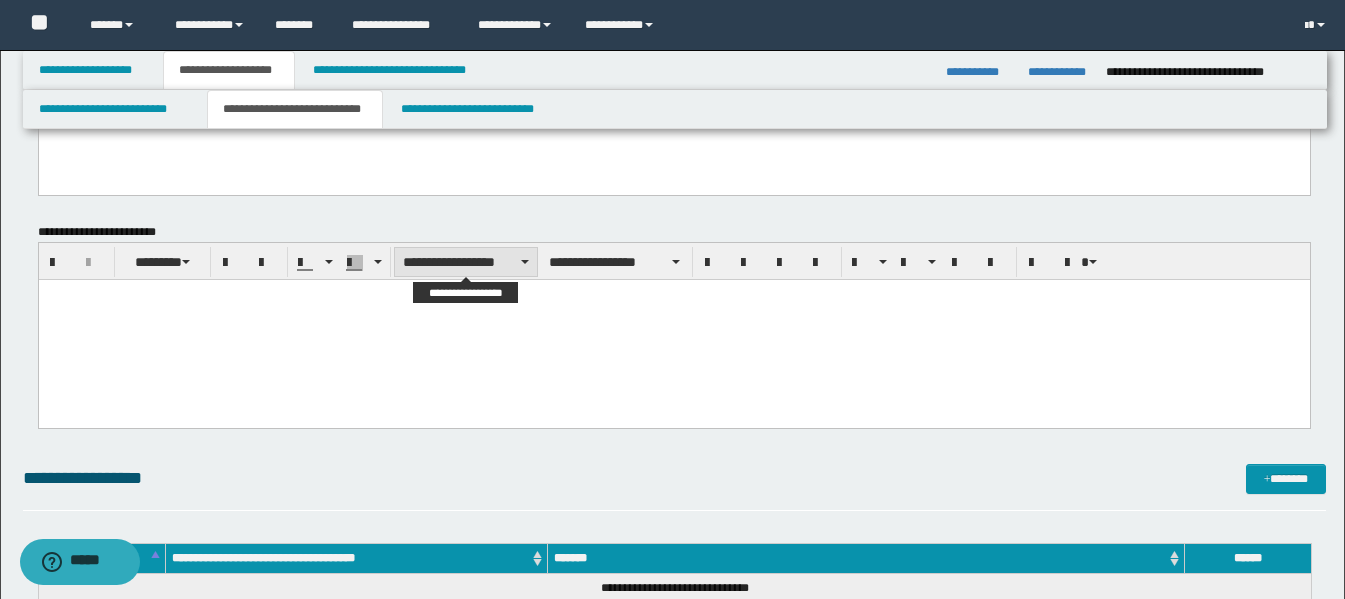 paste 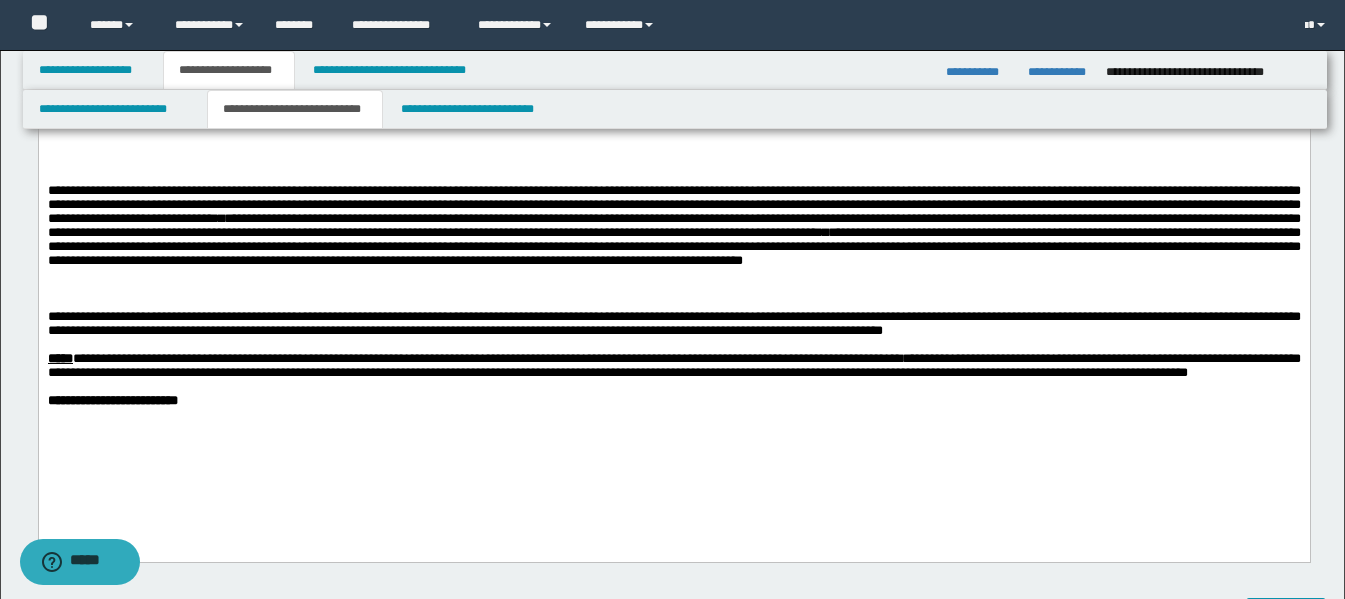 scroll, scrollTop: 1100, scrollLeft: 0, axis: vertical 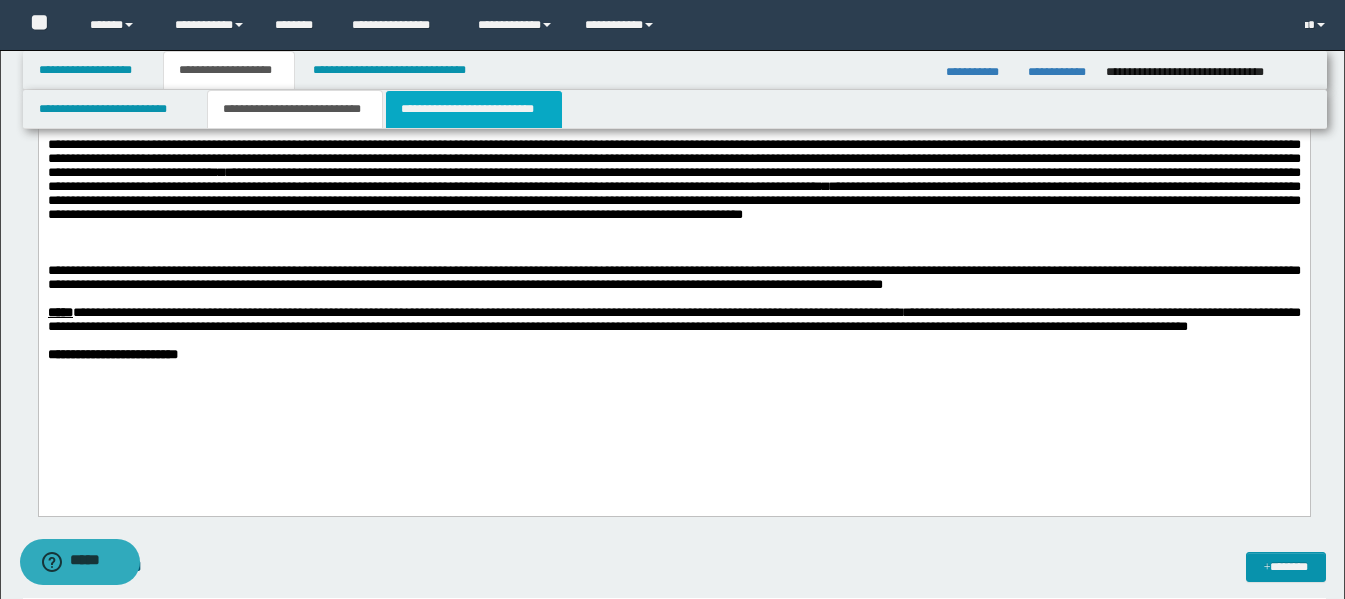 click on "**********" at bounding box center [474, 109] 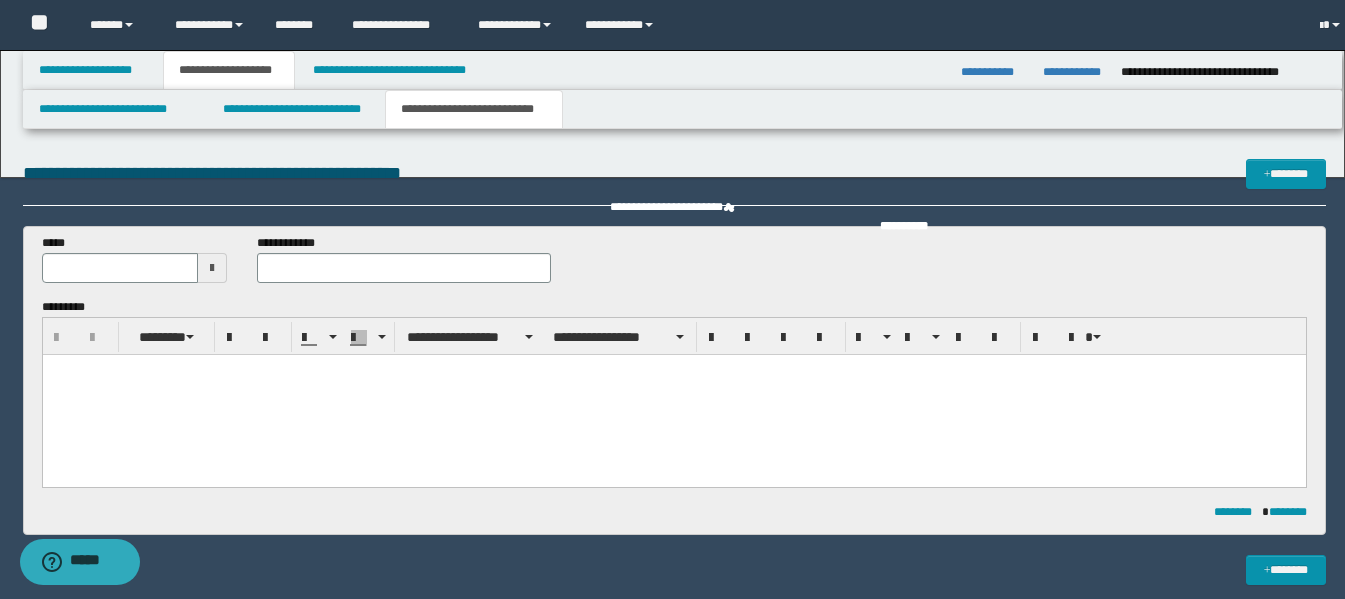 scroll, scrollTop: 0, scrollLeft: 0, axis: both 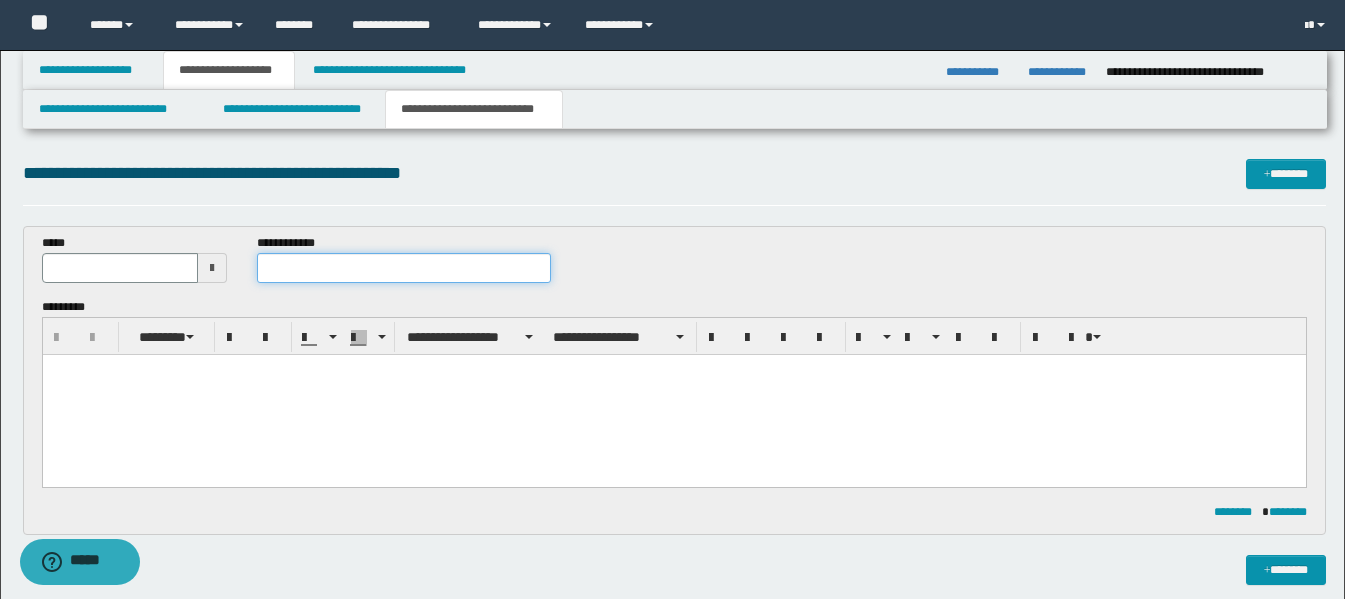 click at bounding box center (404, 268) 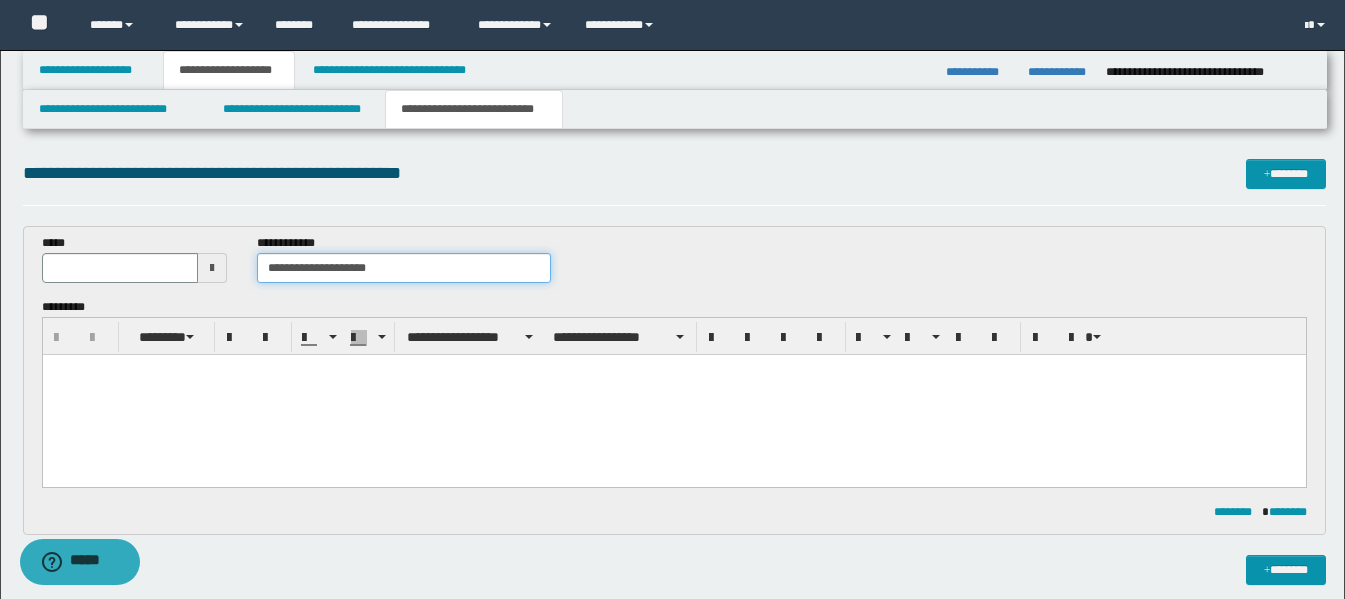 type on "**********" 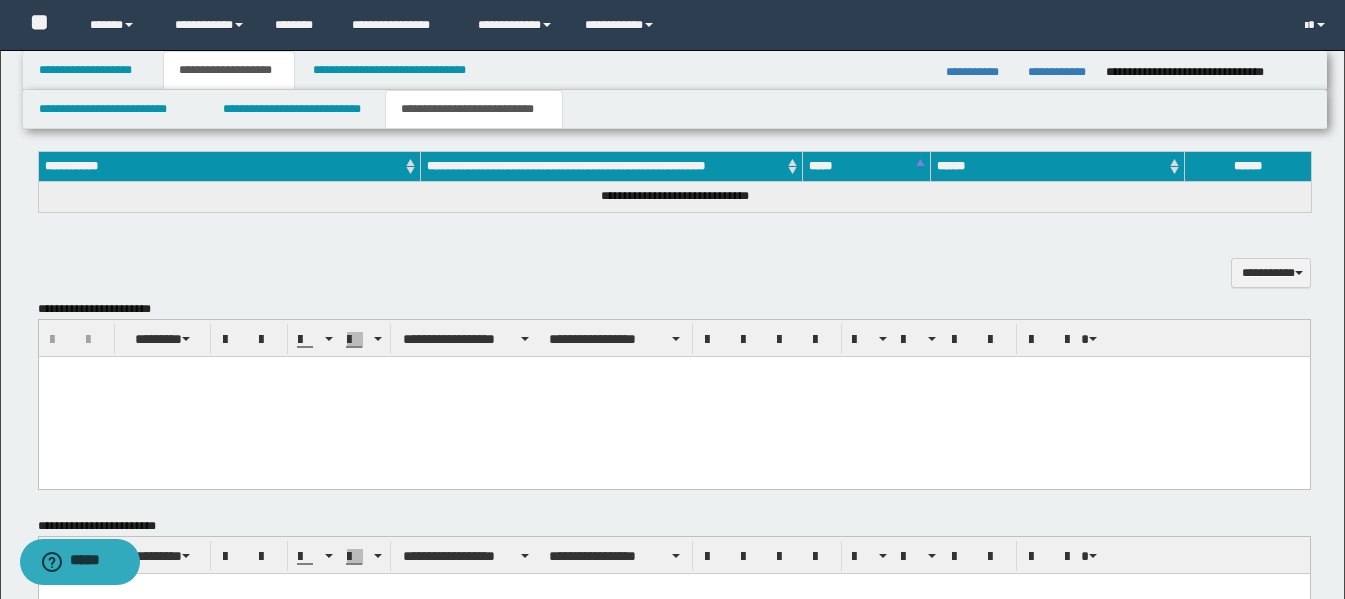scroll, scrollTop: 500, scrollLeft: 0, axis: vertical 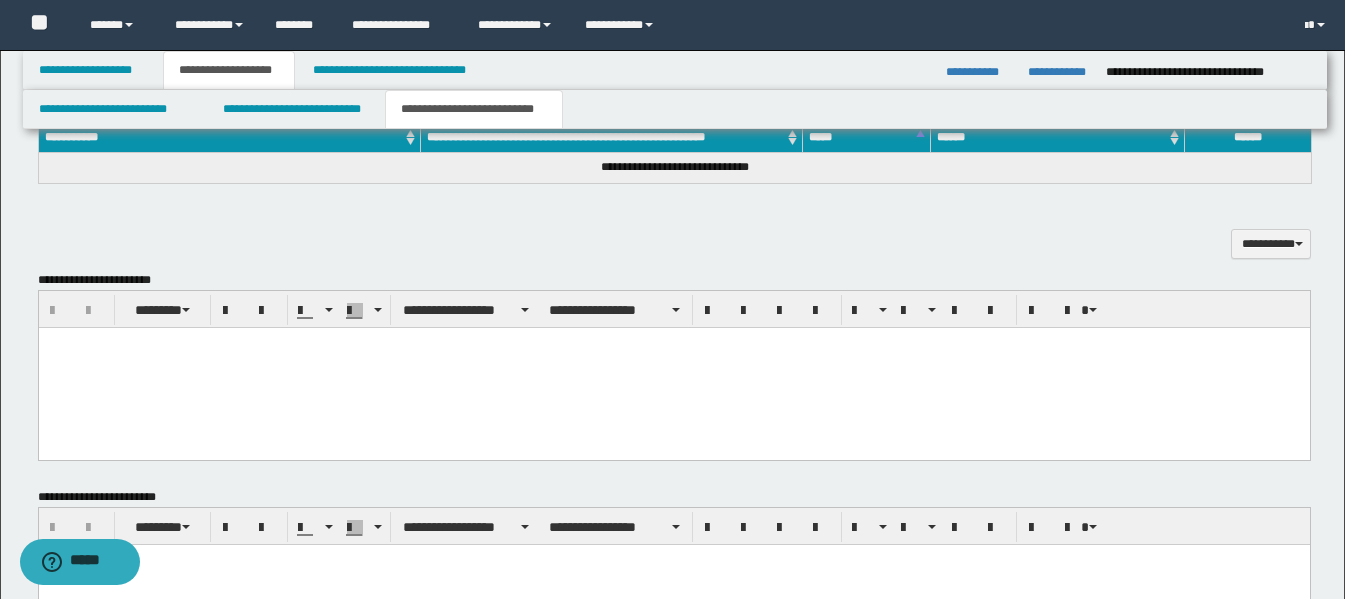 drag, startPoint x: 357, startPoint y: 387, endPoint x: 430, endPoint y: 382, distance: 73.171036 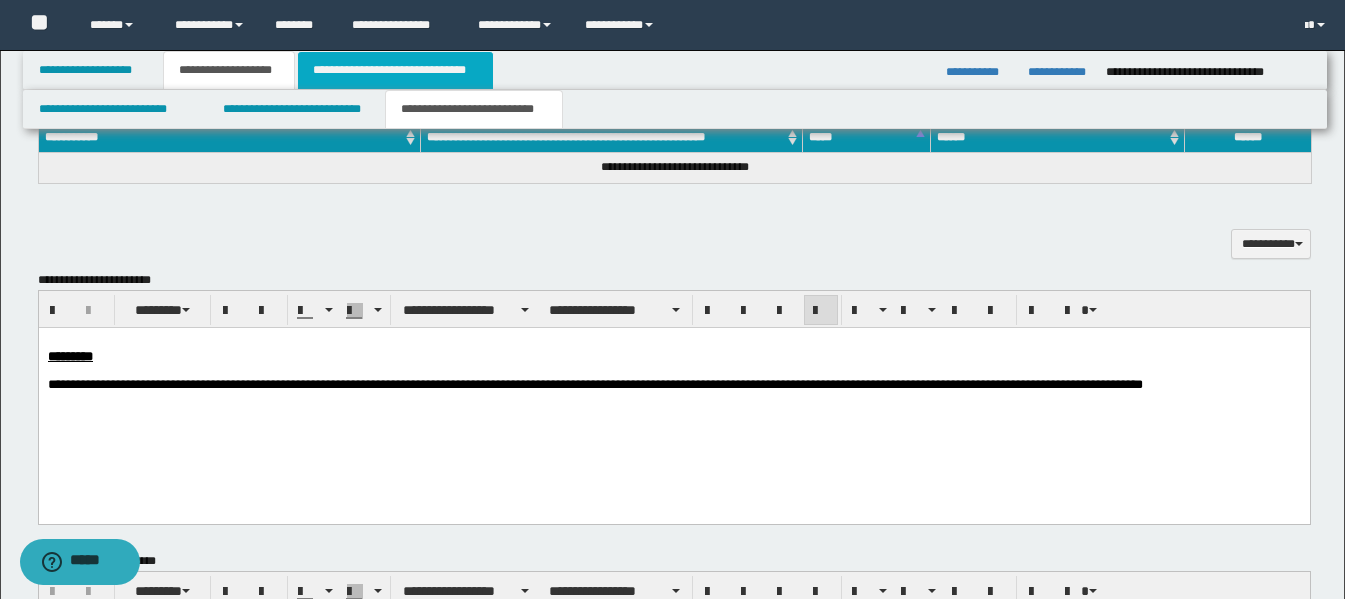 drag, startPoint x: 340, startPoint y: 68, endPoint x: 341, endPoint y: 123, distance: 55.00909 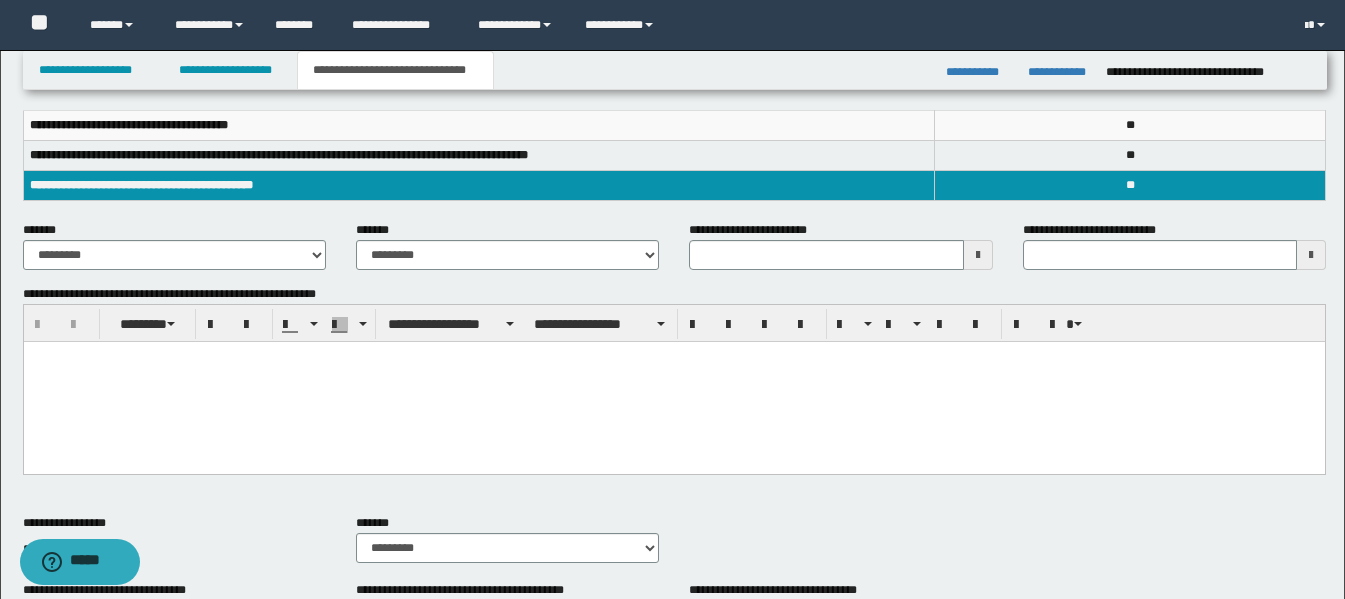 scroll, scrollTop: 300, scrollLeft: 0, axis: vertical 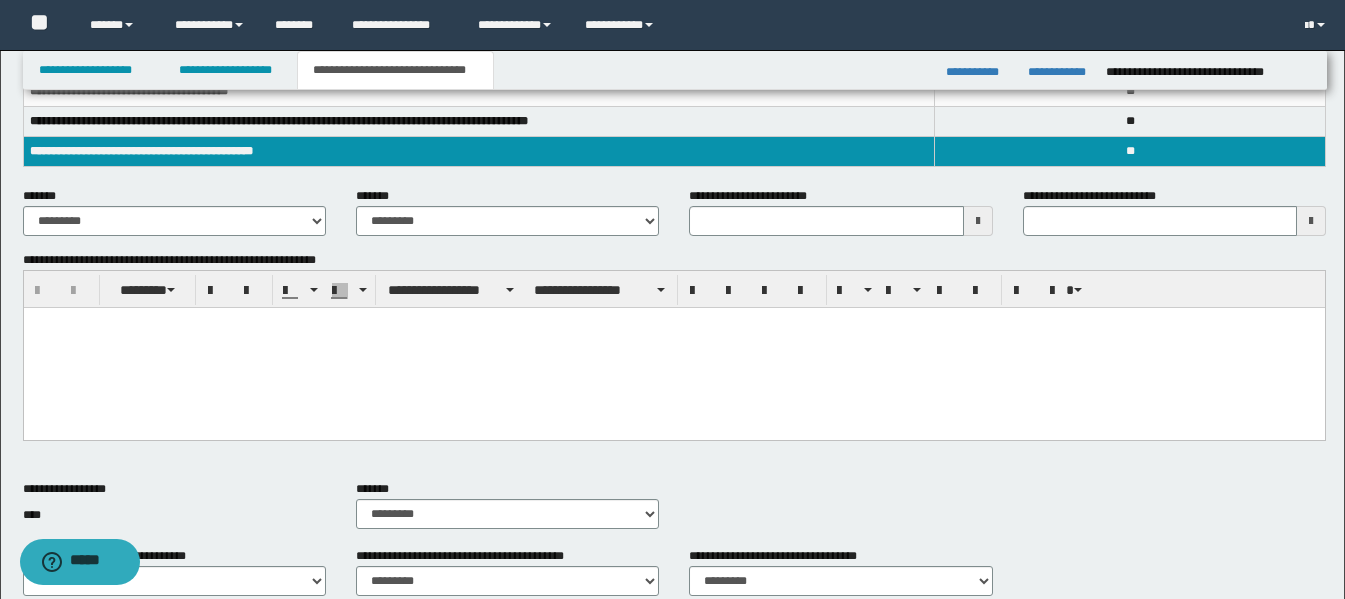 click at bounding box center (673, 348) 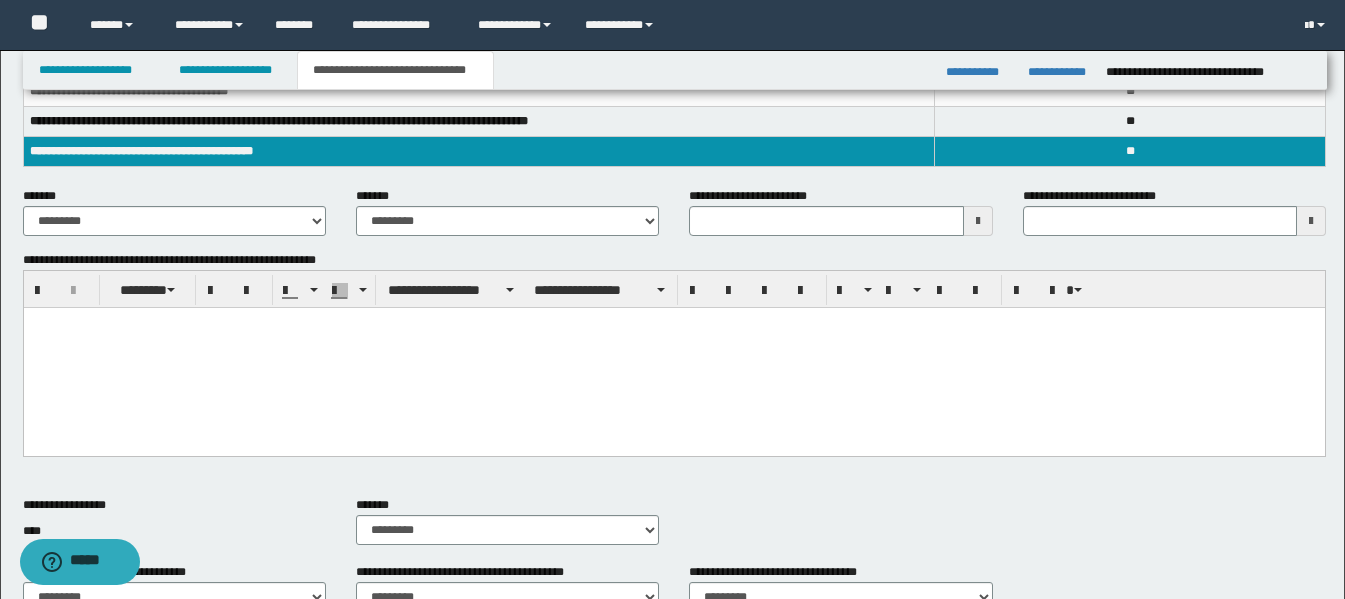 paste 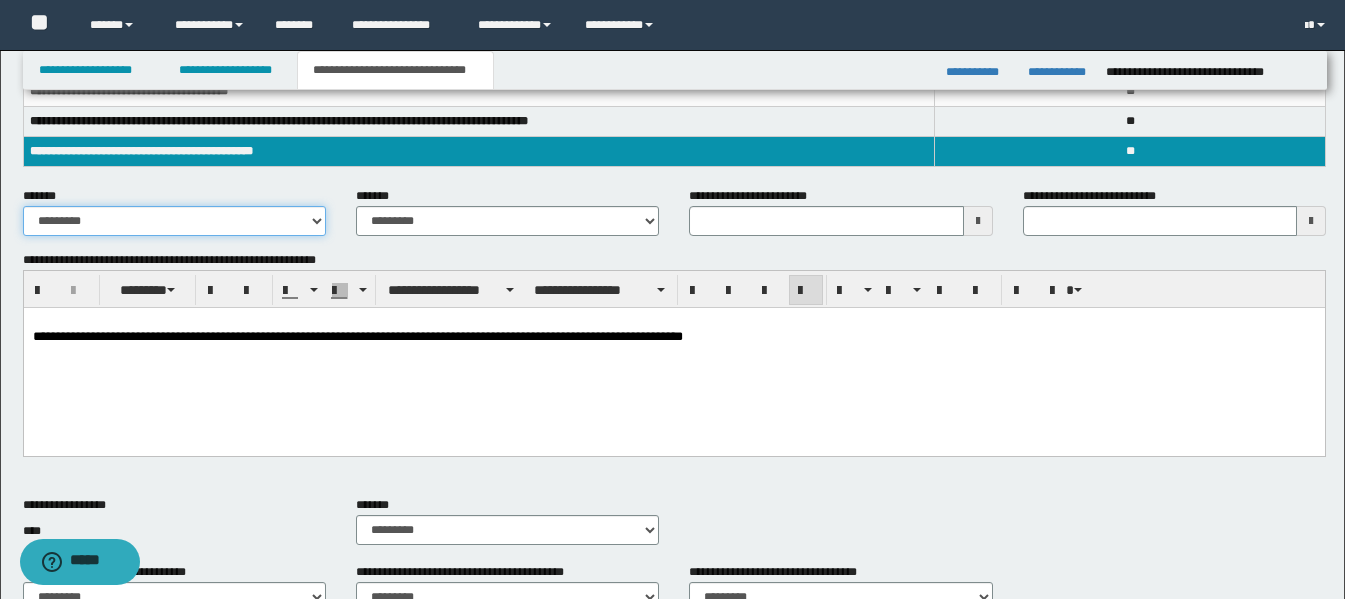click on "**********" at bounding box center (174, 221) 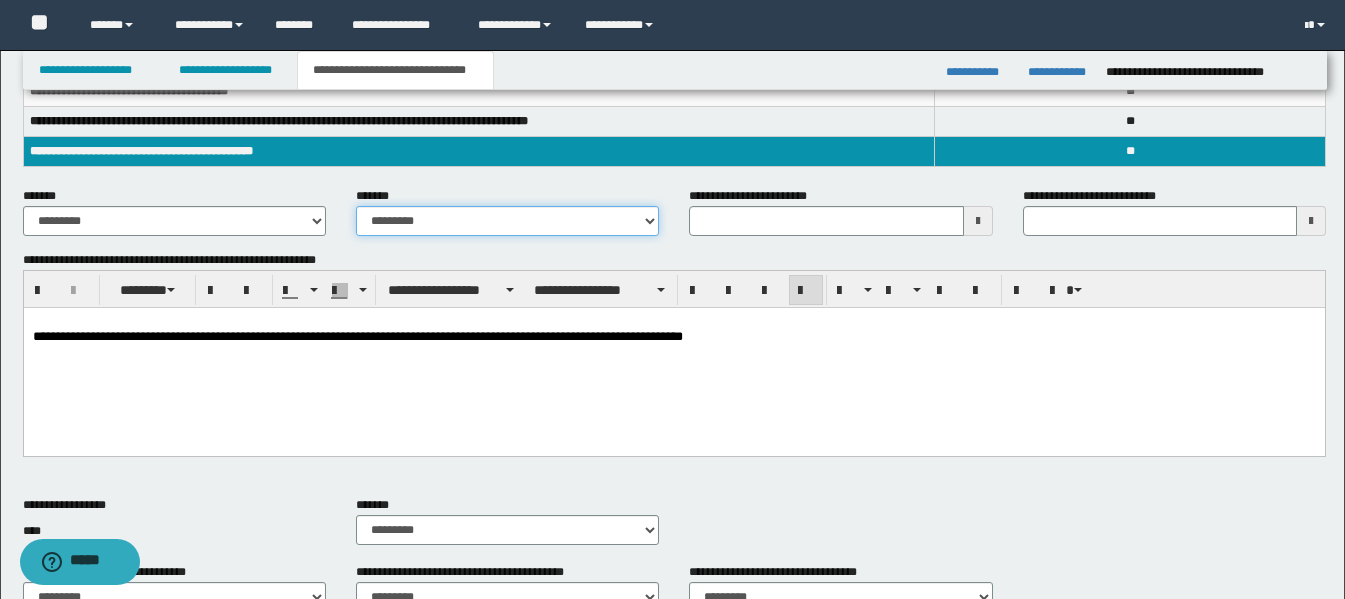 click on "**********" at bounding box center [507, 221] 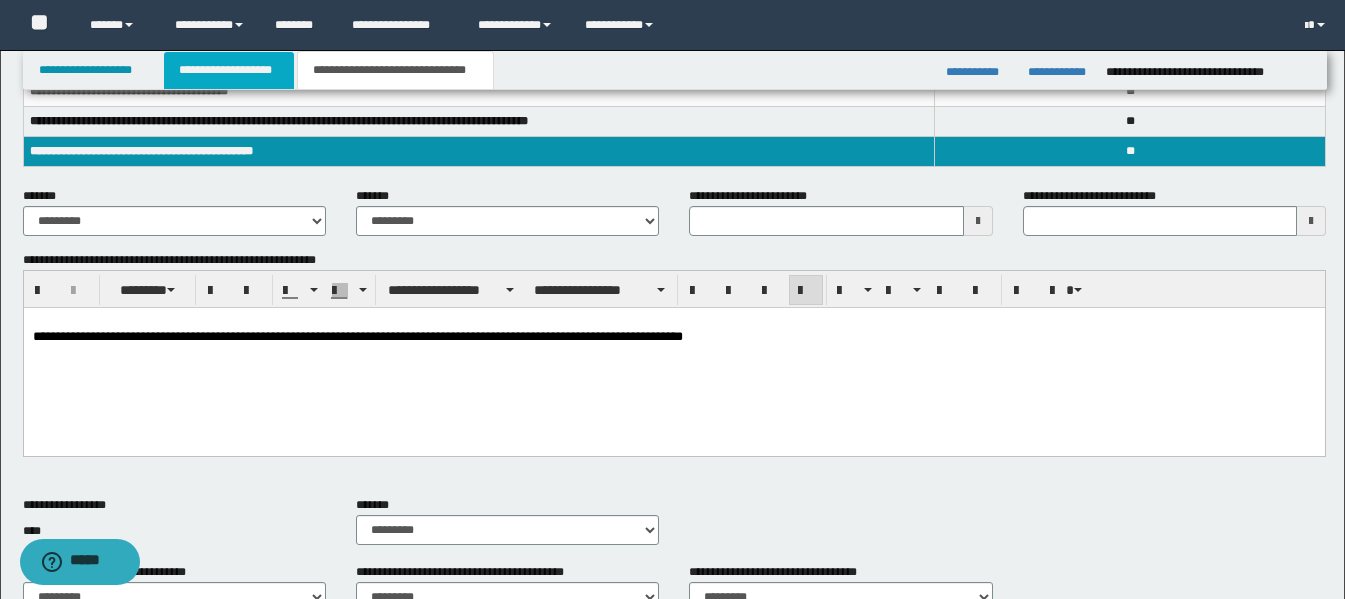 click on "**********" at bounding box center [229, 70] 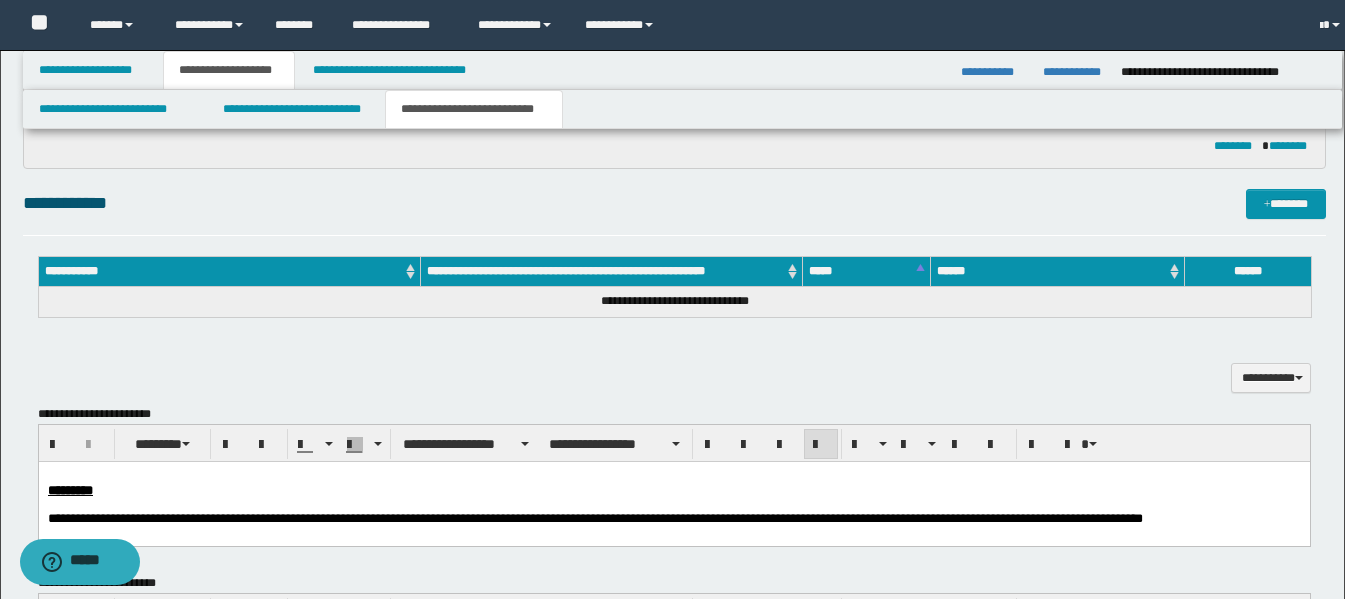 scroll, scrollTop: 331, scrollLeft: 0, axis: vertical 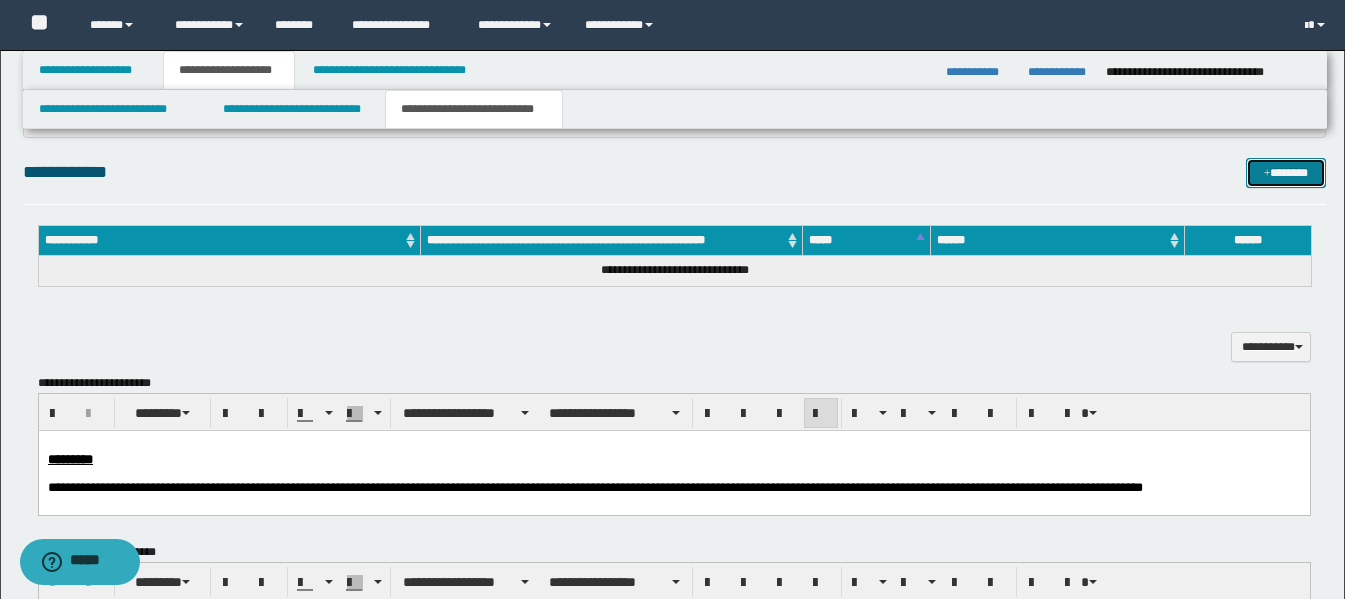 click on "*******" at bounding box center [1286, 173] 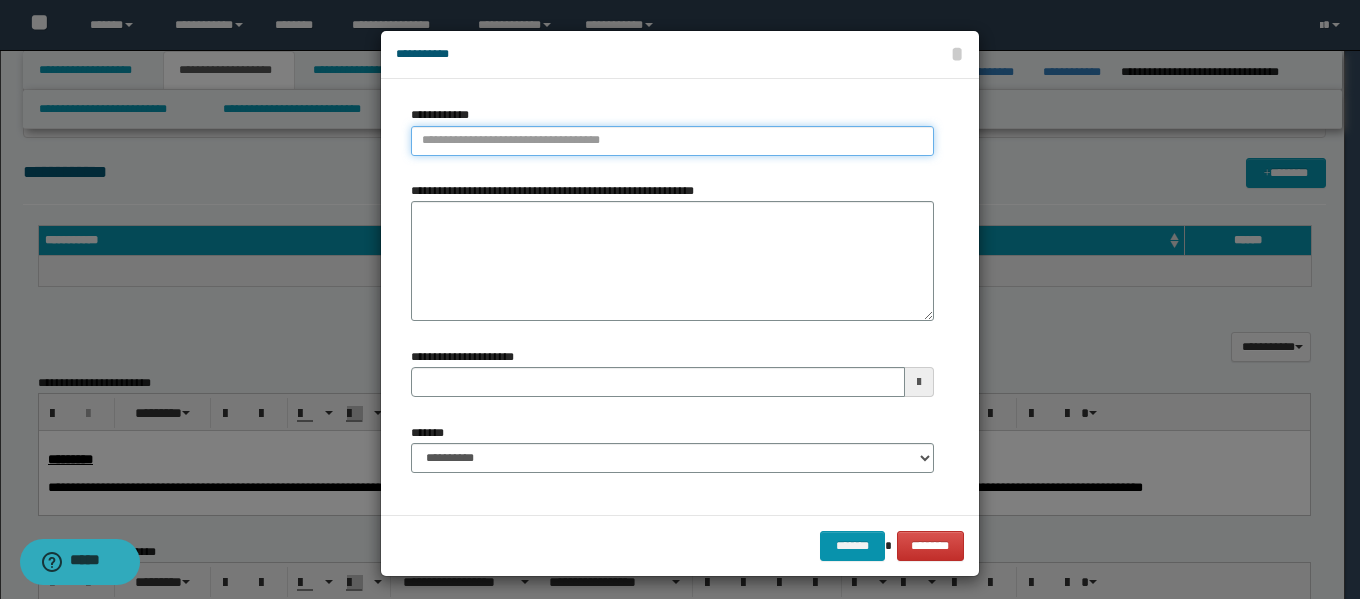 click on "**********" at bounding box center [672, 141] 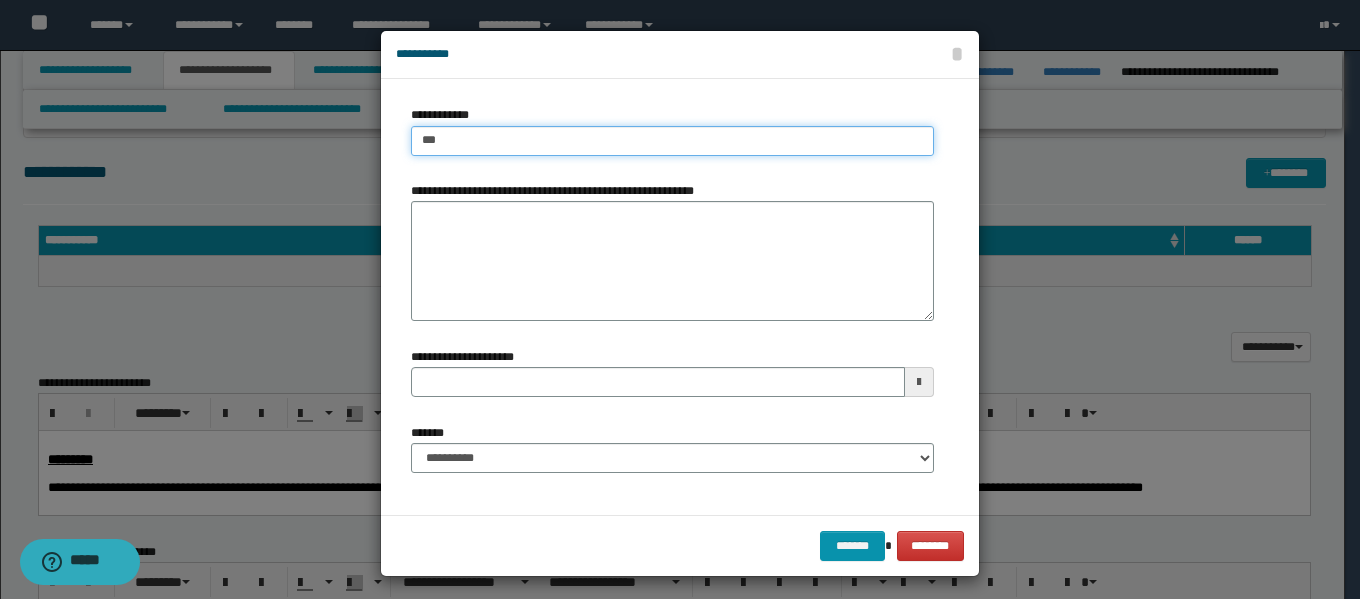 type on "****" 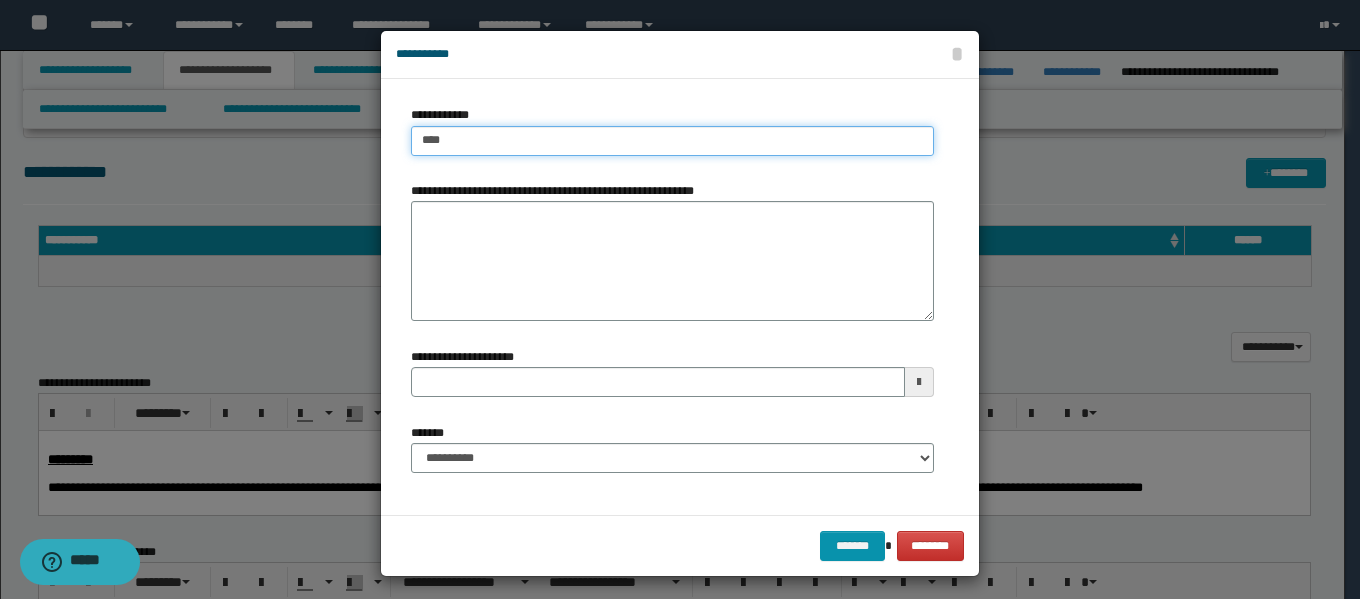 type on "****" 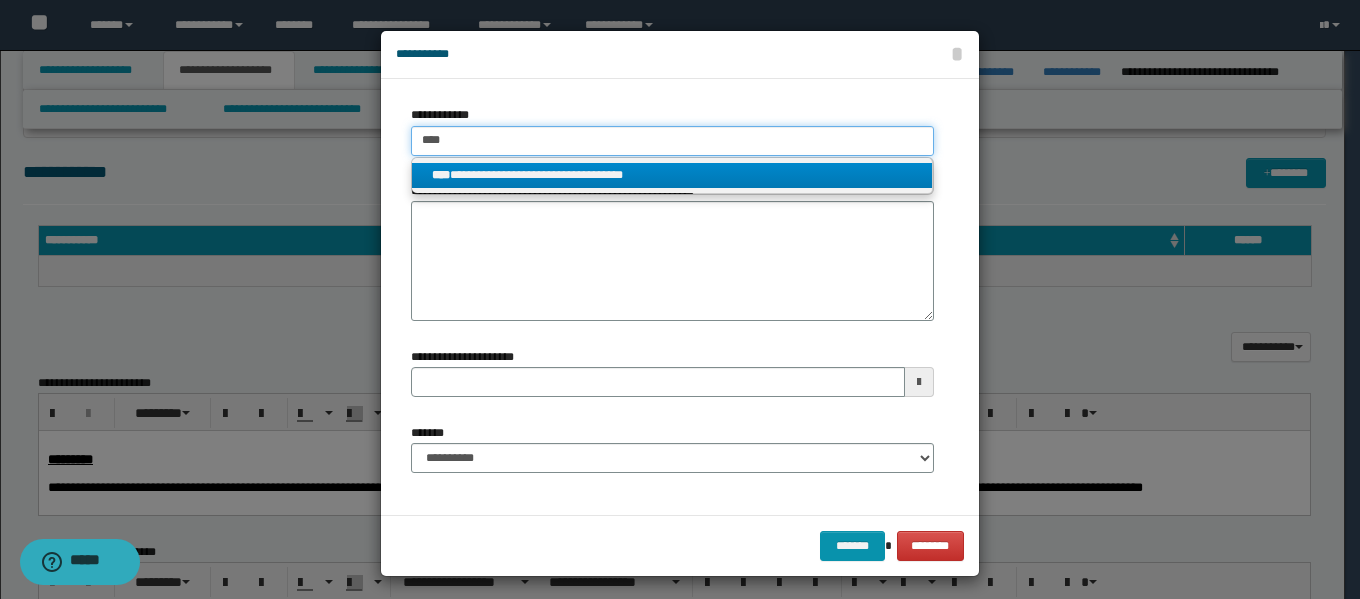 type on "****" 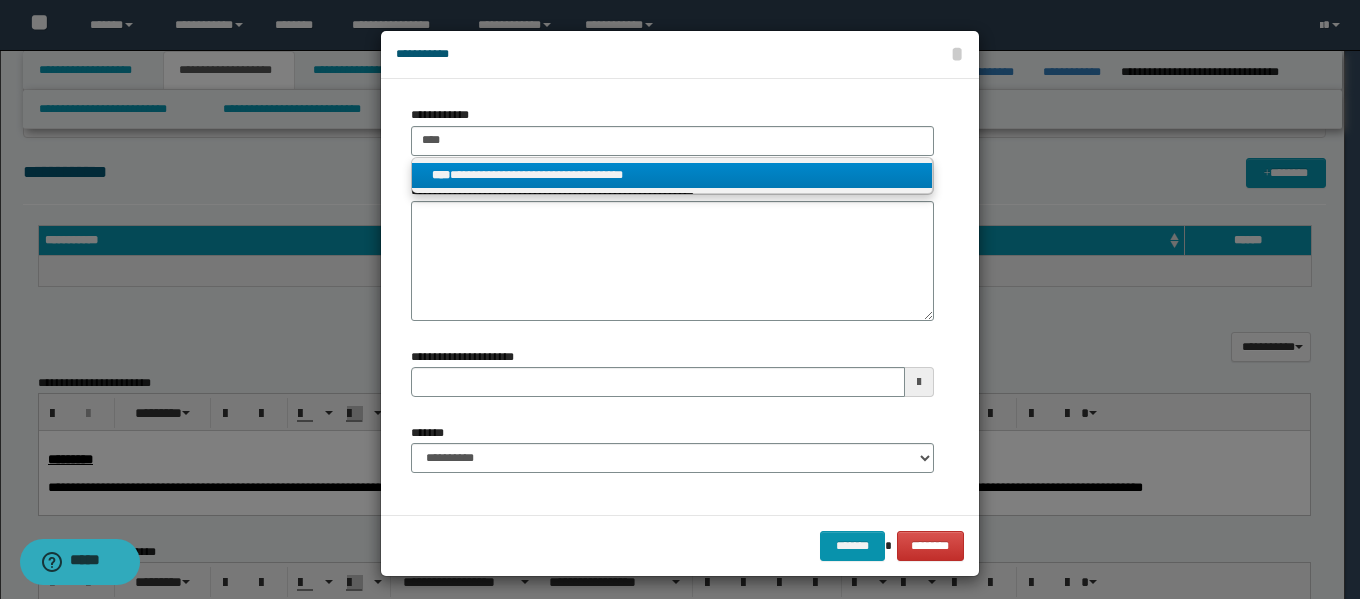 click on "**********" at bounding box center [672, 175] 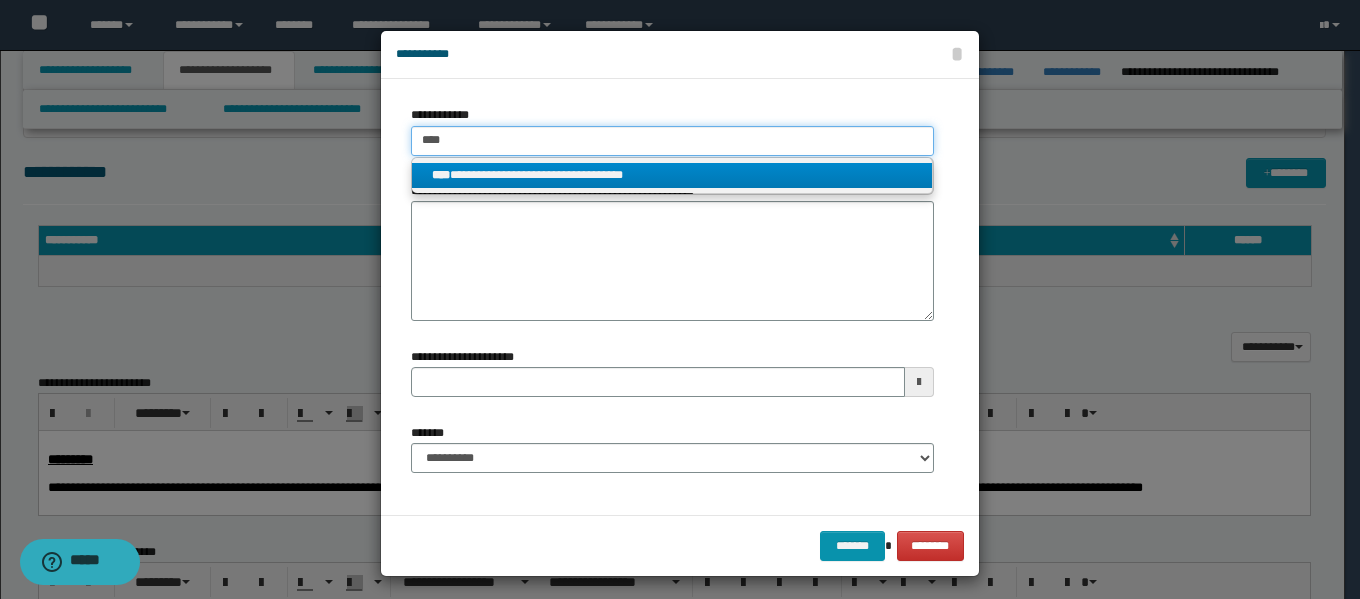 type 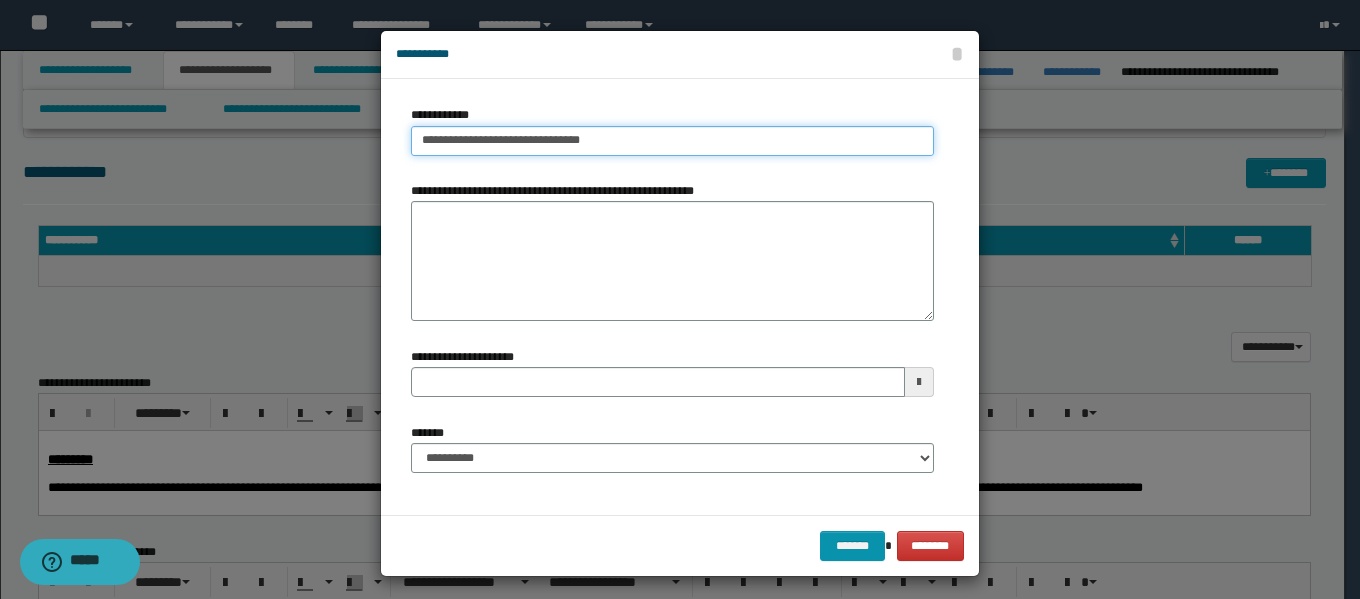 type 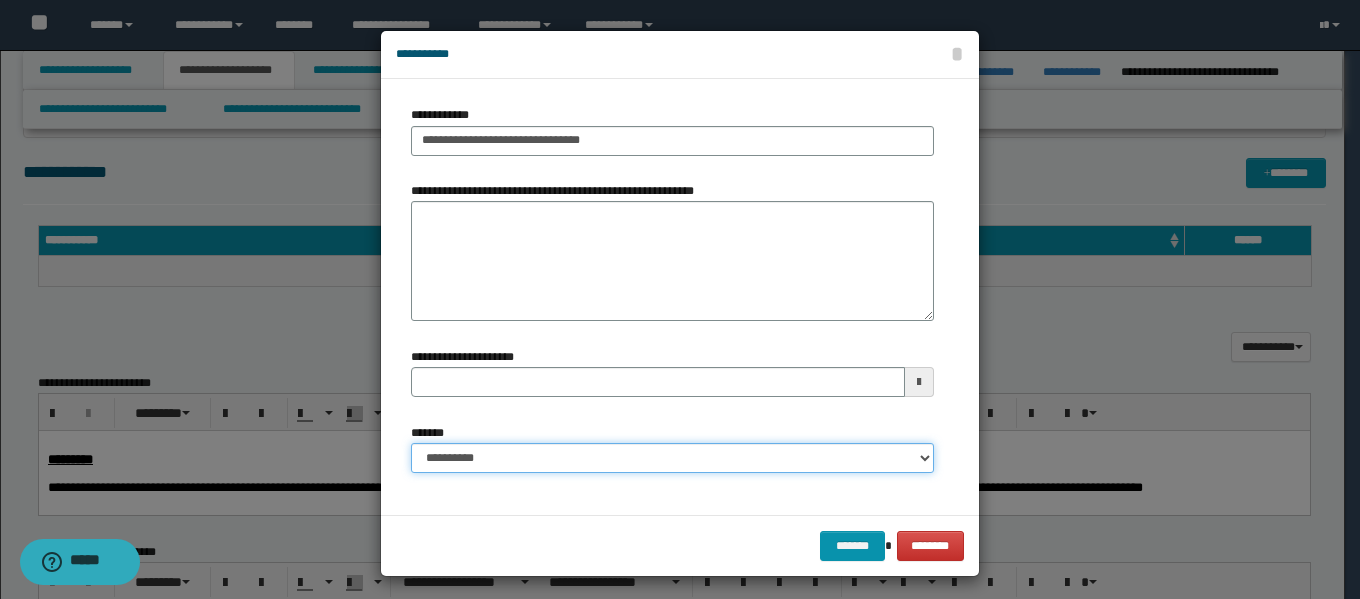 click on "**********" at bounding box center [672, 458] 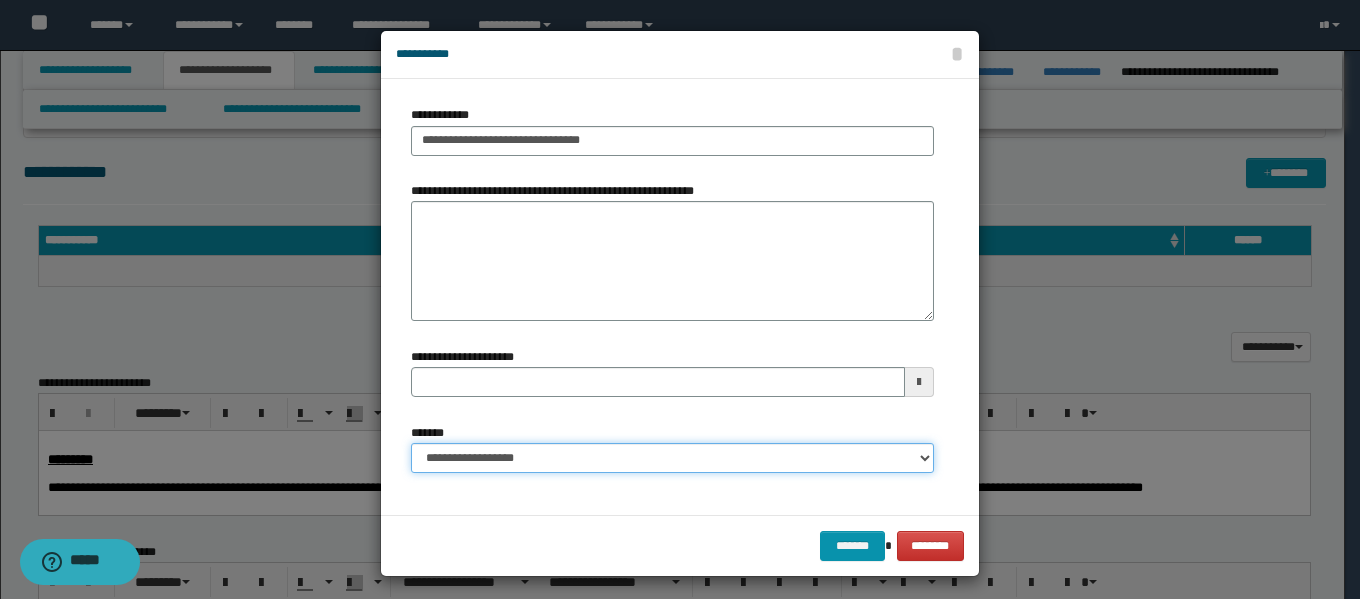 type 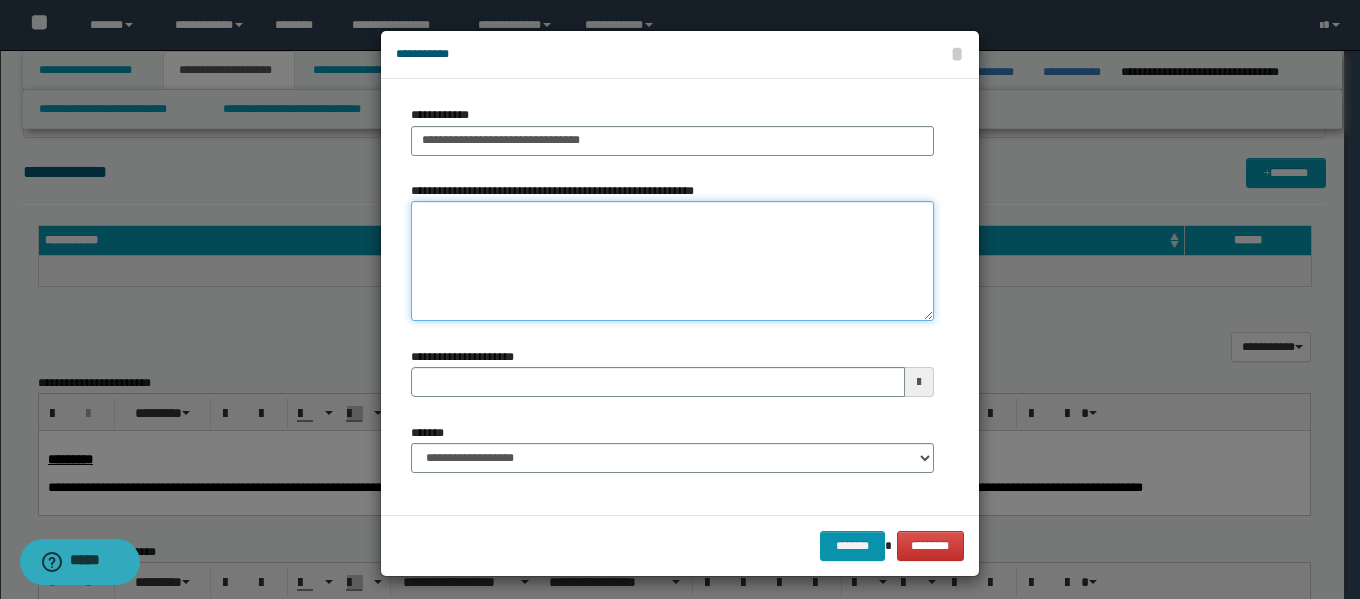 click on "**********" at bounding box center (672, 261) 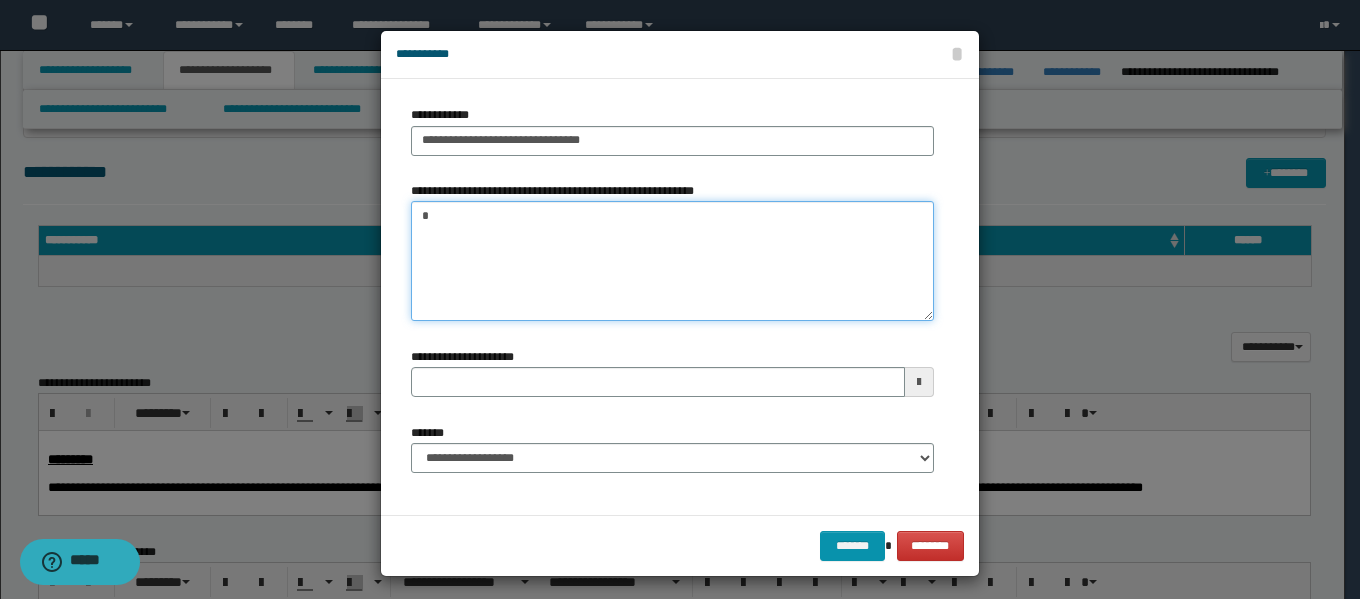 paste on "******" 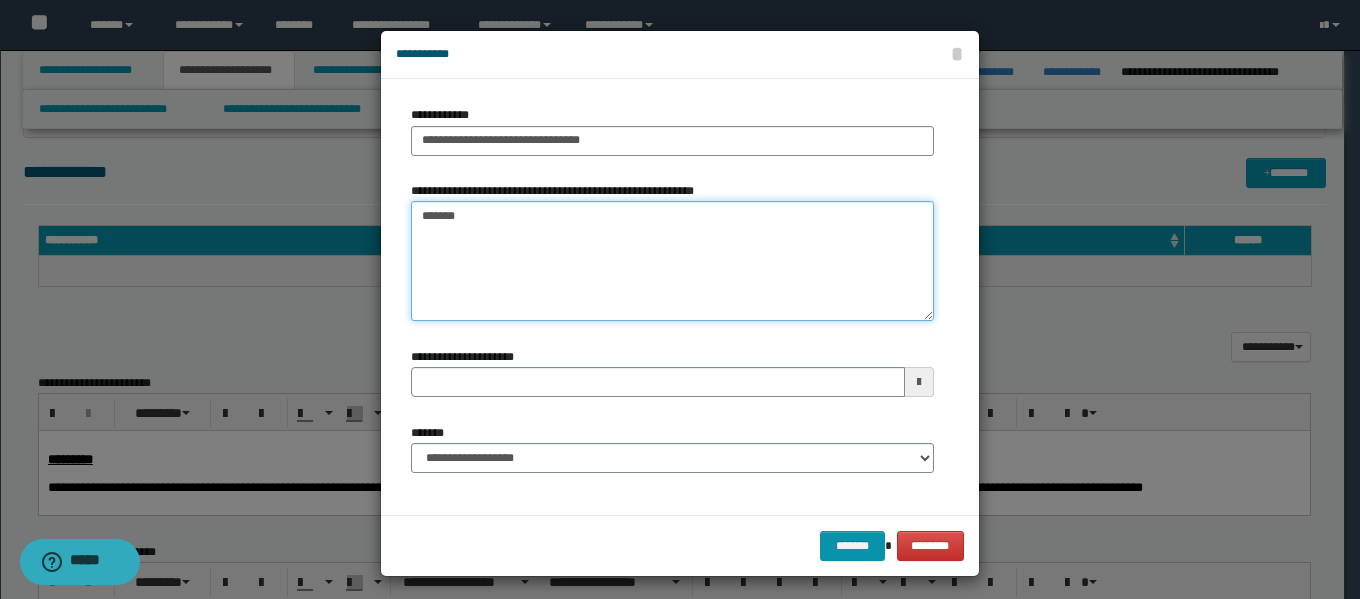 type 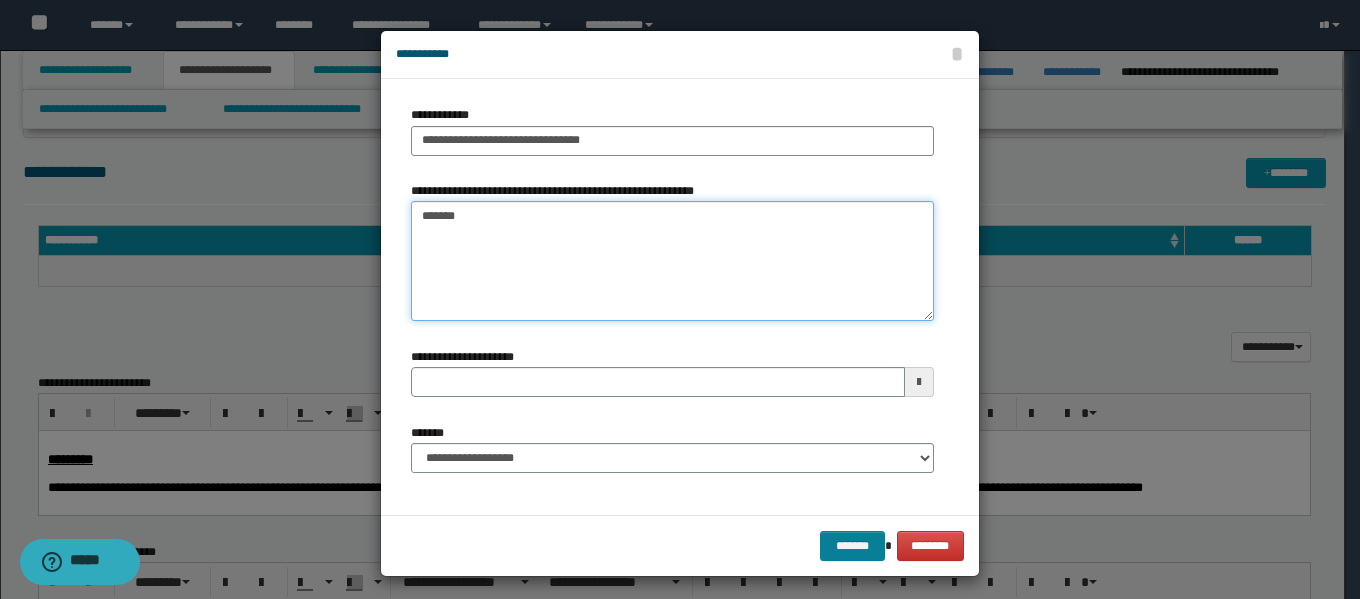 type on "*******" 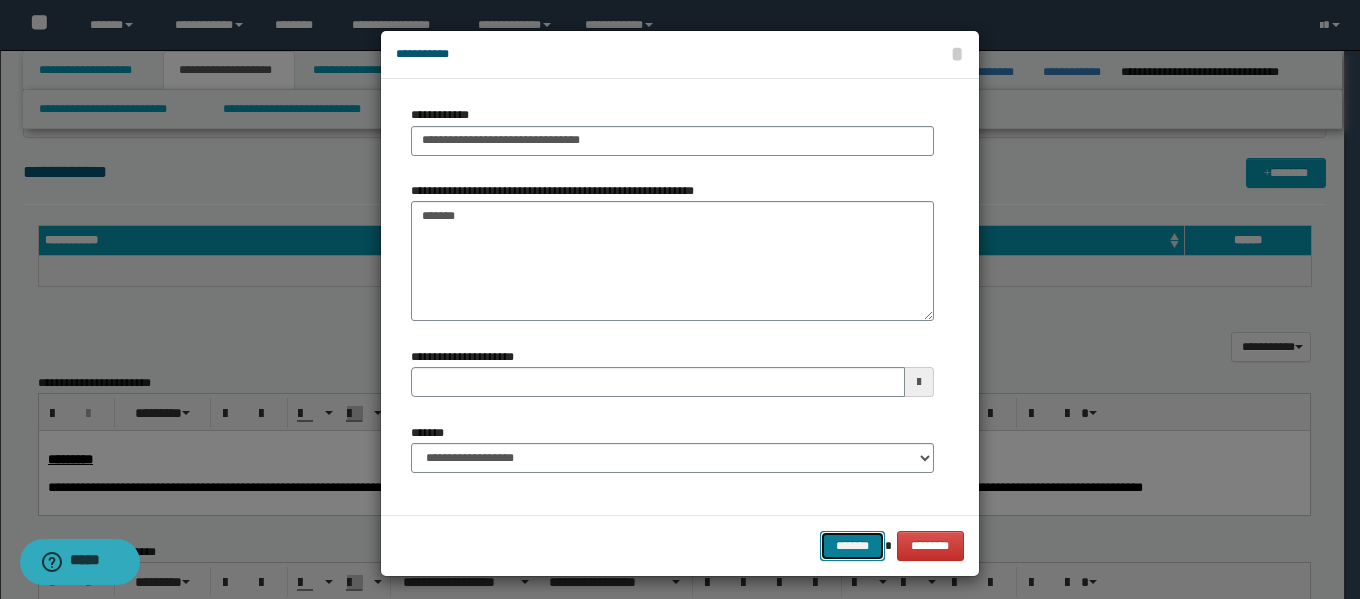 click on "*******" at bounding box center [852, 546] 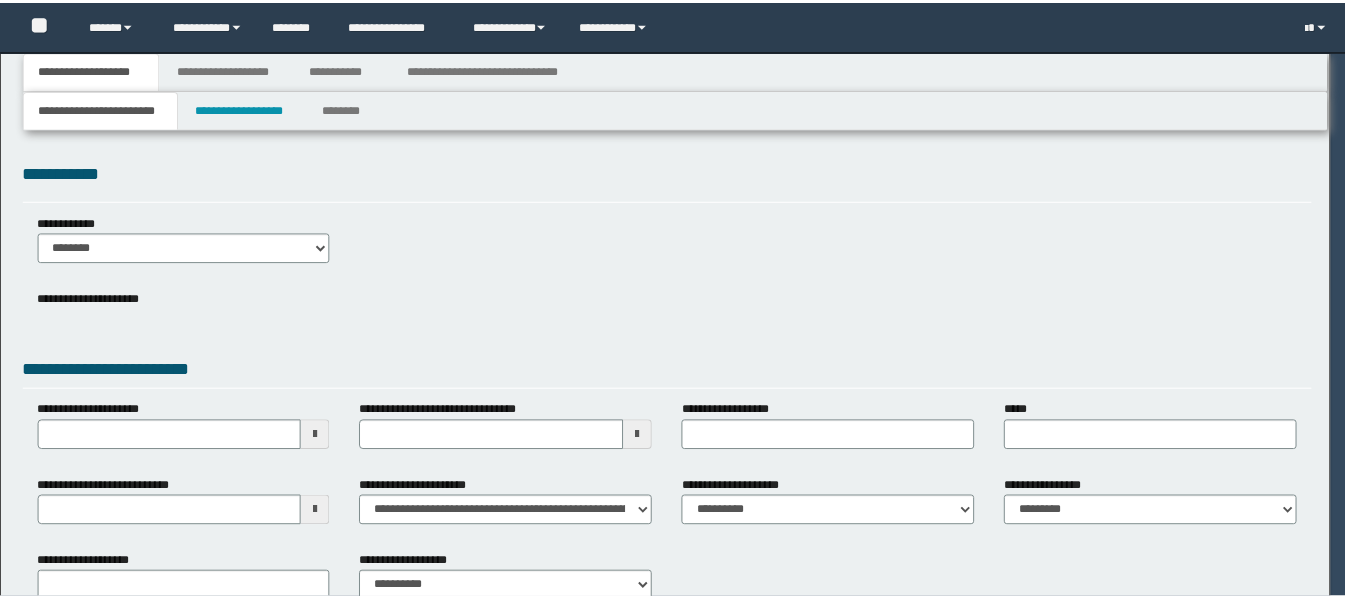 scroll, scrollTop: 0, scrollLeft: 0, axis: both 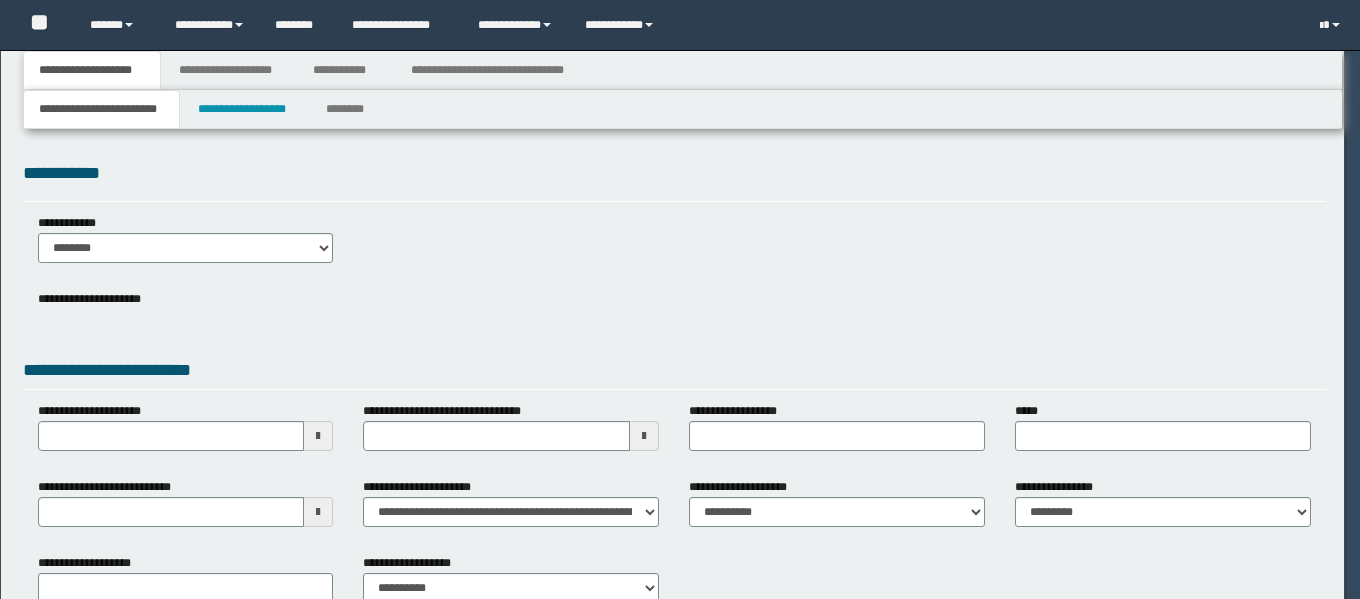 select on "*" 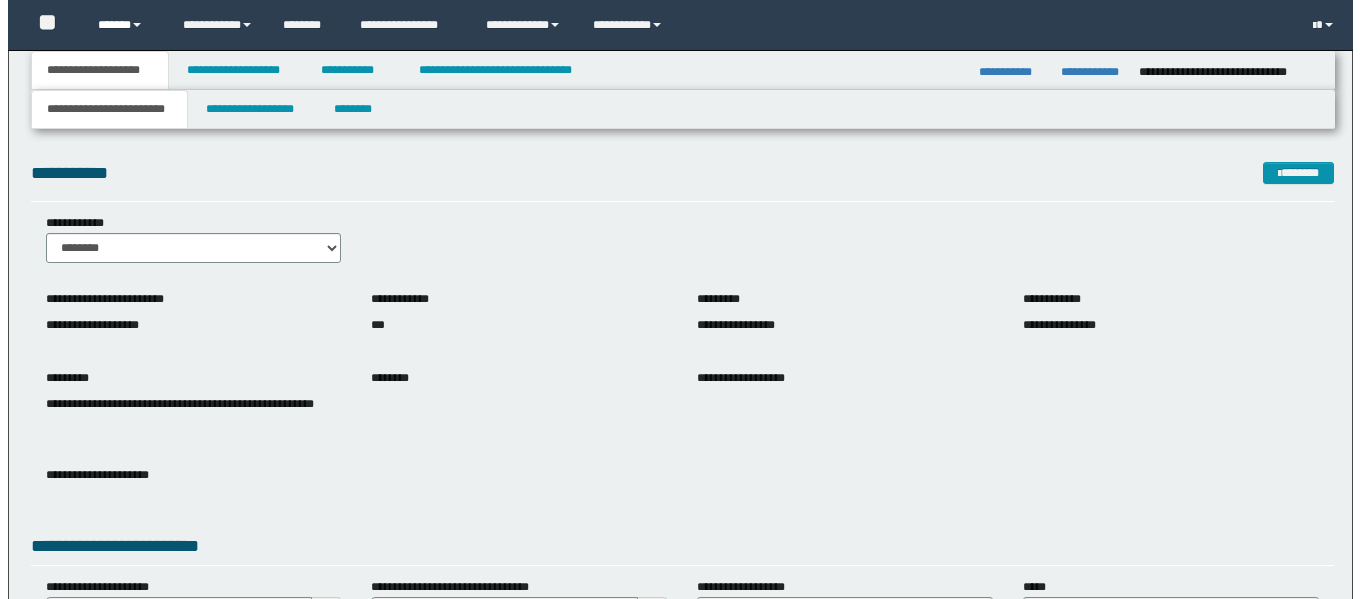 scroll, scrollTop: 0, scrollLeft: 0, axis: both 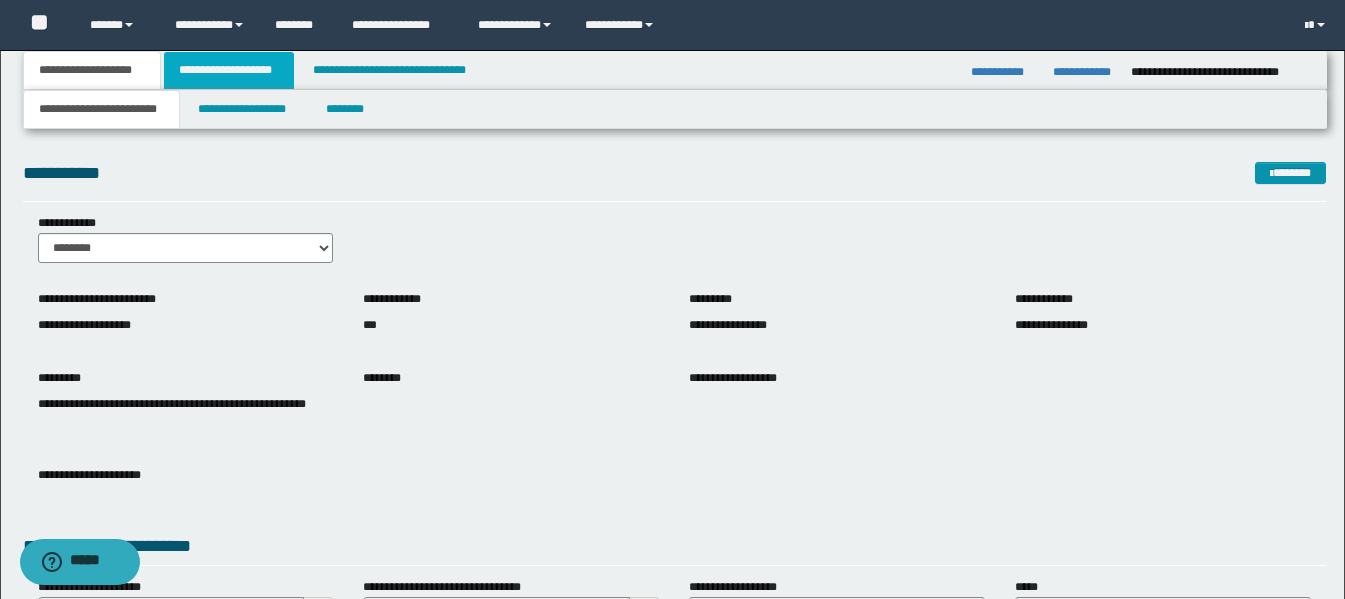 click on "**********" at bounding box center [229, 70] 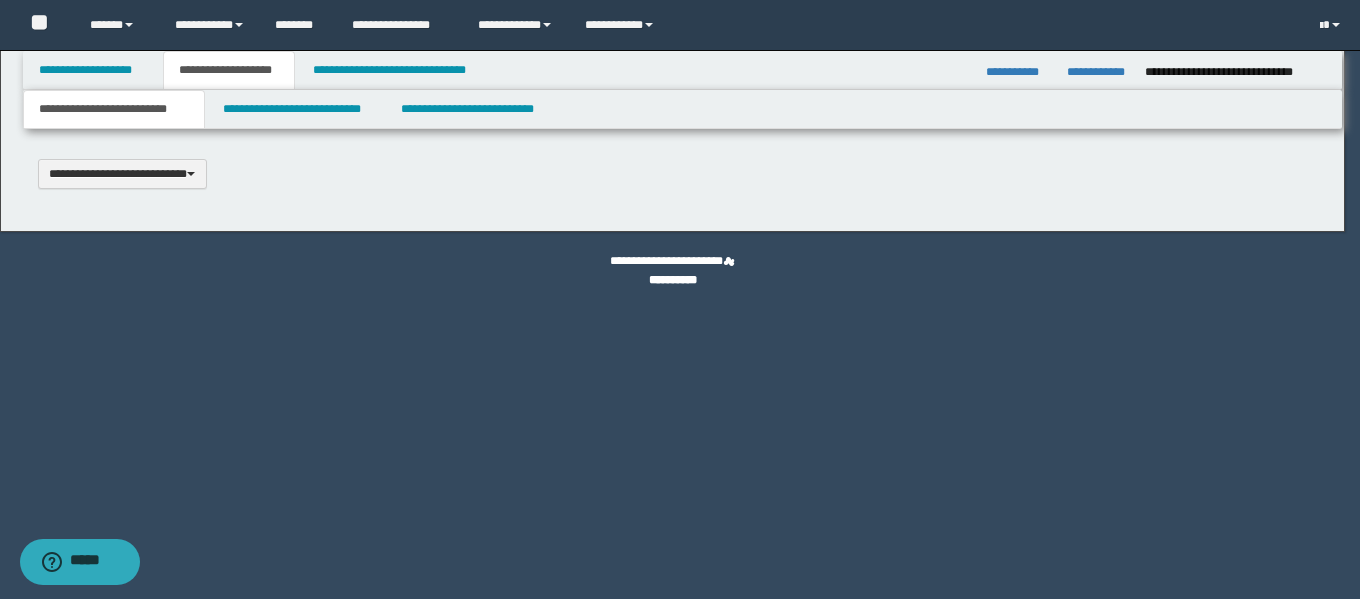 scroll, scrollTop: 0, scrollLeft: 0, axis: both 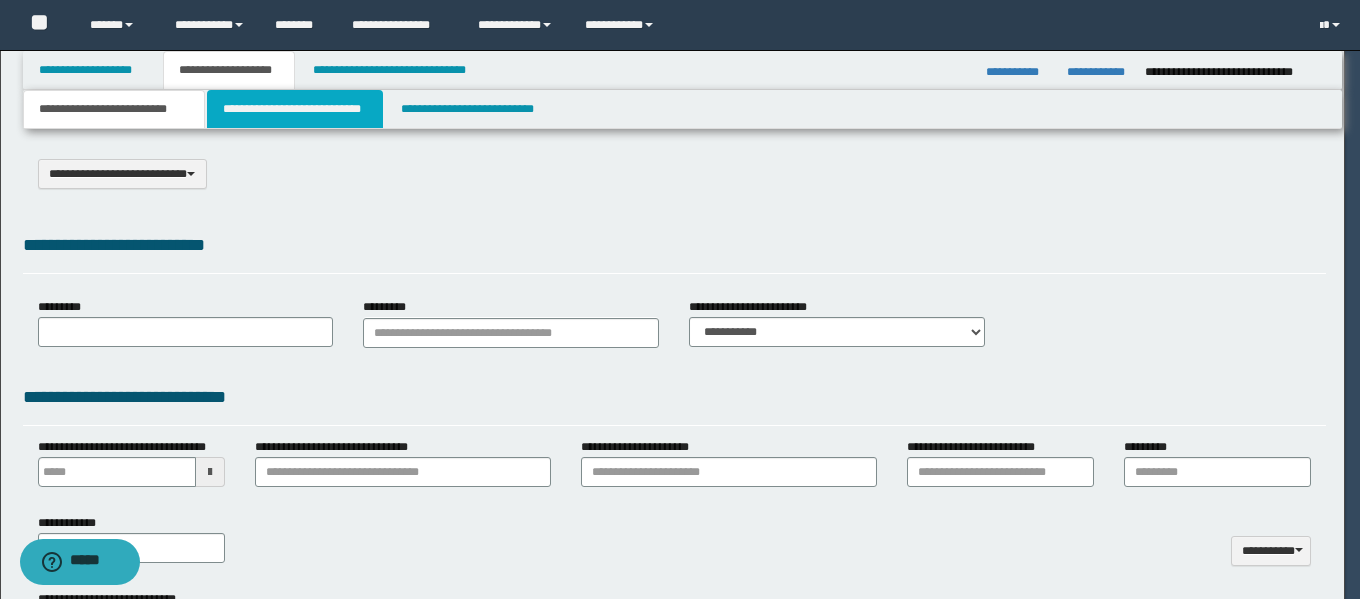 click on "**********" at bounding box center [295, 109] 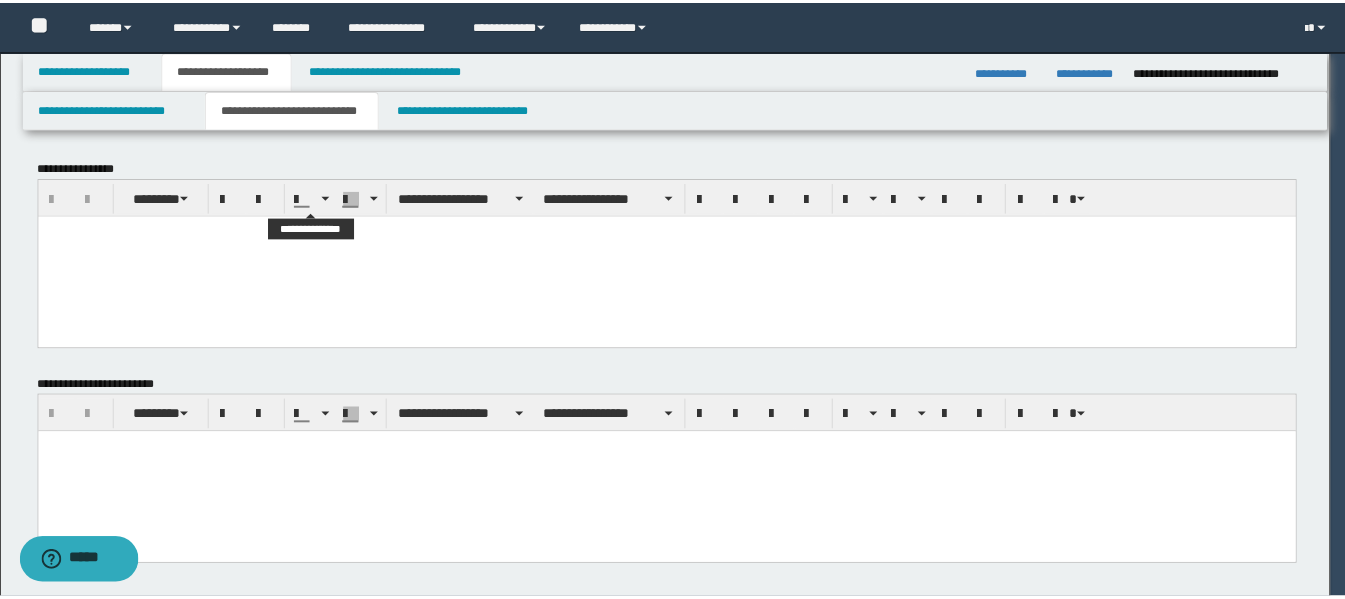 scroll, scrollTop: 0, scrollLeft: 0, axis: both 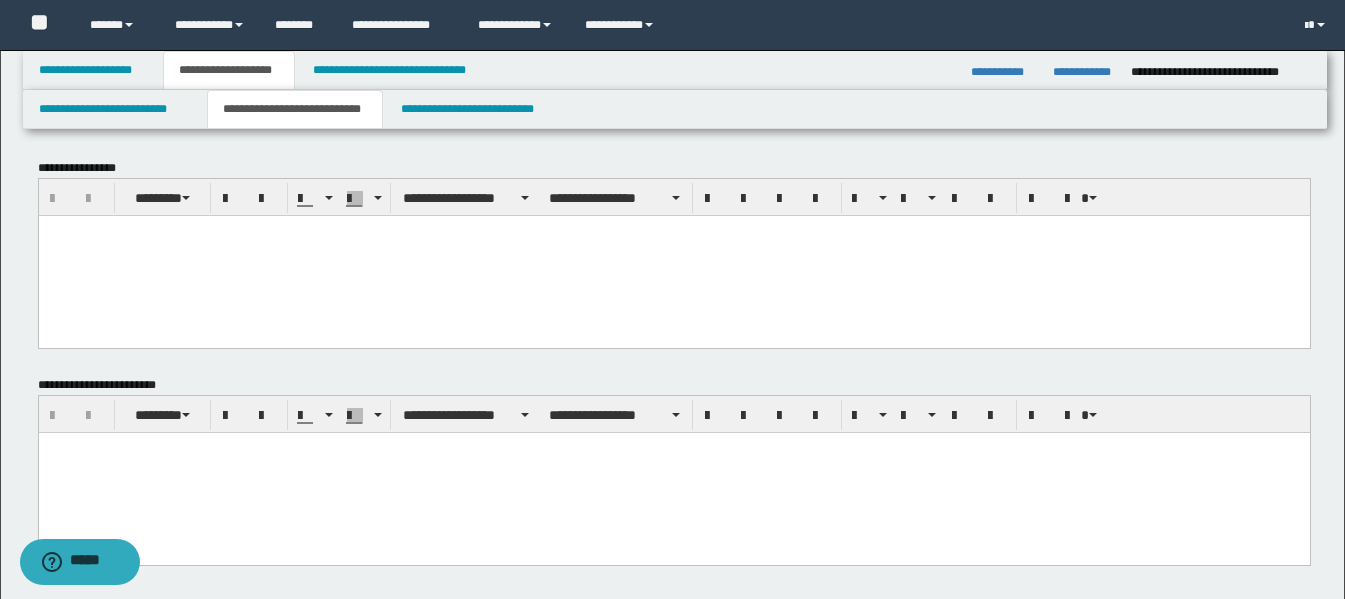 click at bounding box center [673, 255] 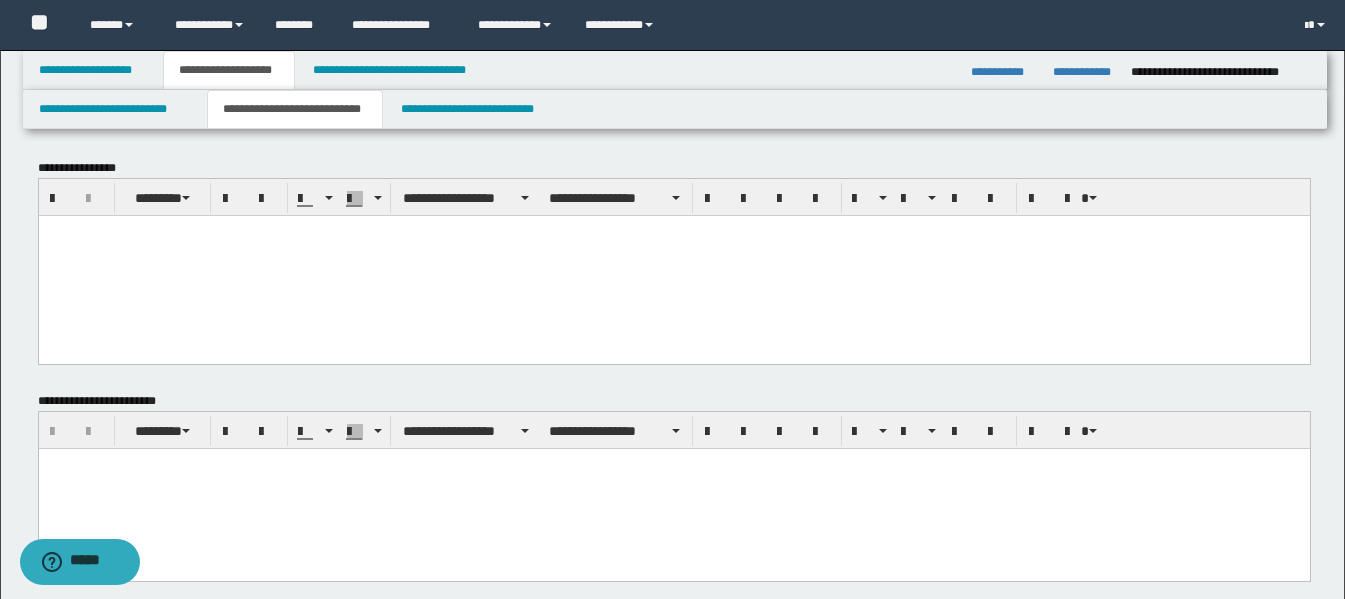 type 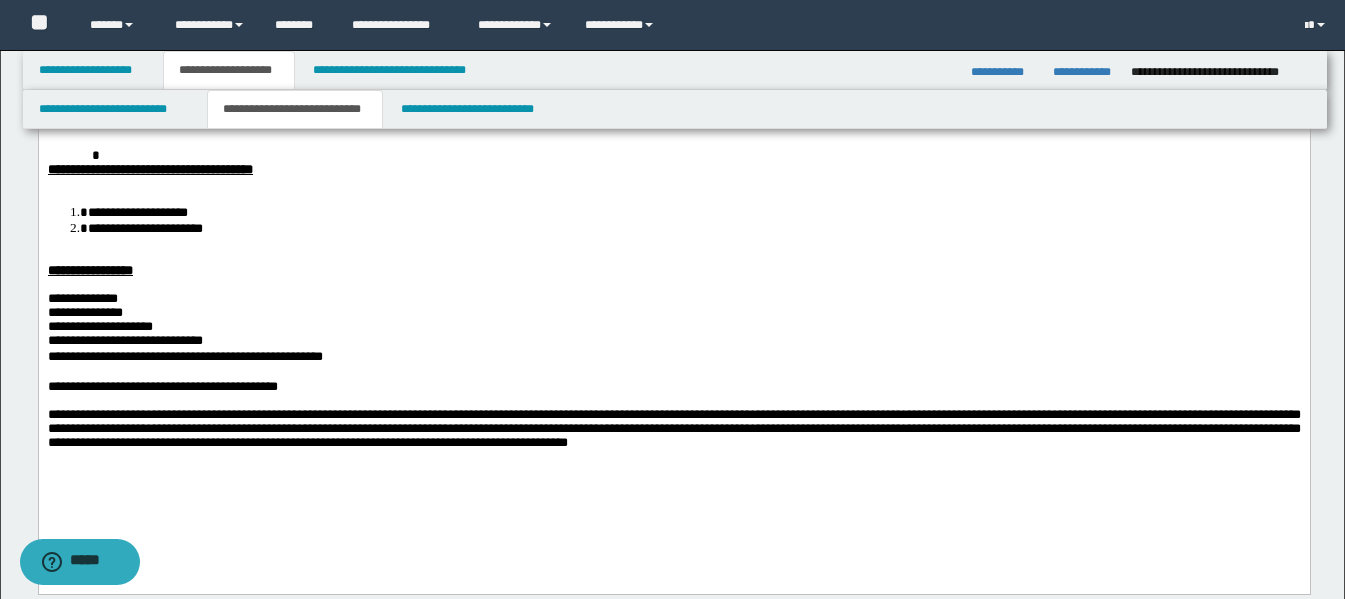 scroll, scrollTop: 200, scrollLeft: 0, axis: vertical 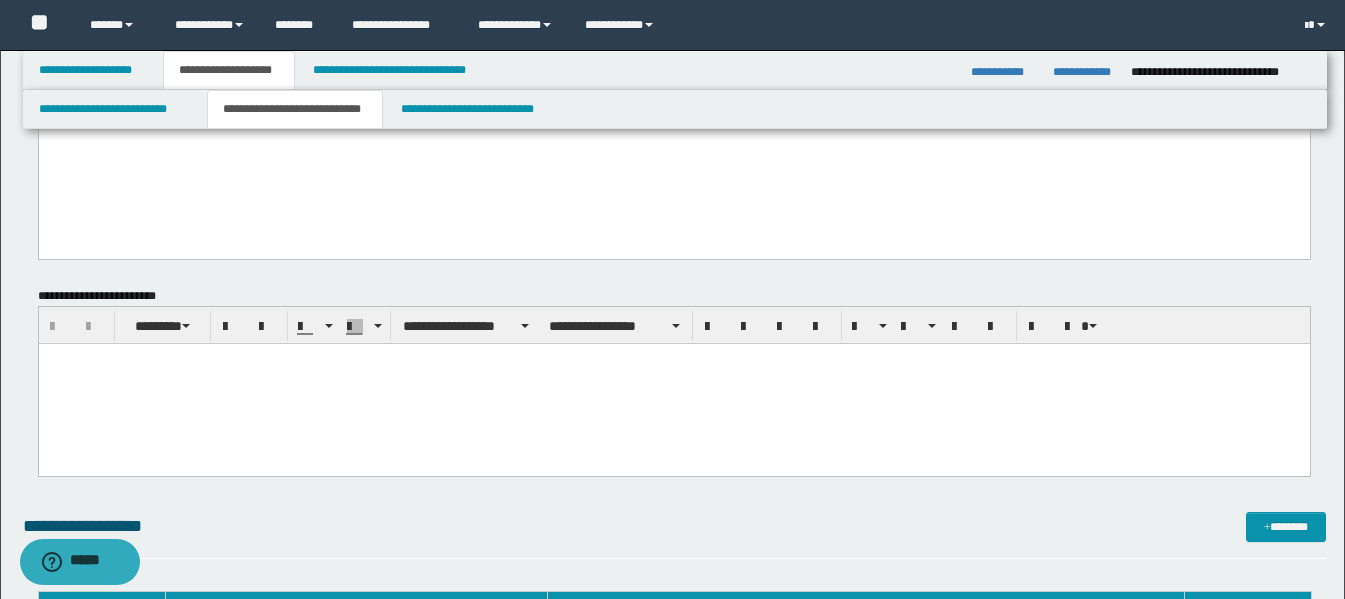 drag, startPoint x: 320, startPoint y: 379, endPoint x: 360, endPoint y: 378, distance: 40.012497 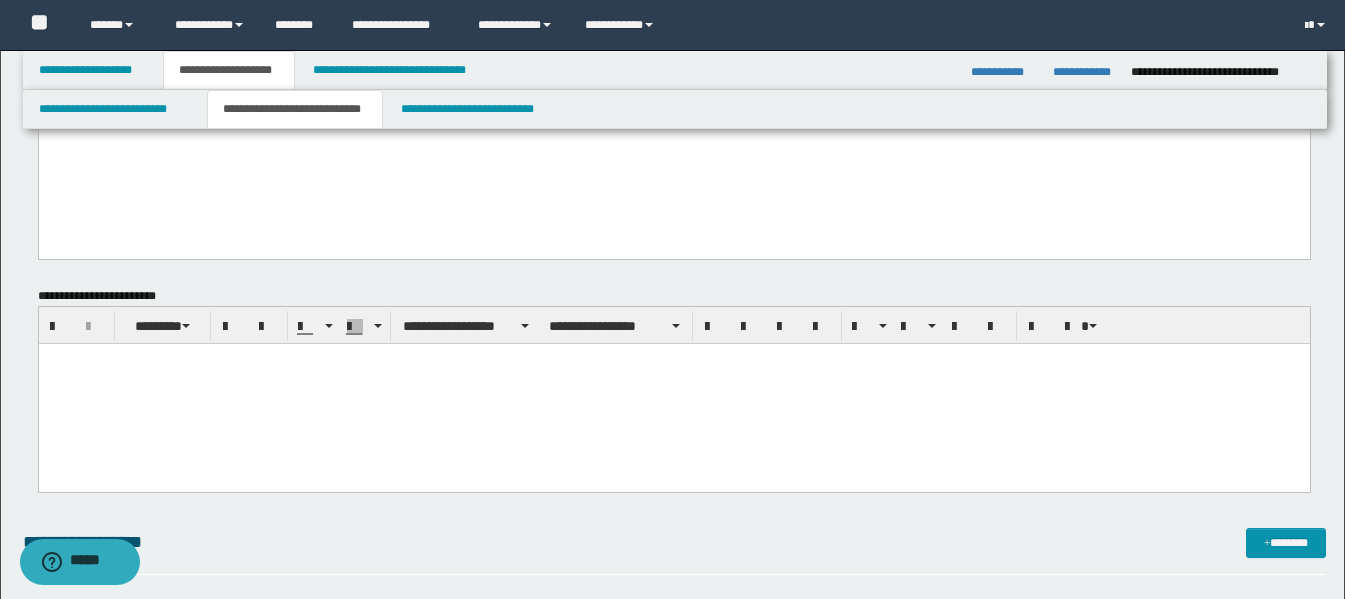 paste 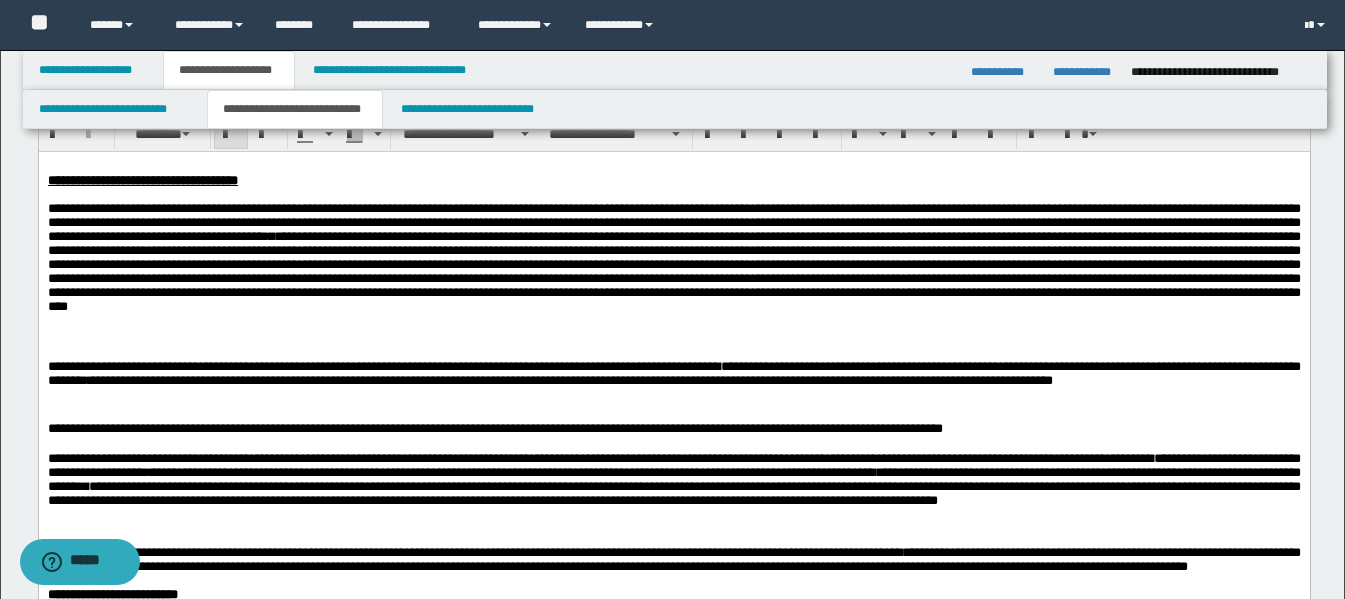 scroll, scrollTop: 700, scrollLeft: 0, axis: vertical 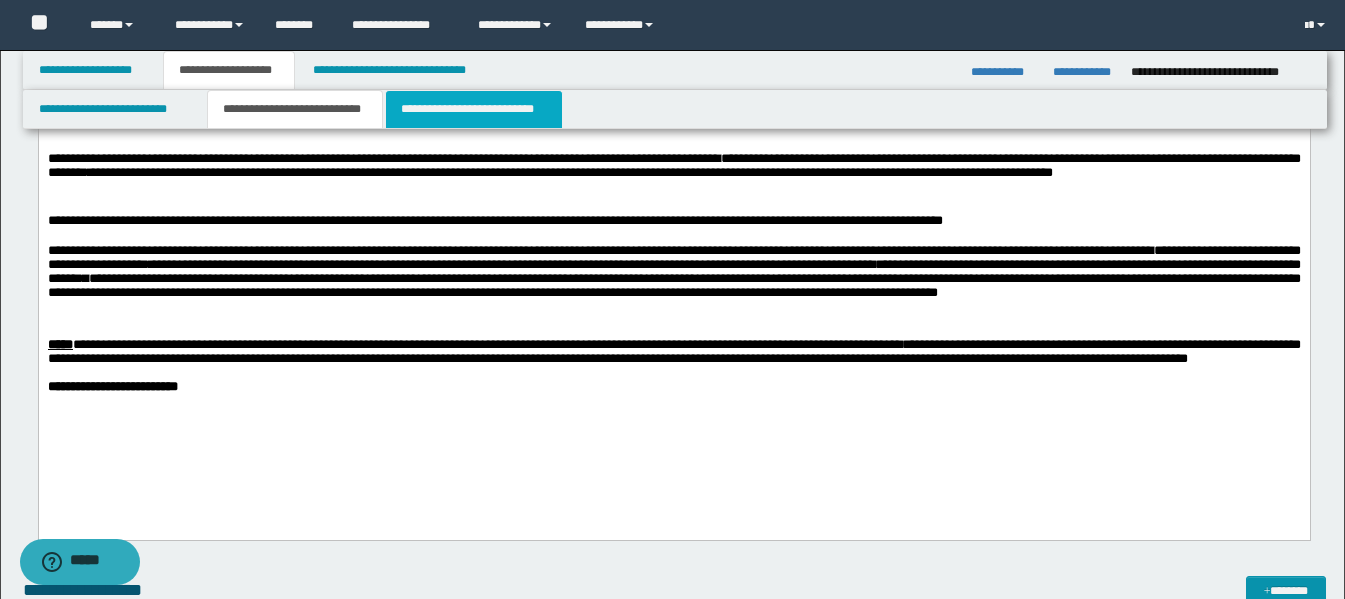 click on "**********" at bounding box center [474, 109] 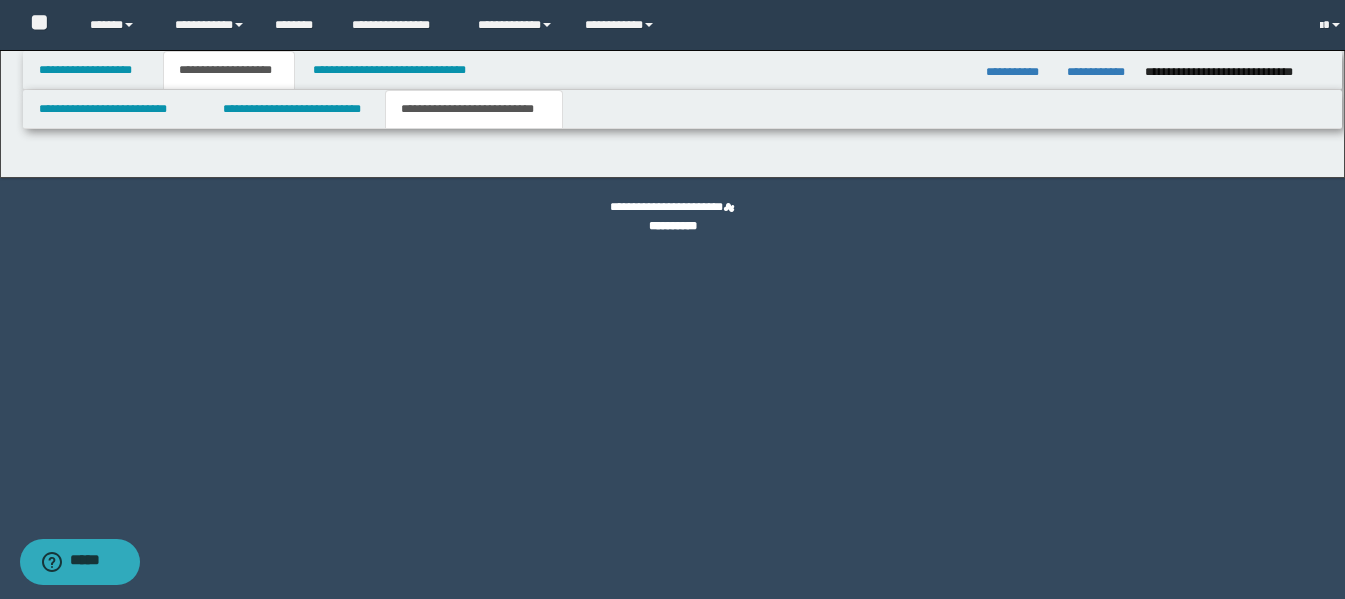 scroll, scrollTop: 0, scrollLeft: 0, axis: both 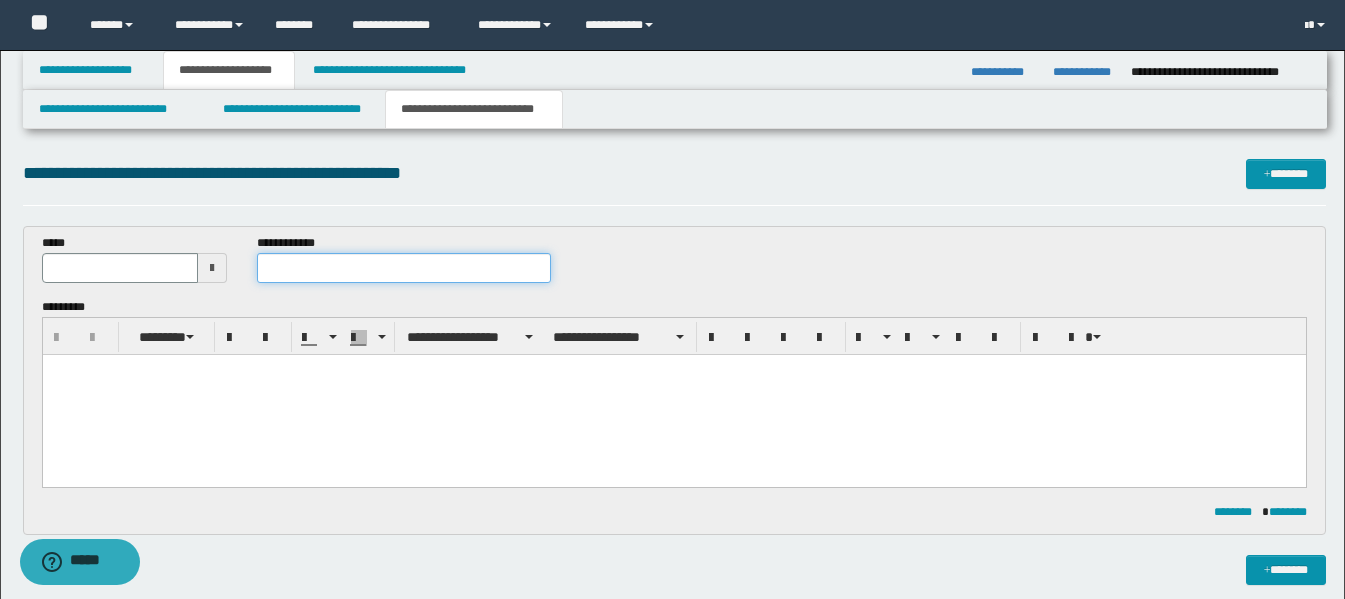 click at bounding box center (404, 268) 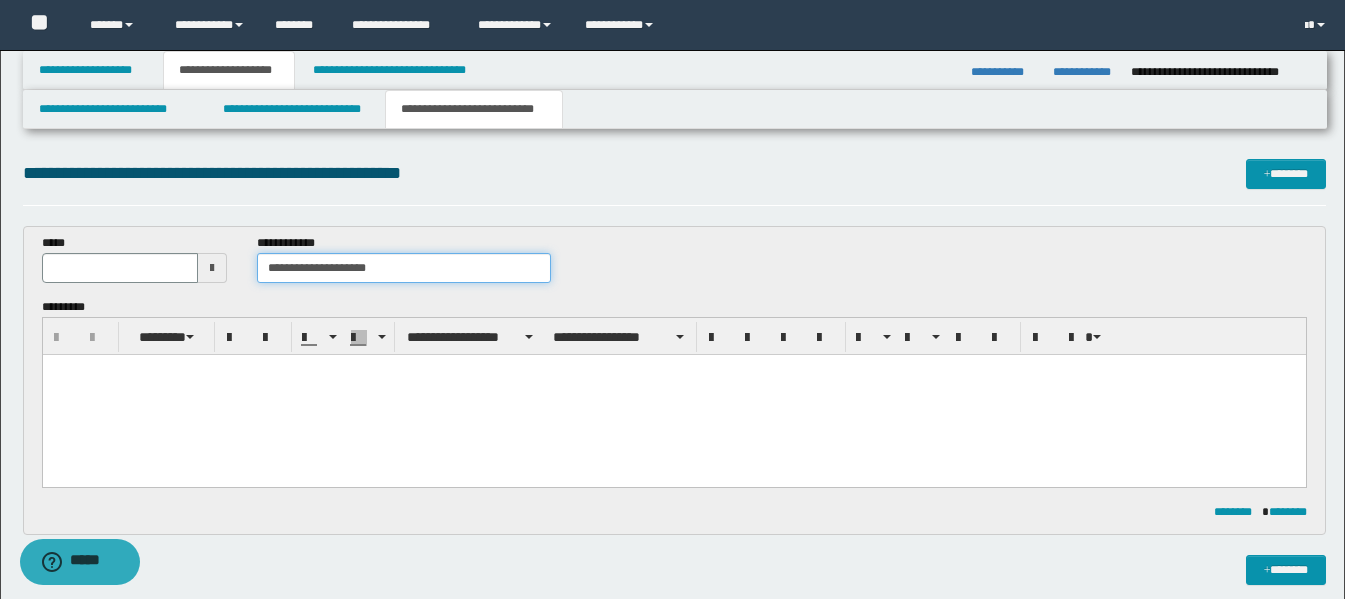 type on "**********" 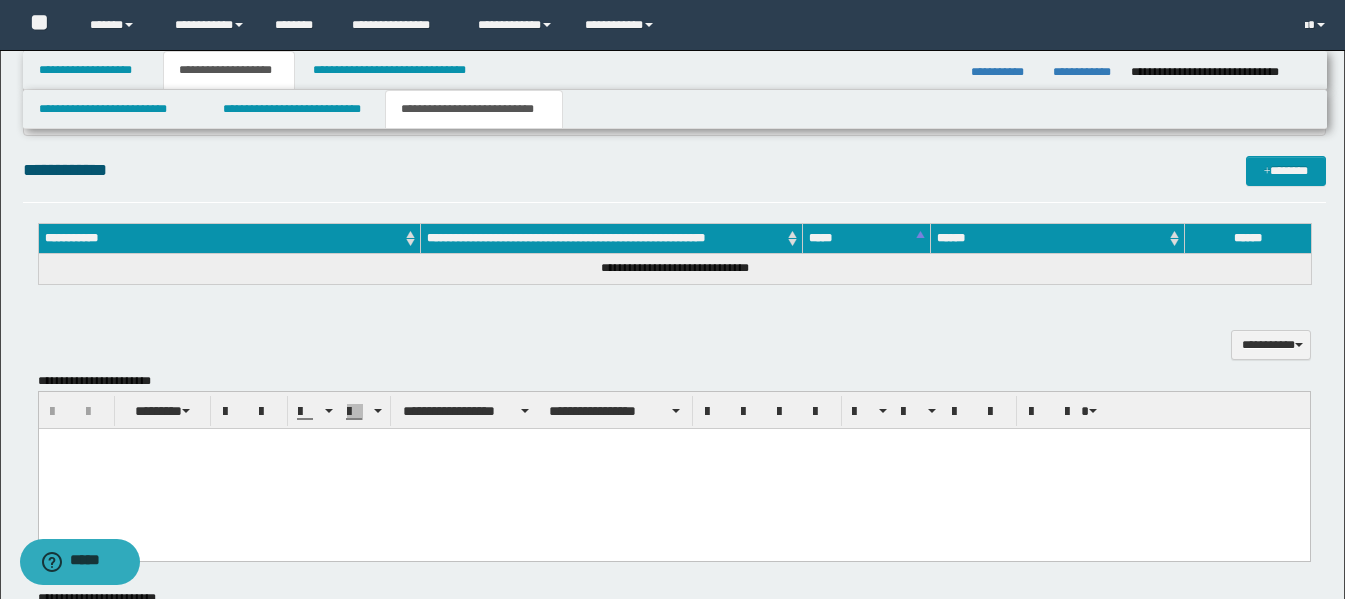scroll, scrollTop: 400, scrollLeft: 0, axis: vertical 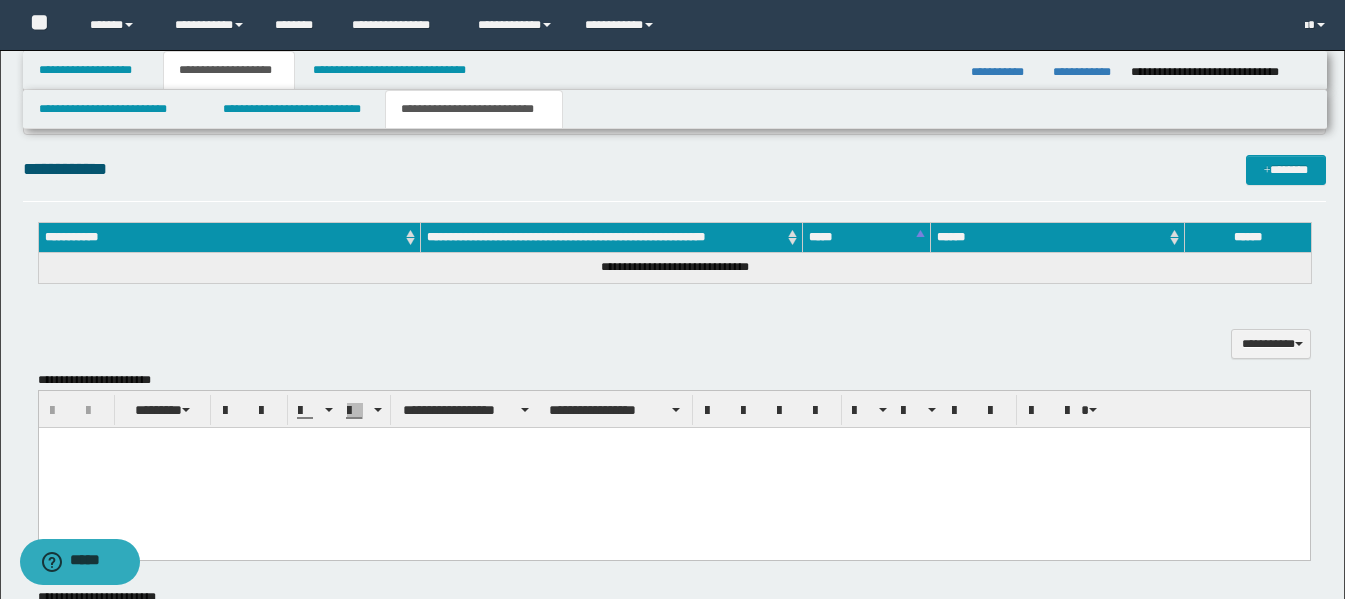 click at bounding box center (673, 468) 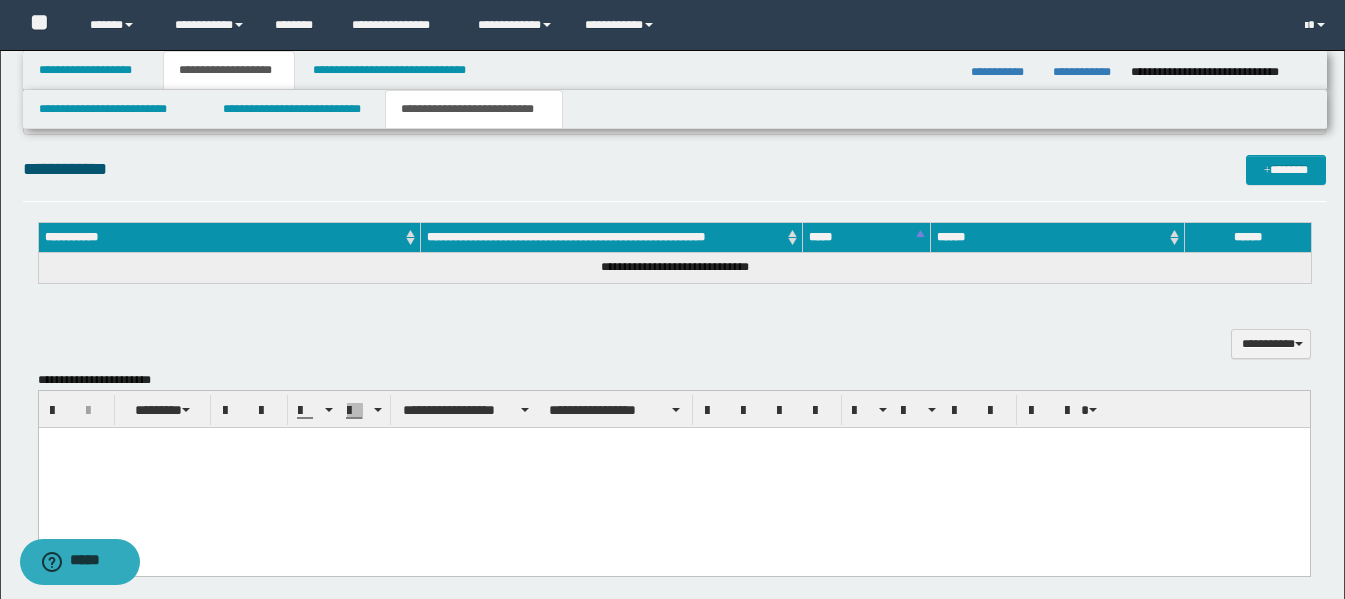 type 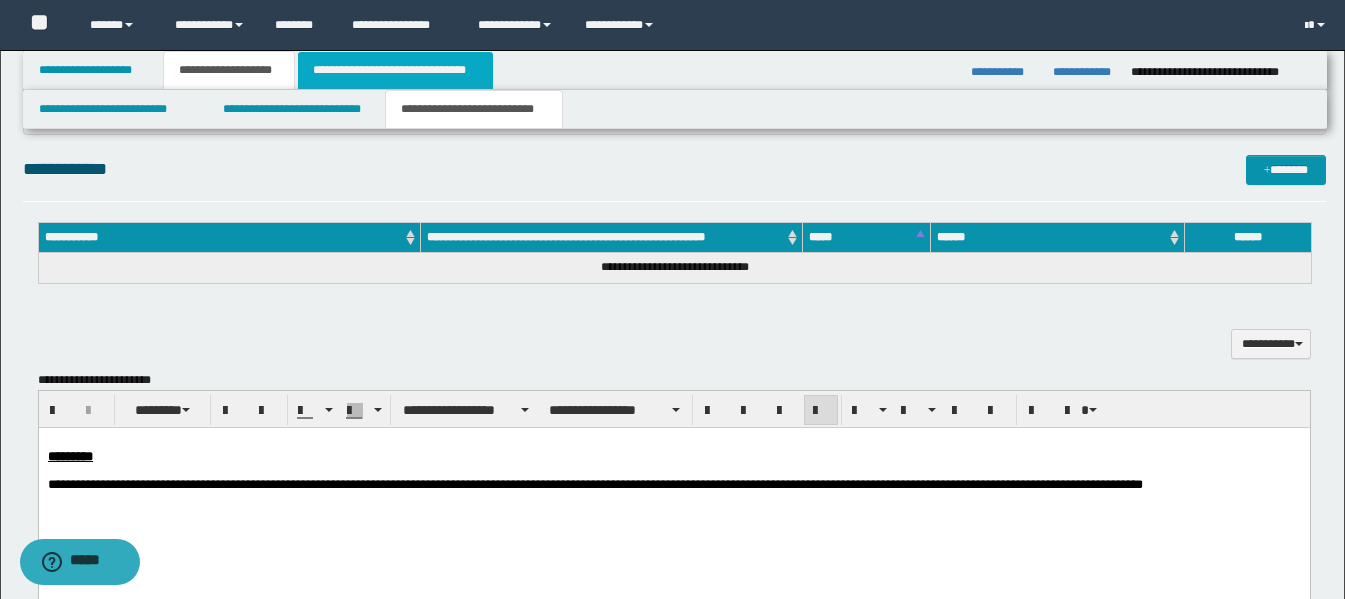 click on "**********" at bounding box center [395, 70] 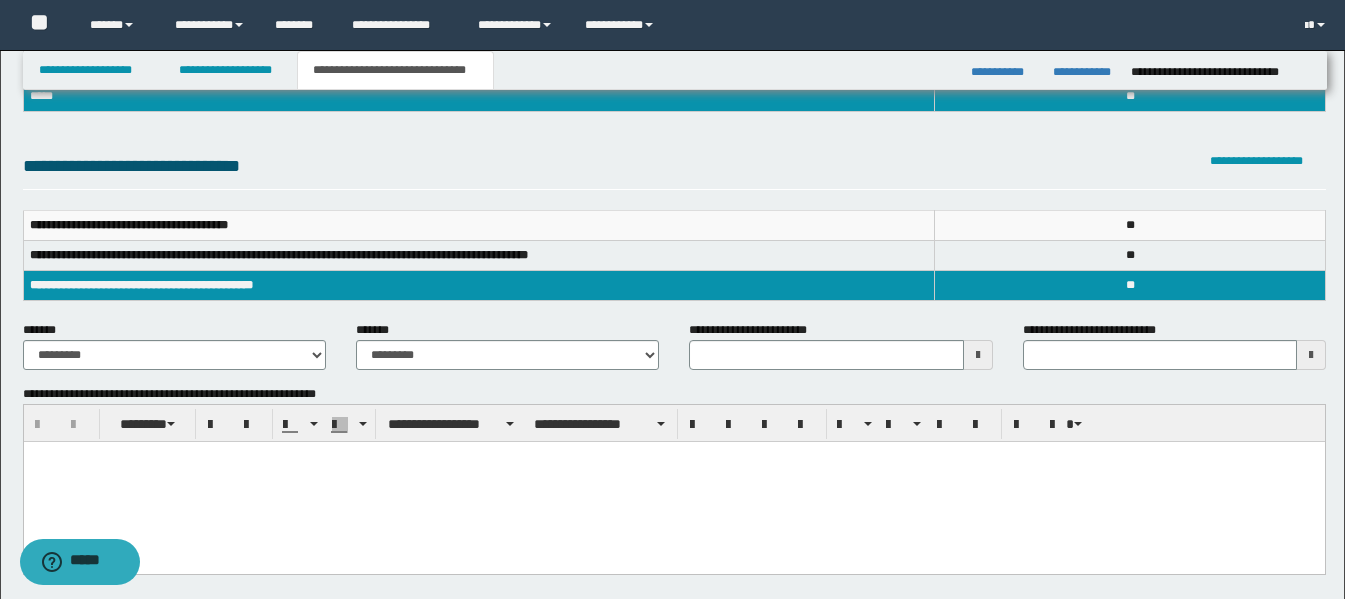 scroll, scrollTop: 200, scrollLeft: 0, axis: vertical 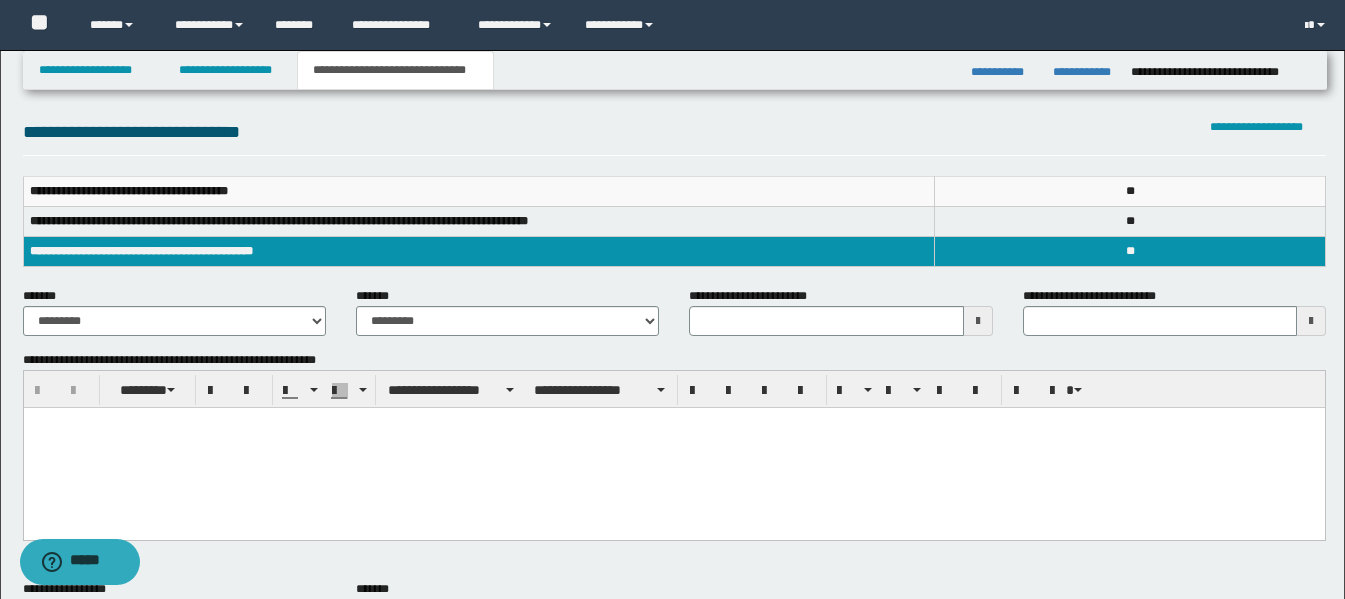 drag, startPoint x: 225, startPoint y: 484, endPoint x: 242, endPoint y: 483, distance: 17.029387 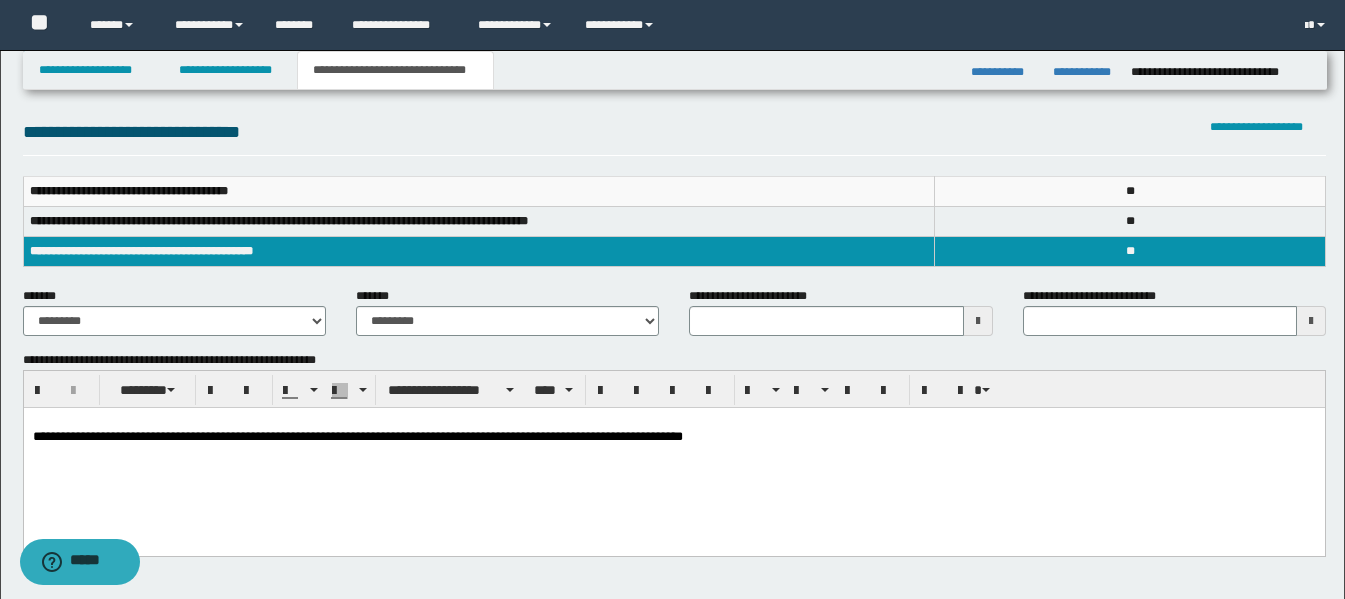click on "**********" at bounding box center [174, 311] 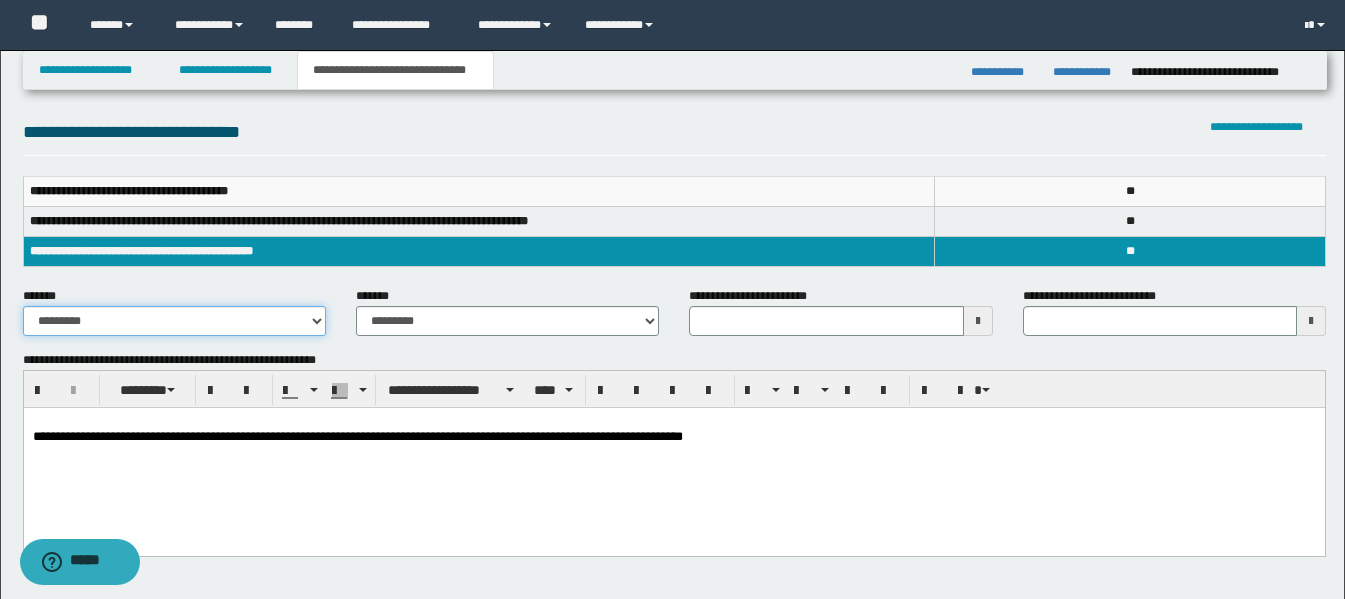 click on "**********" at bounding box center (174, 321) 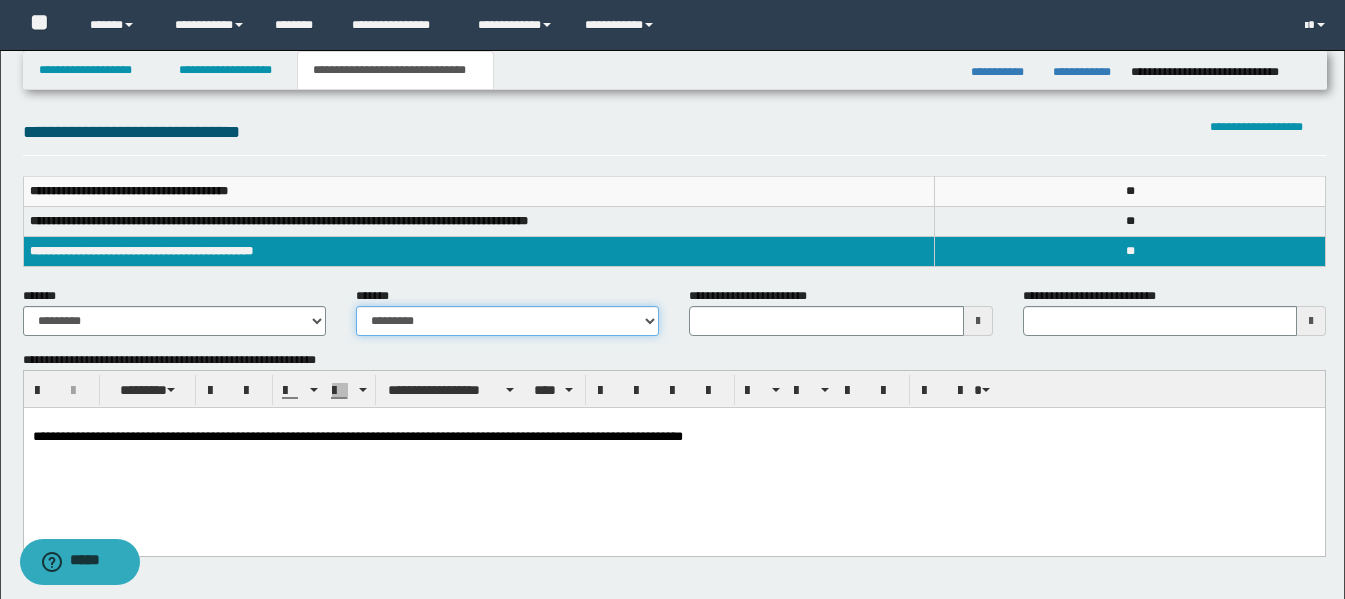 click on "**********" at bounding box center (507, 321) 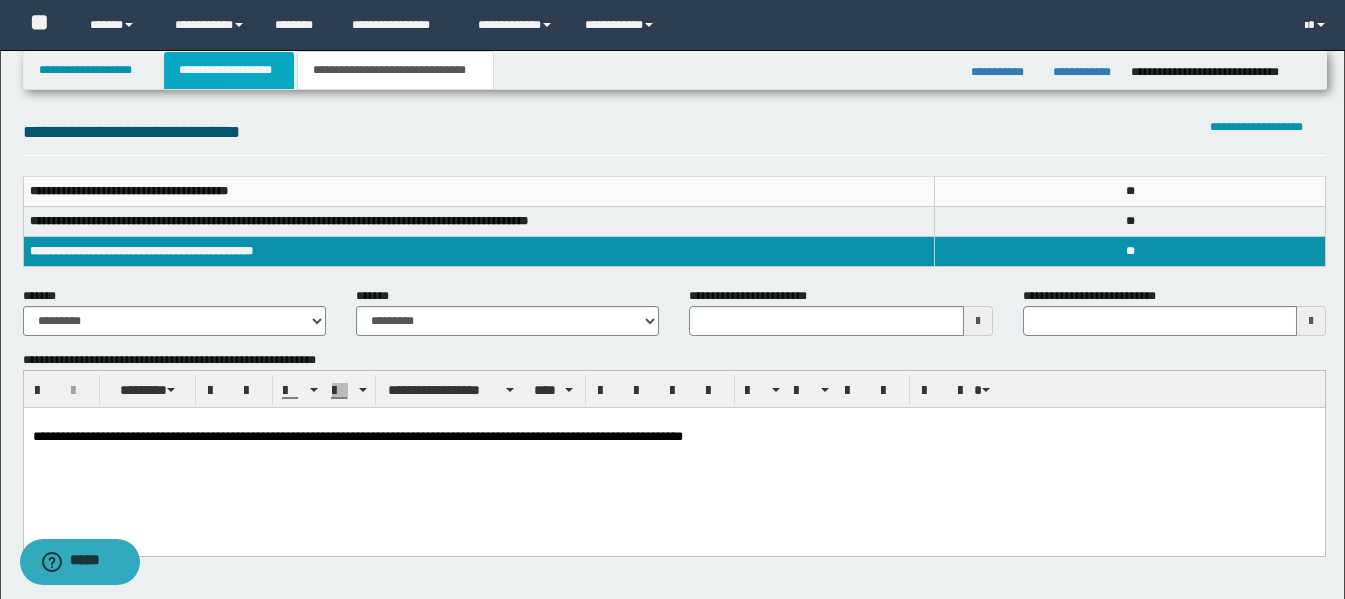 click on "**********" at bounding box center [229, 70] 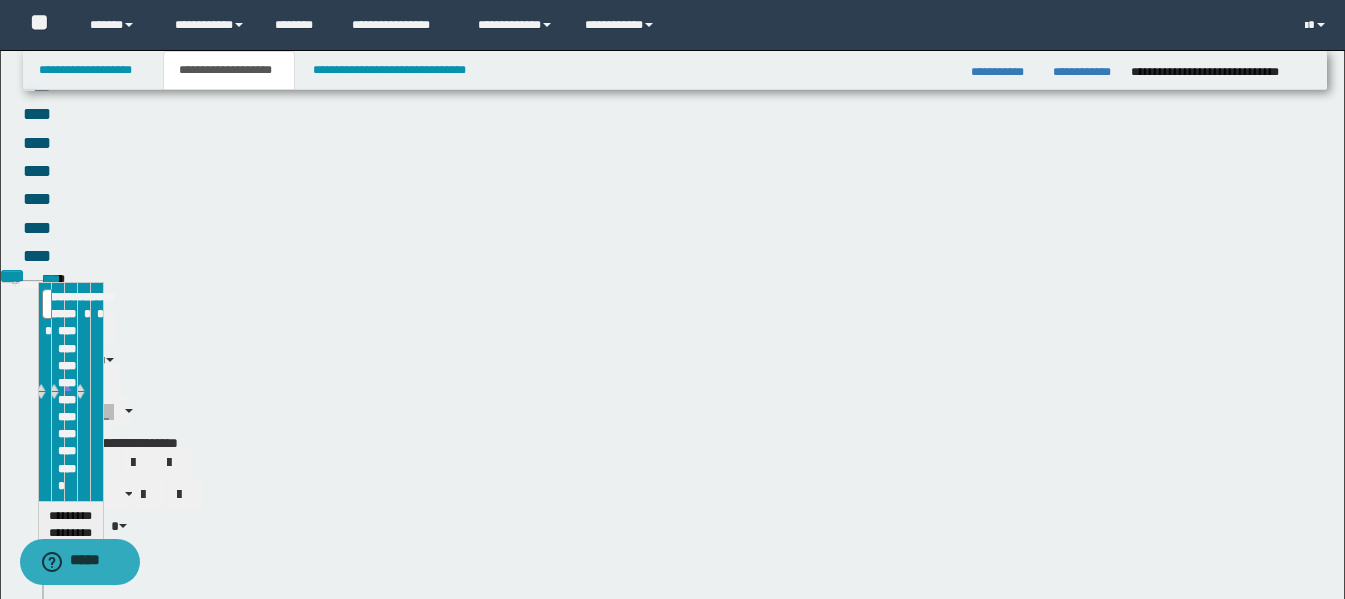 scroll, scrollTop: 231, scrollLeft: 0, axis: vertical 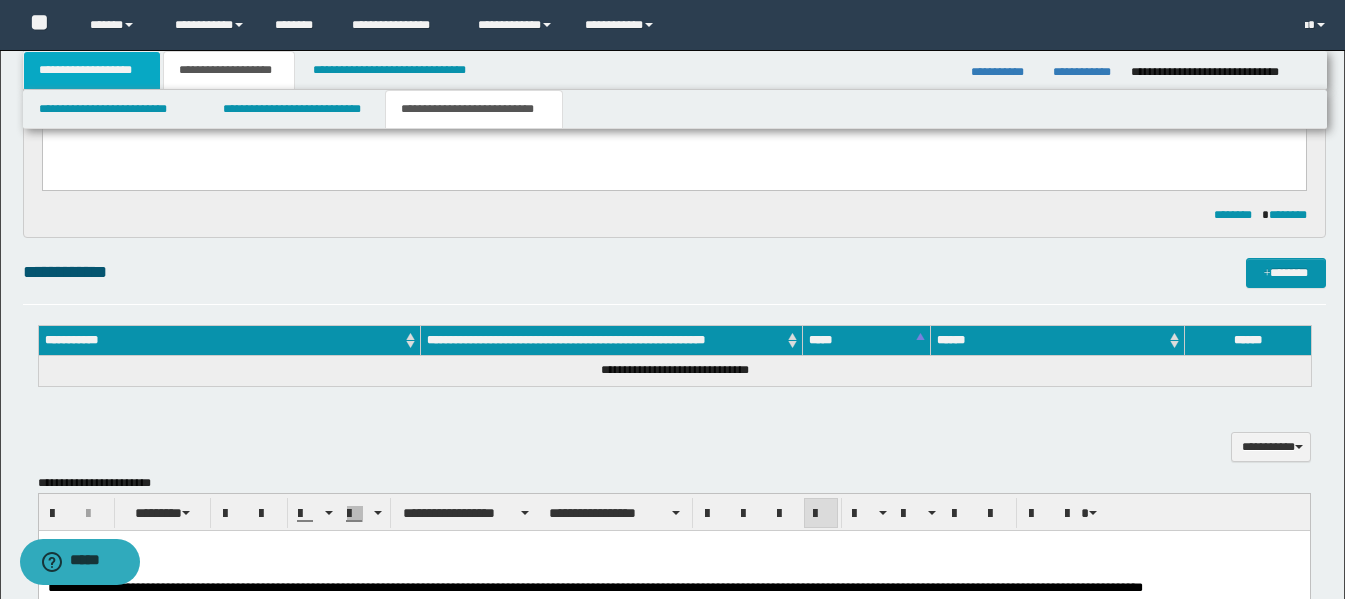 click on "**********" at bounding box center [92, 70] 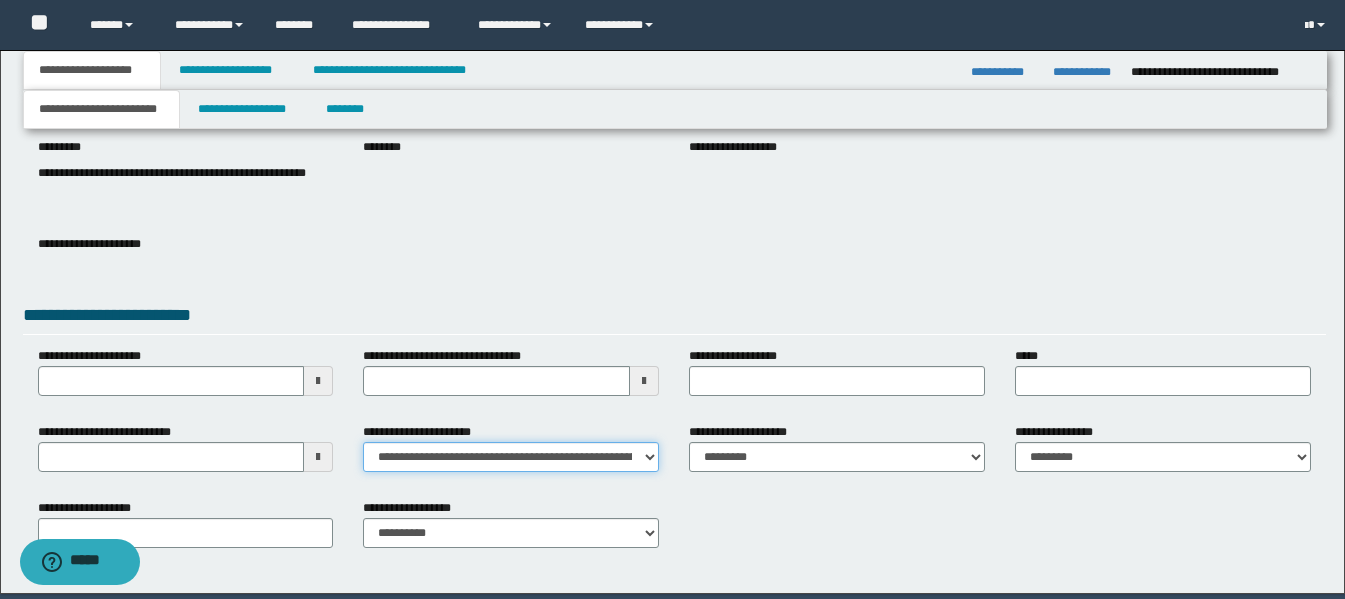 click on "**********" at bounding box center [511, 457] 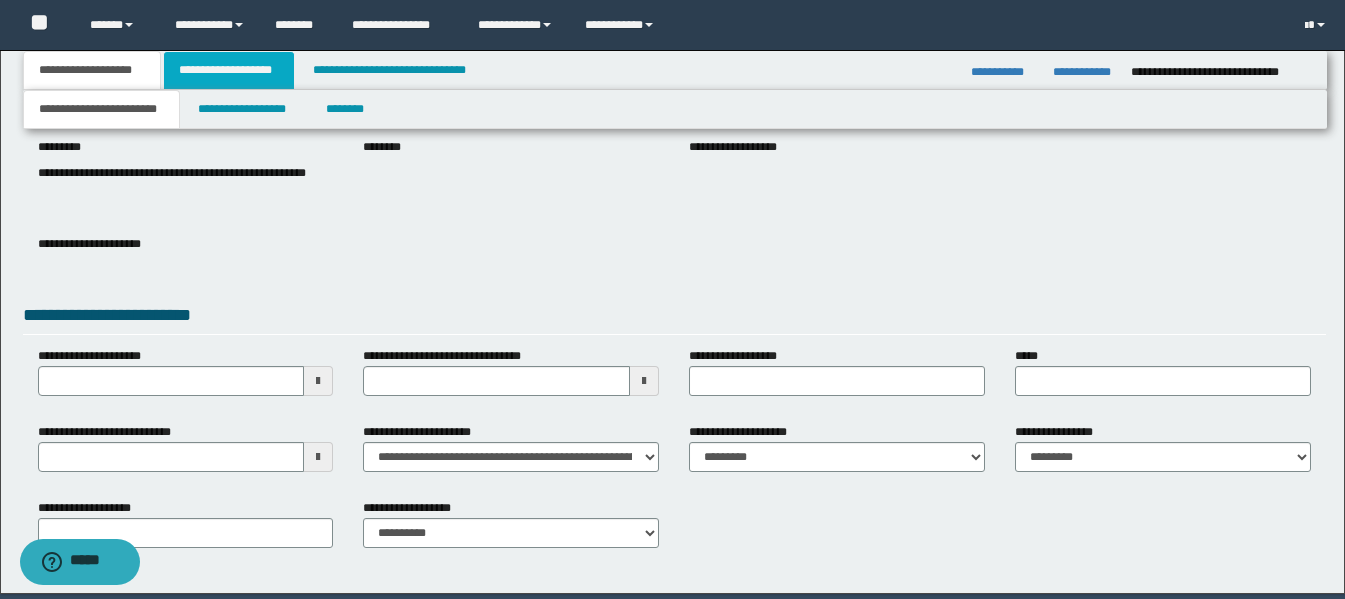 click on "**********" at bounding box center (229, 70) 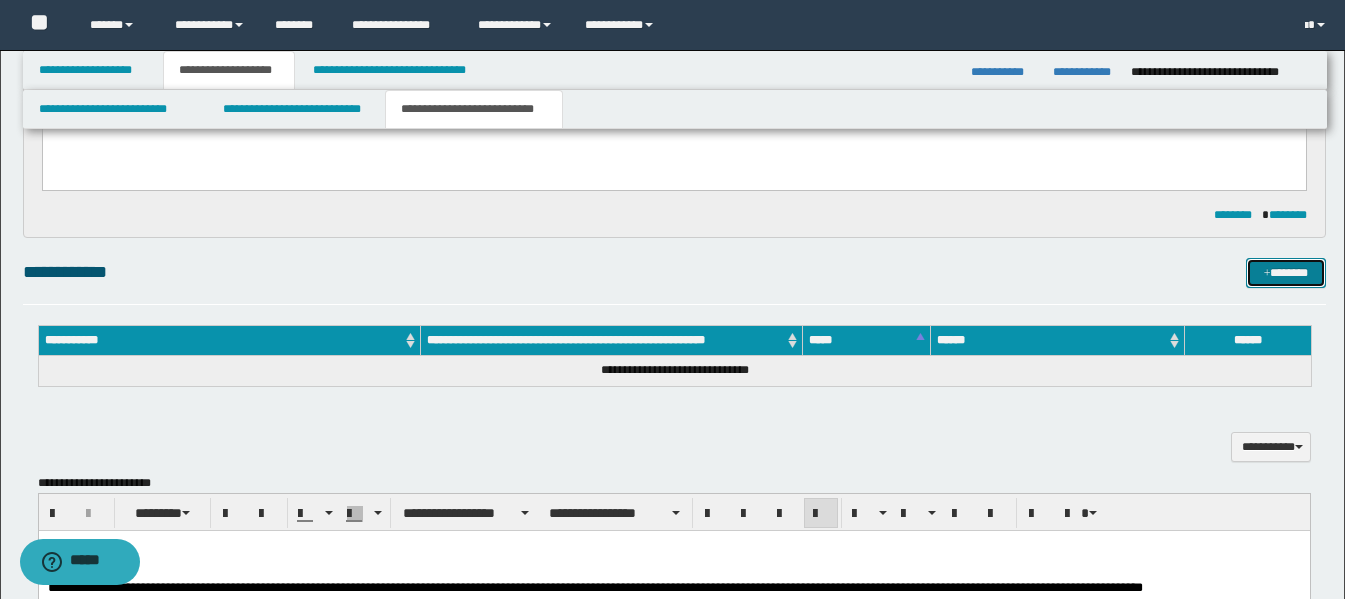 click on "*******" at bounding box center (1286, 273) 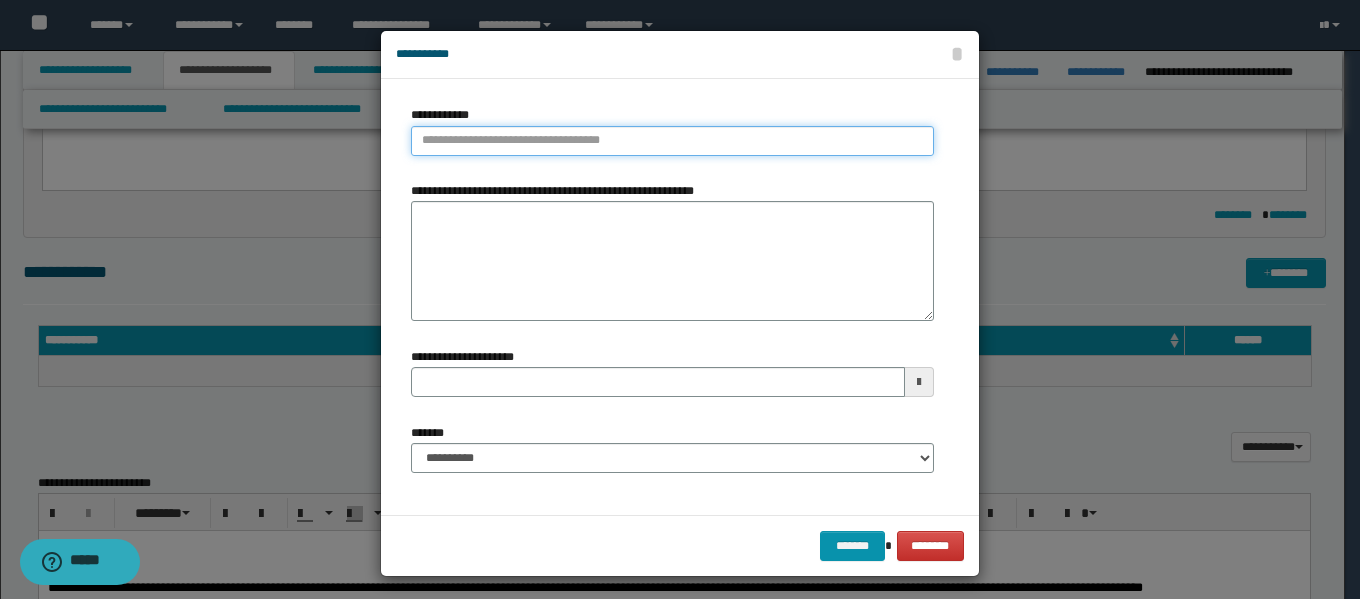 click on "**********" at bounding box center (672, 141) 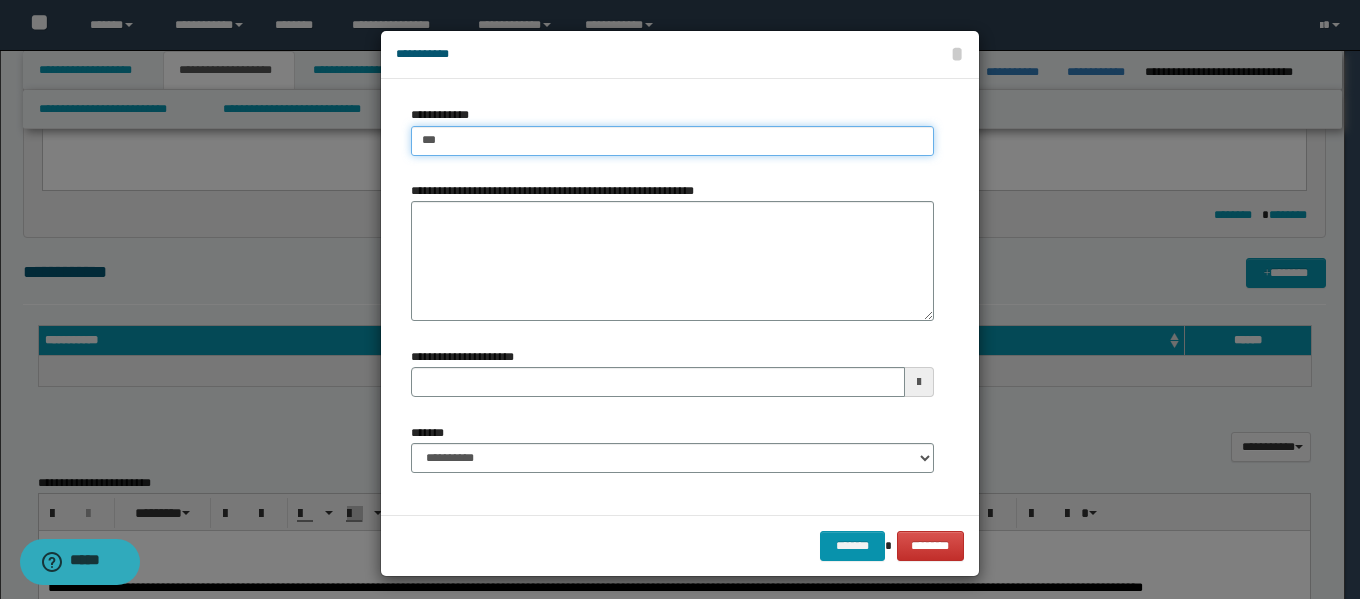 type on "****" 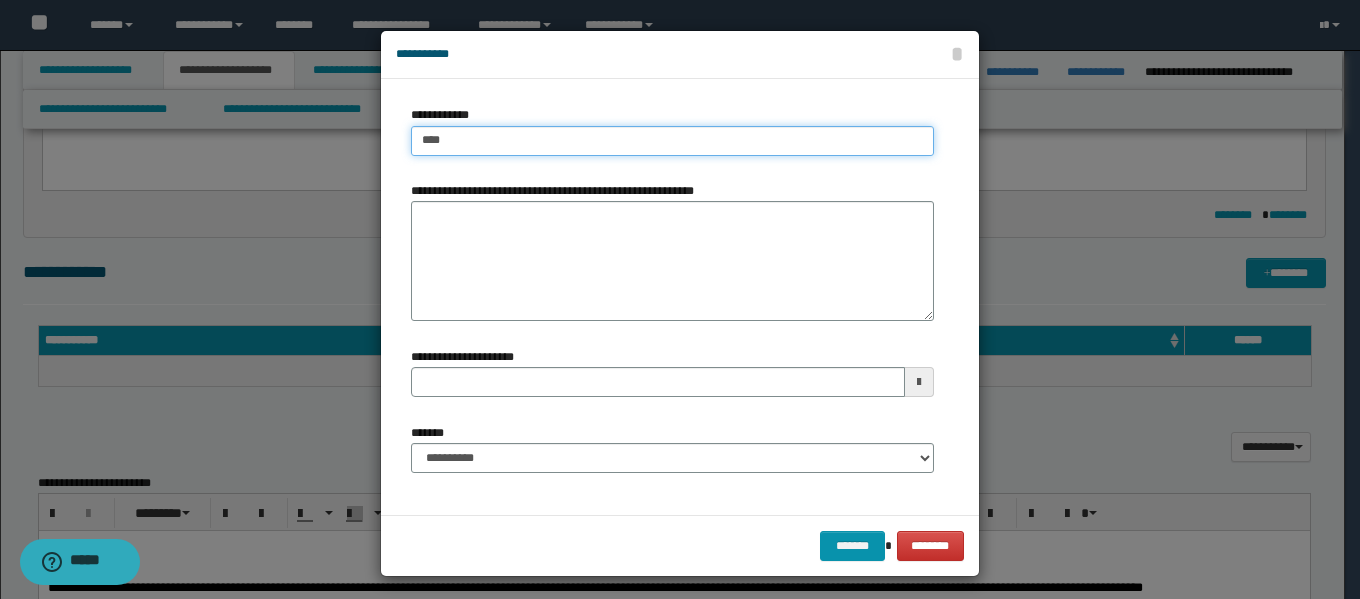 type on "****" 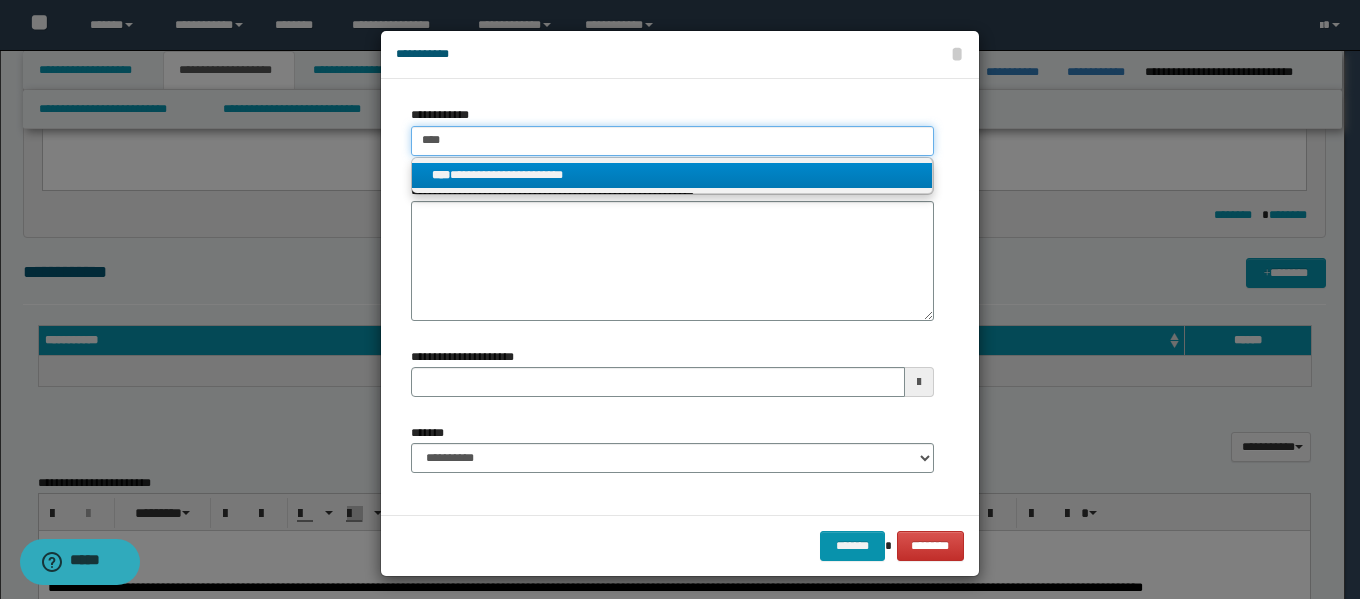 type on "****" 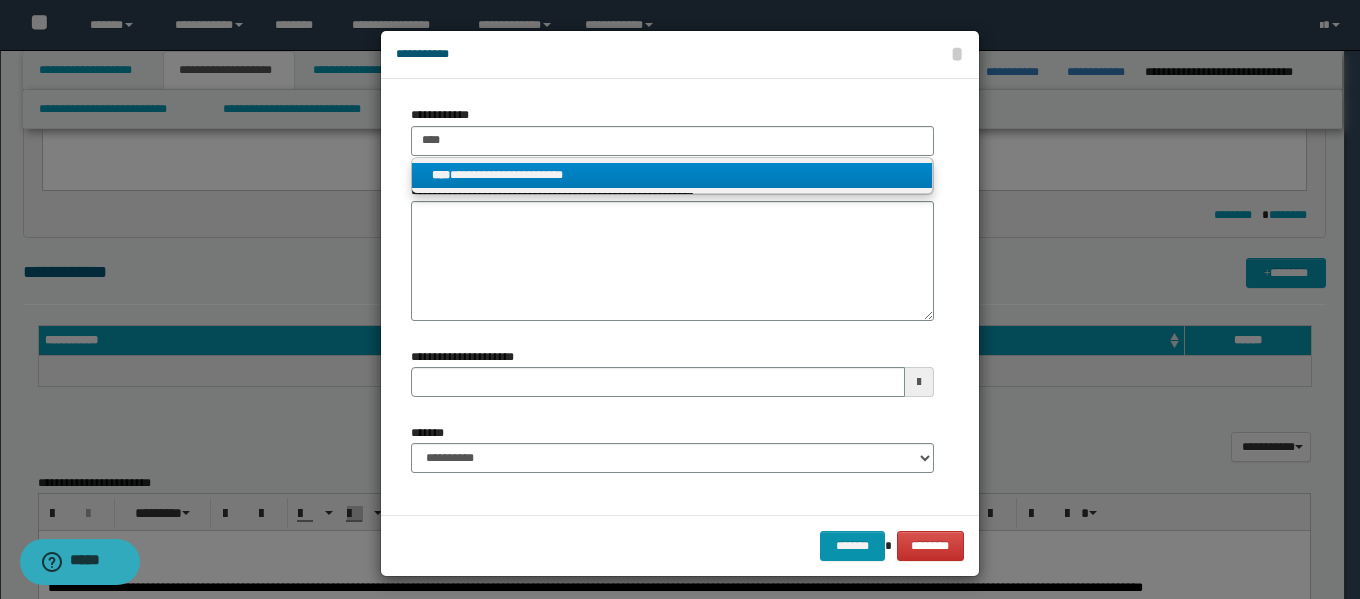 click on "**********" at bounding box center (672, 175) 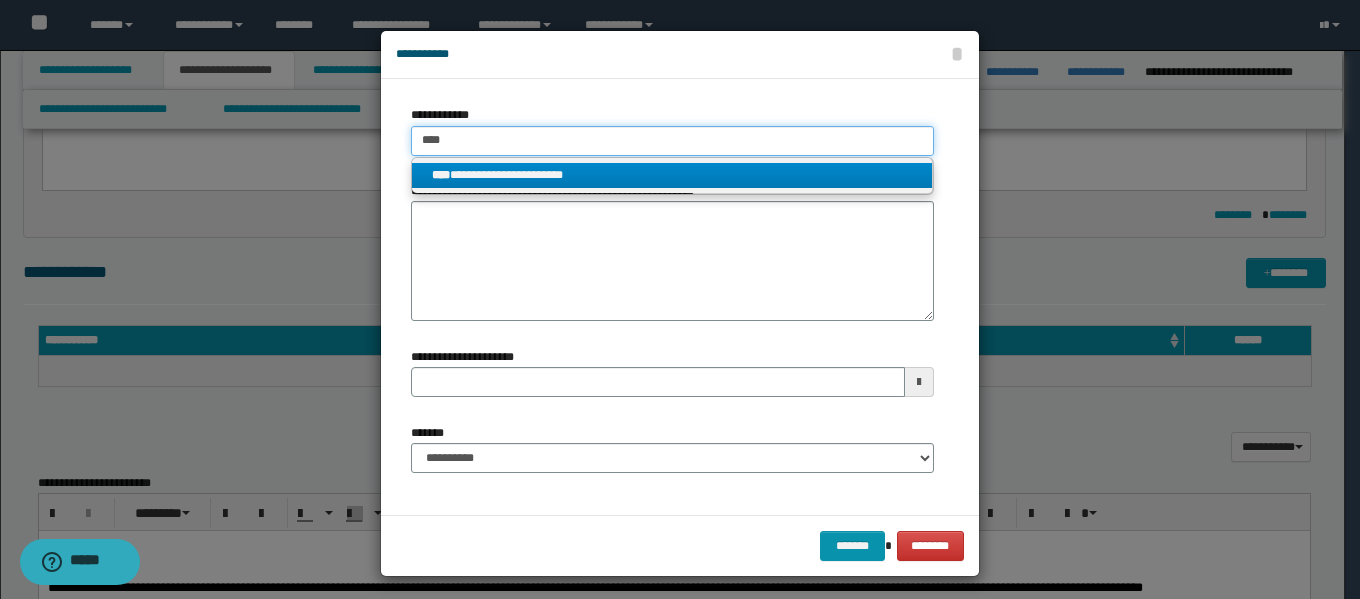 type 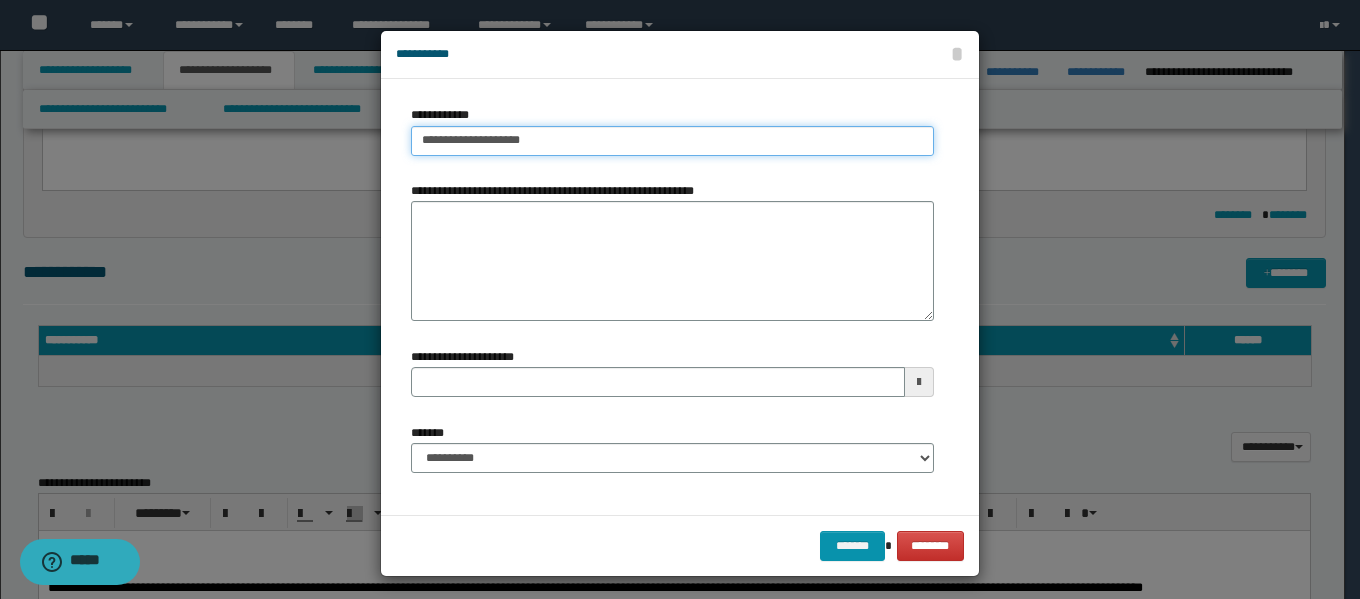 type 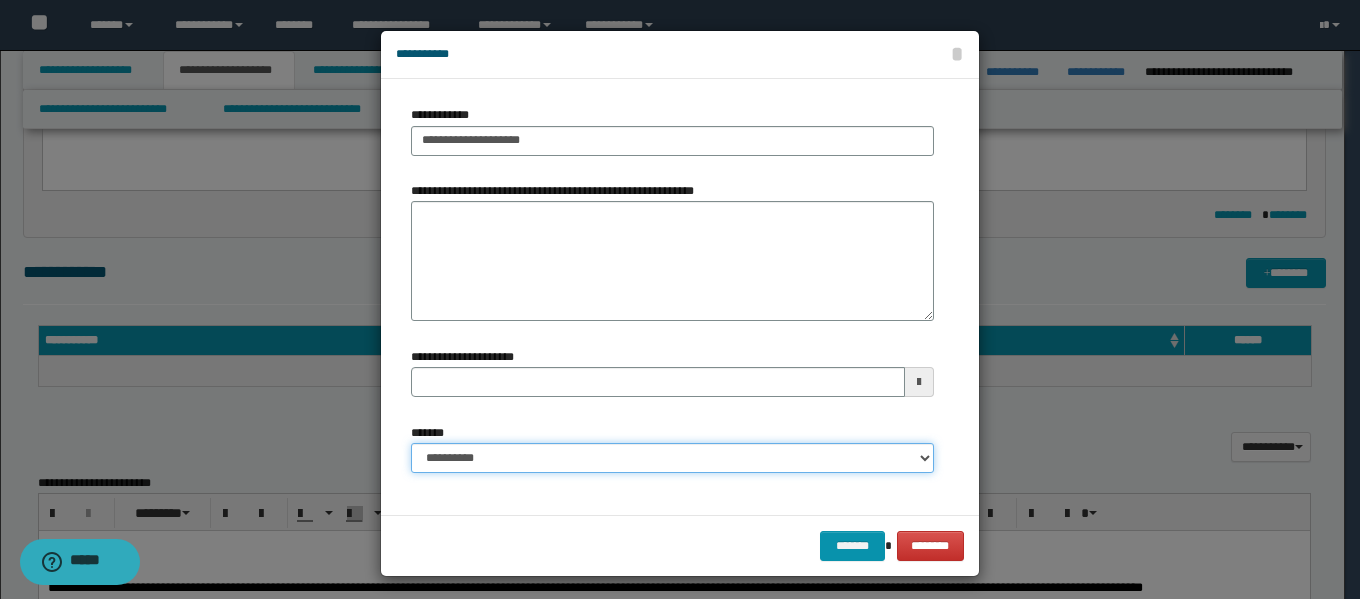 click on "**********" at bounding box center [672, 458] 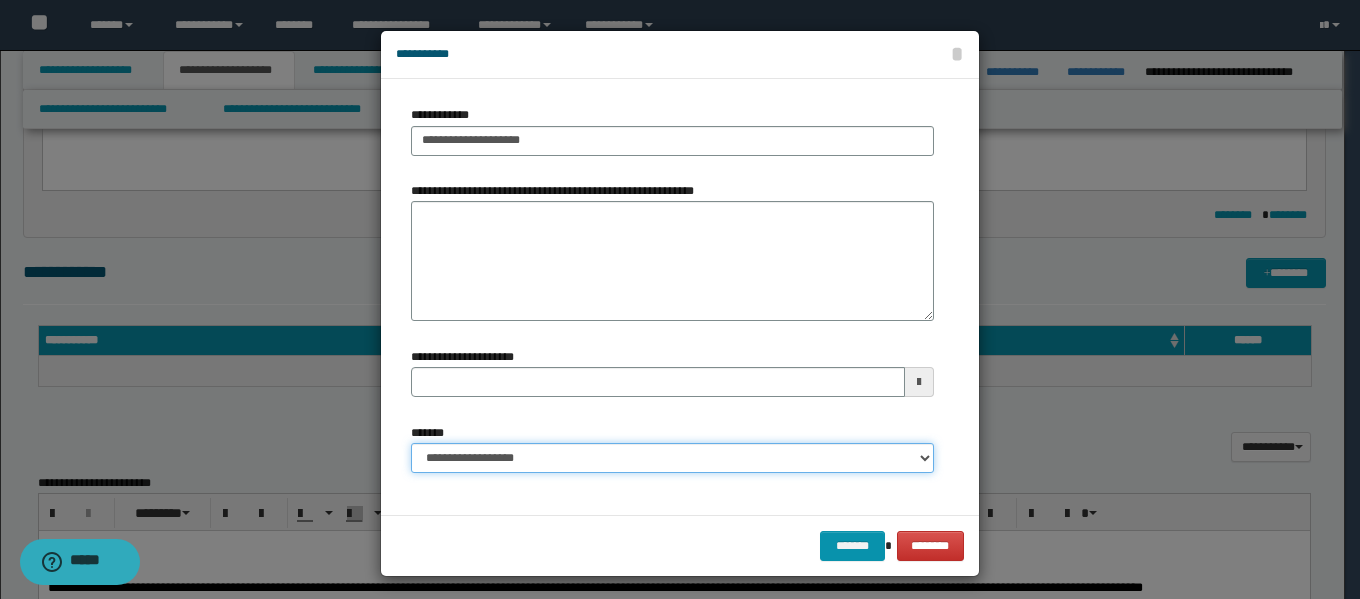 type 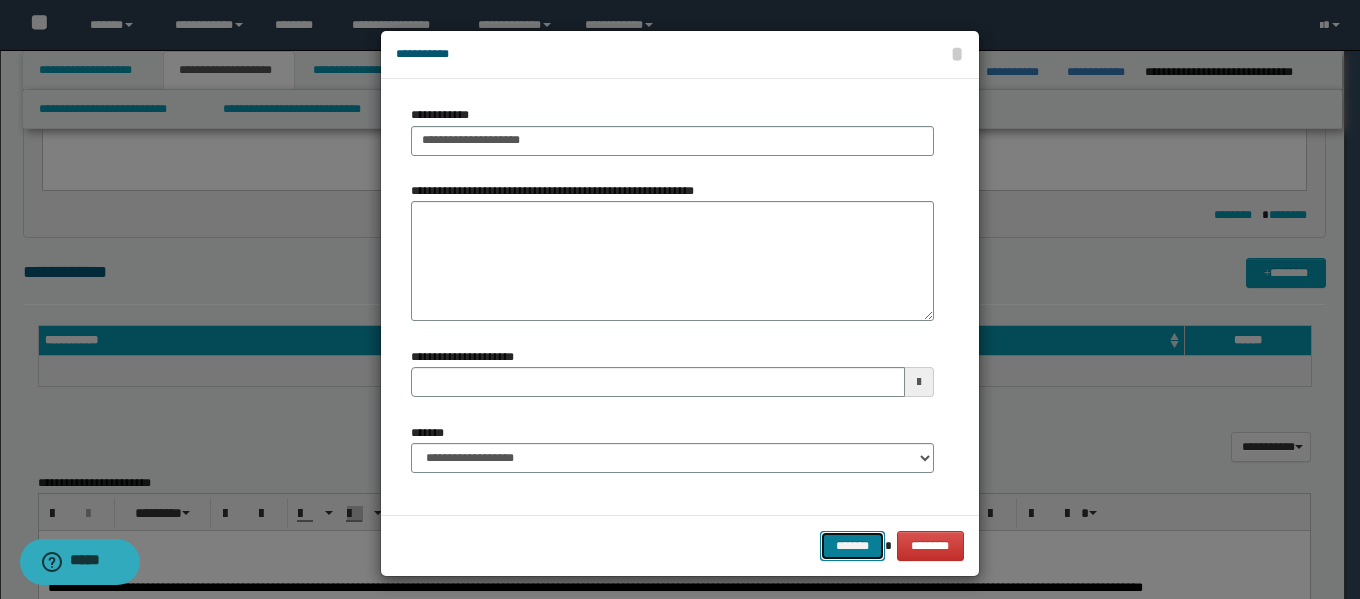 click on "*******" at bounding box center [852, 546] 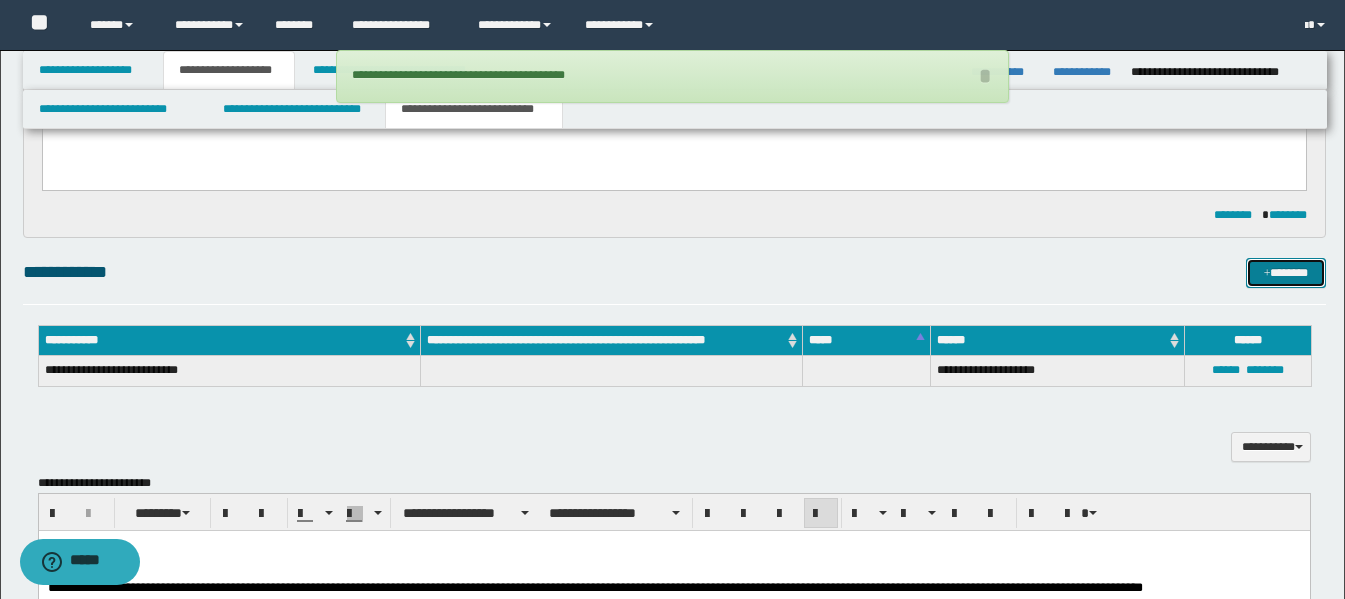 click at bounding box center (1267, 274) 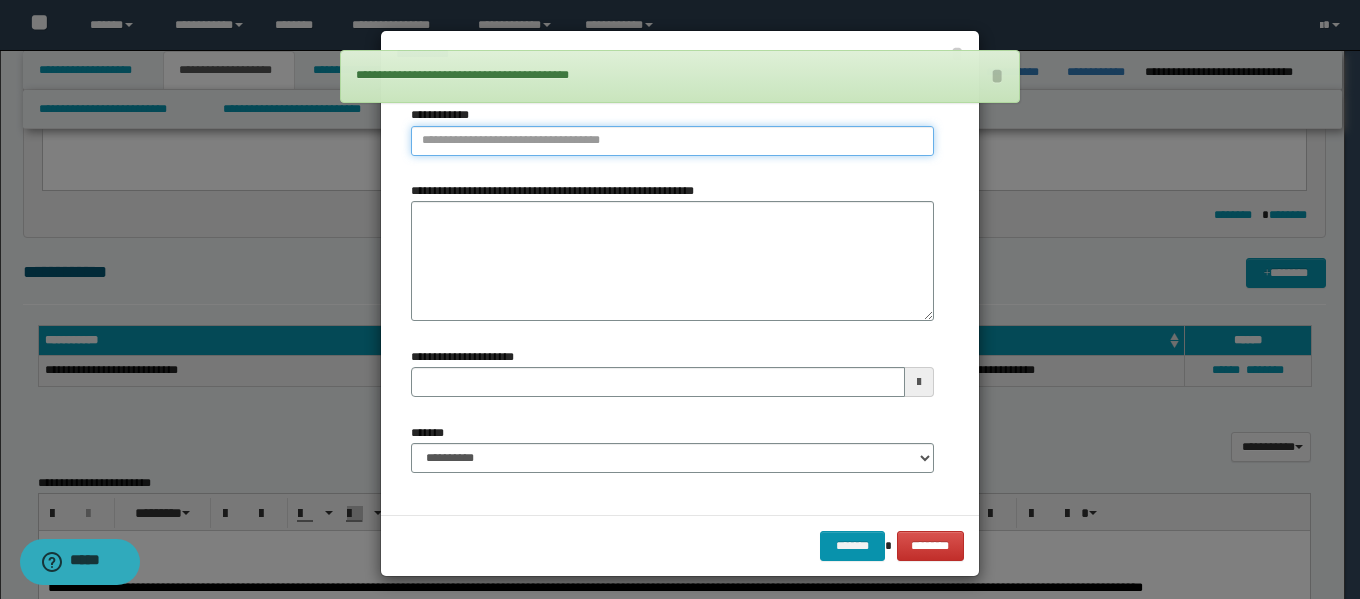 type on "**********" 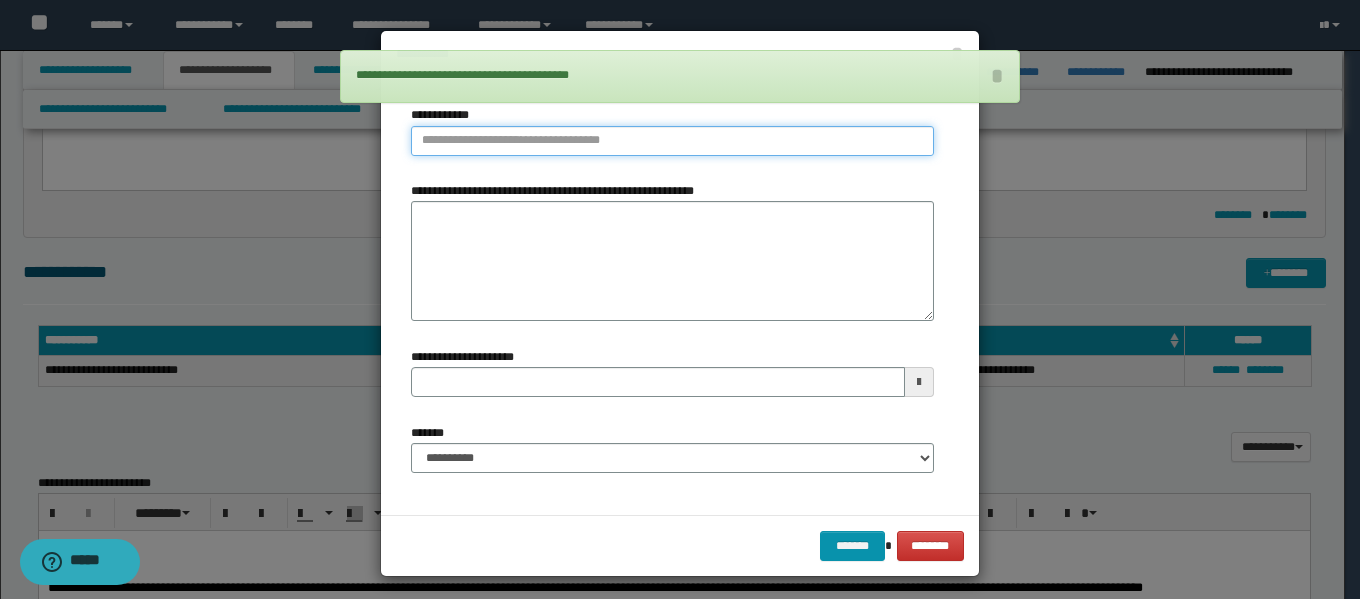 click on "**********" at bounding box center [672, 141] 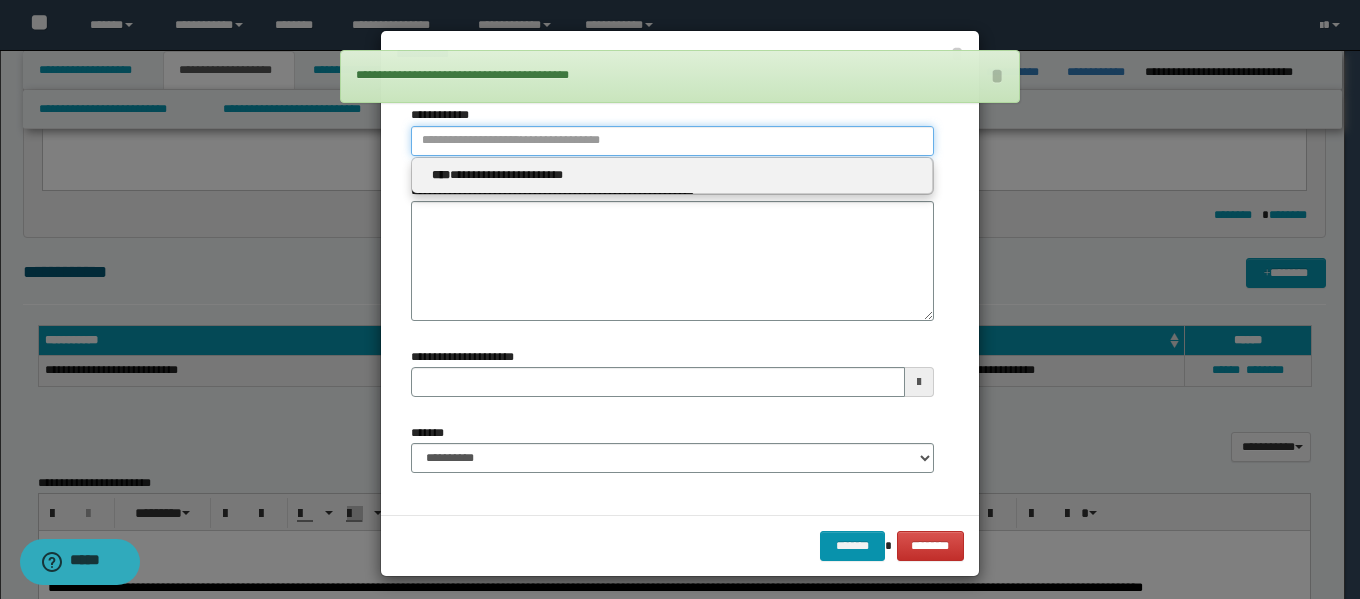 type 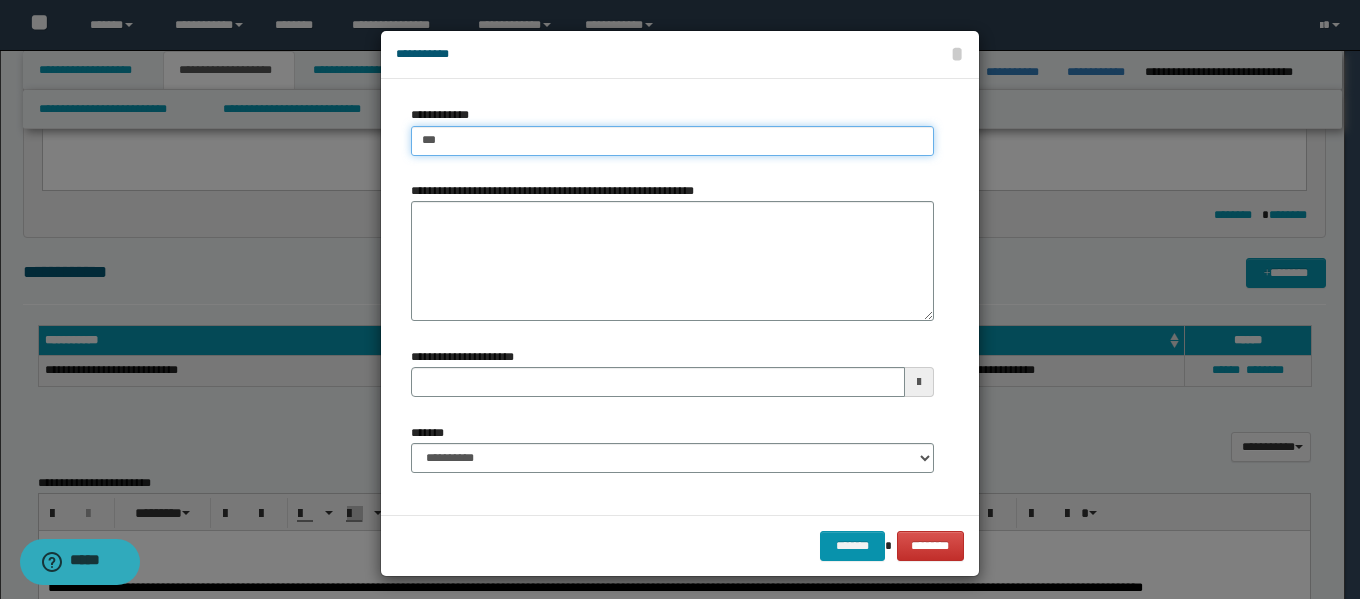 type on "****" 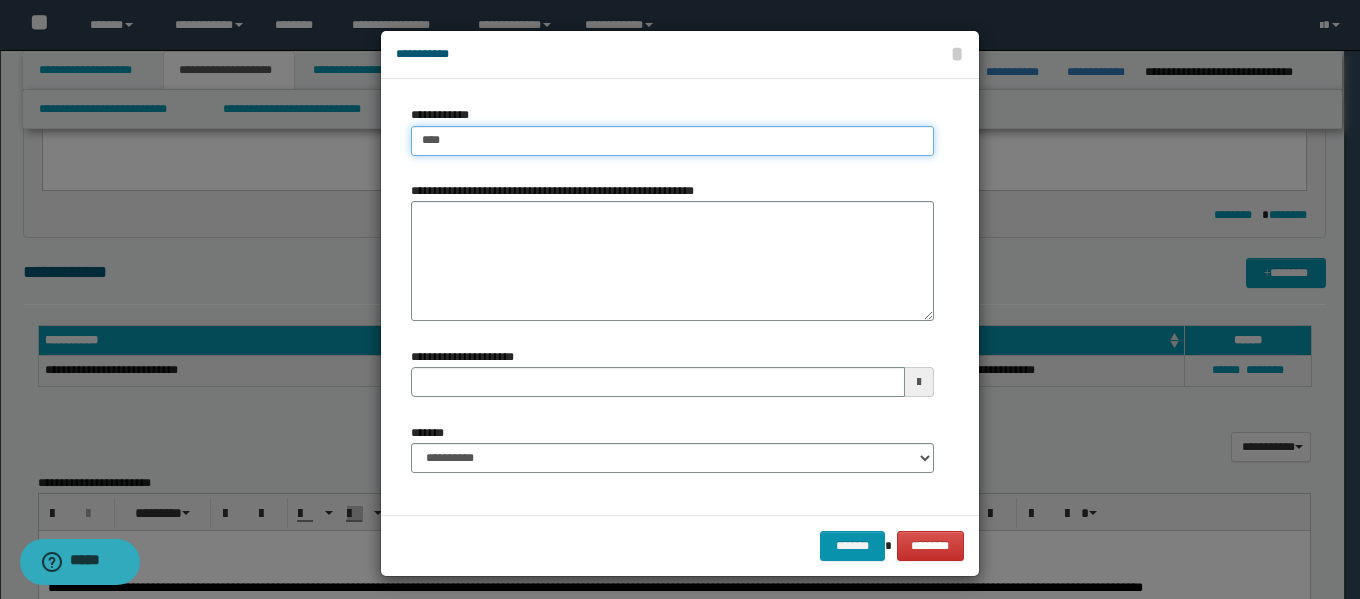 type on "****" 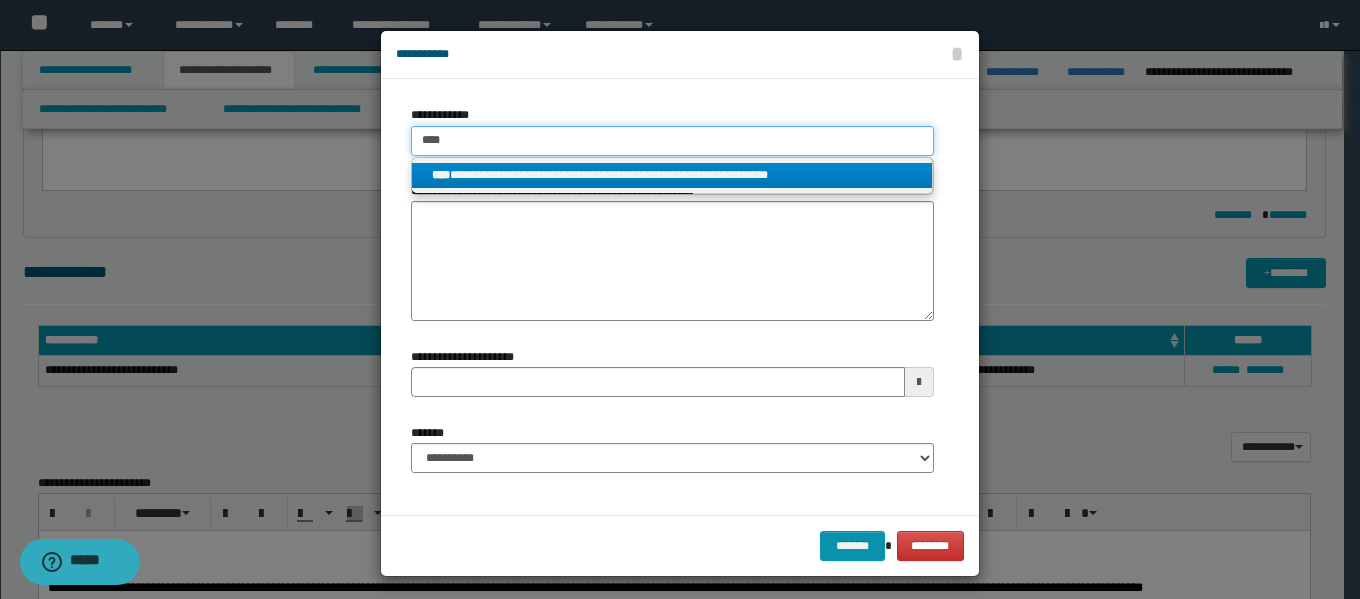 type on "****" 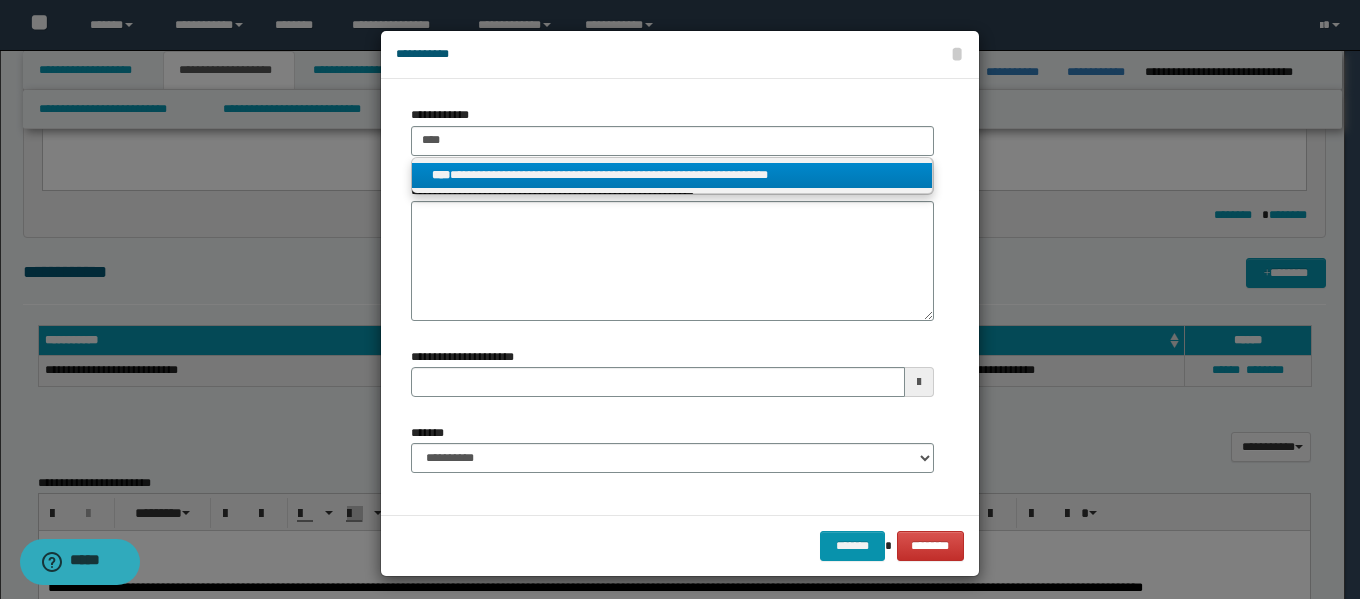 click on "**********" at bounding box center [672, 175] 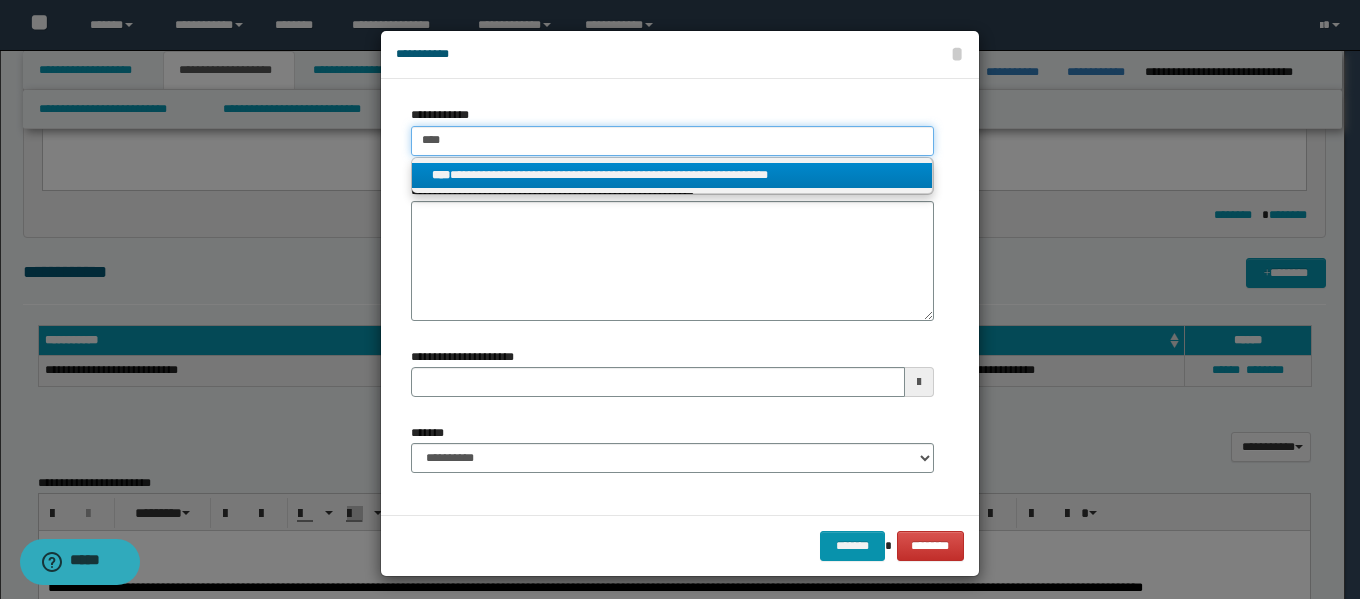type 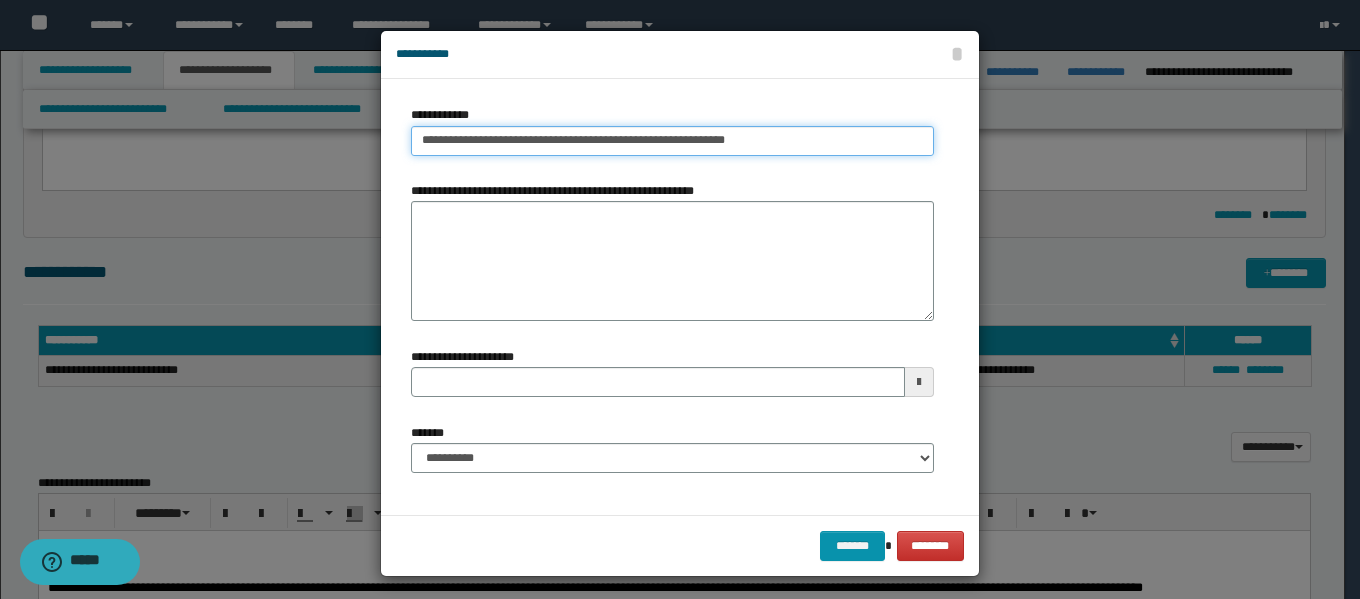 type 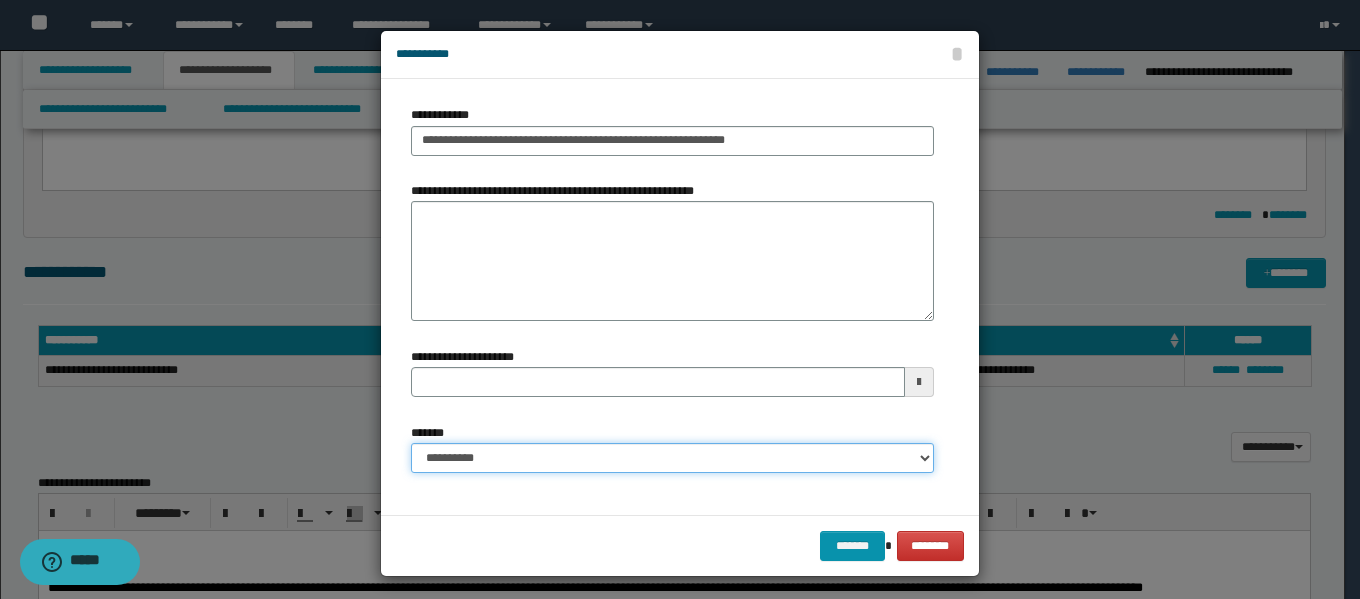 click on "**********" at bounding box center [672, 458] 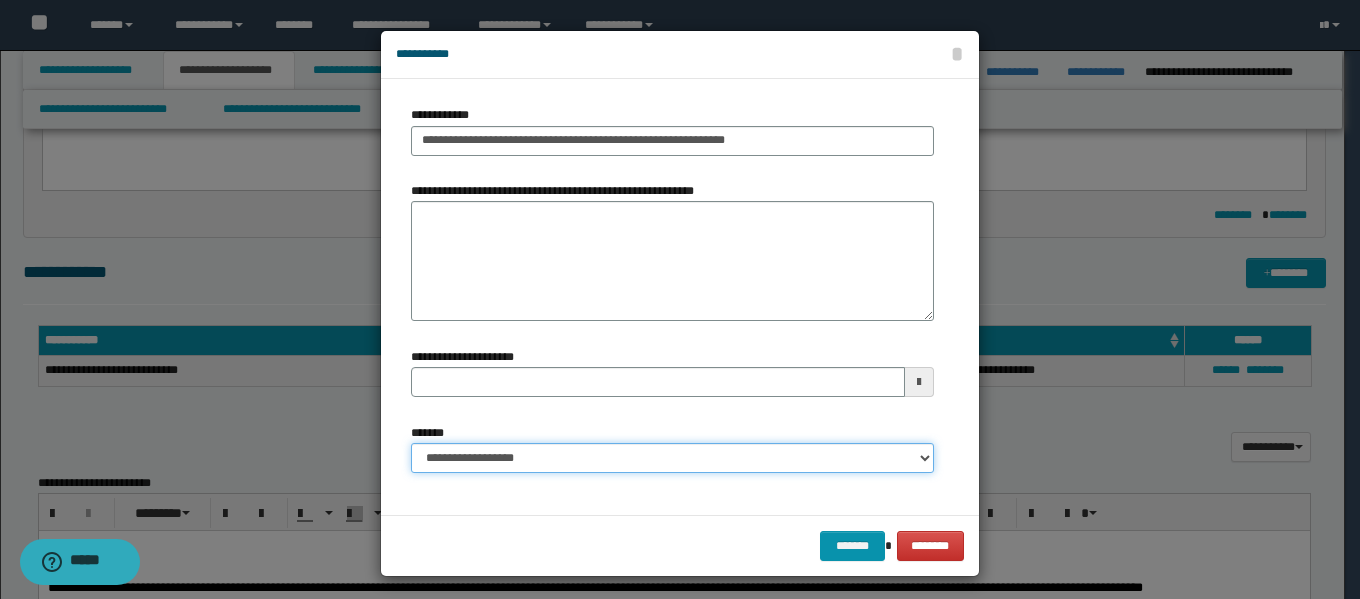 type 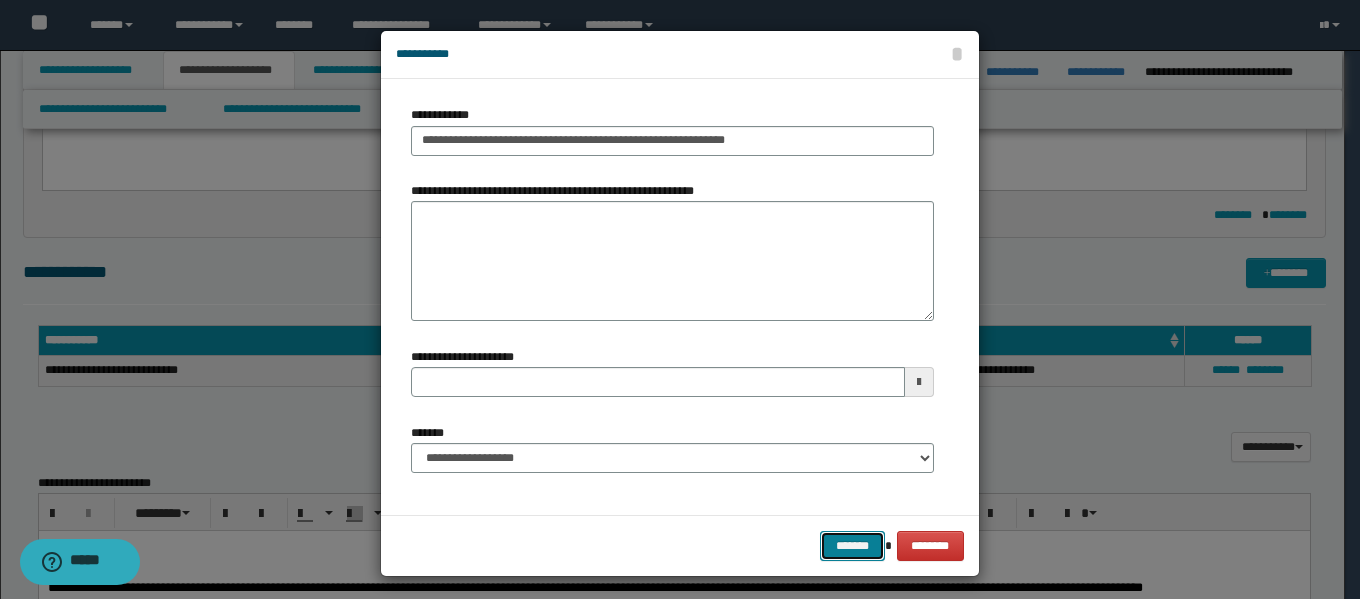 drag, startPoint x: 828, startPoint y: 539, endPoint x: 906, endPoint y: 596, distance: 96.60745 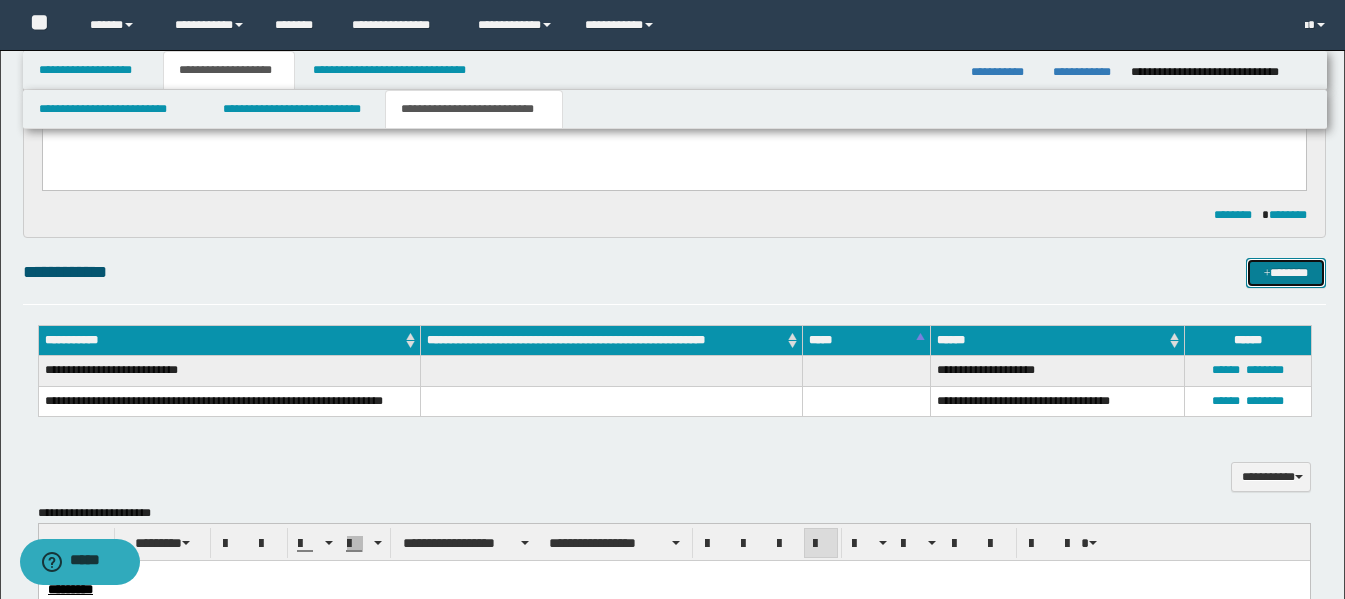 type 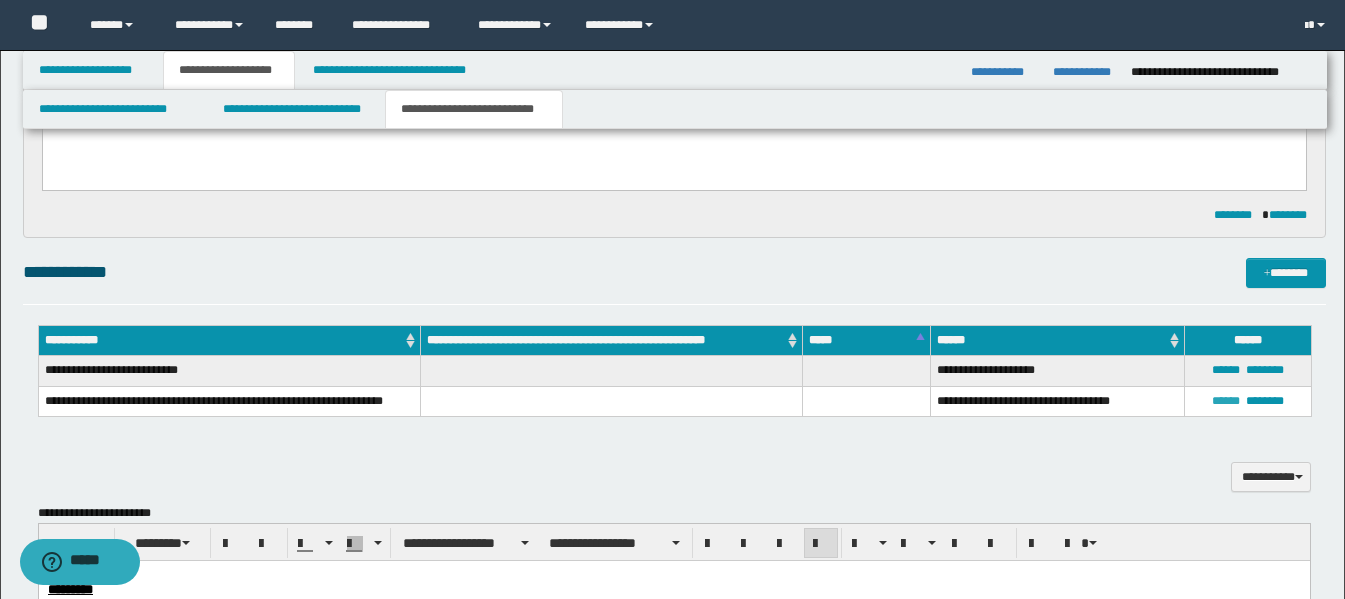 click on "******" at bounding box center (1226, 401) 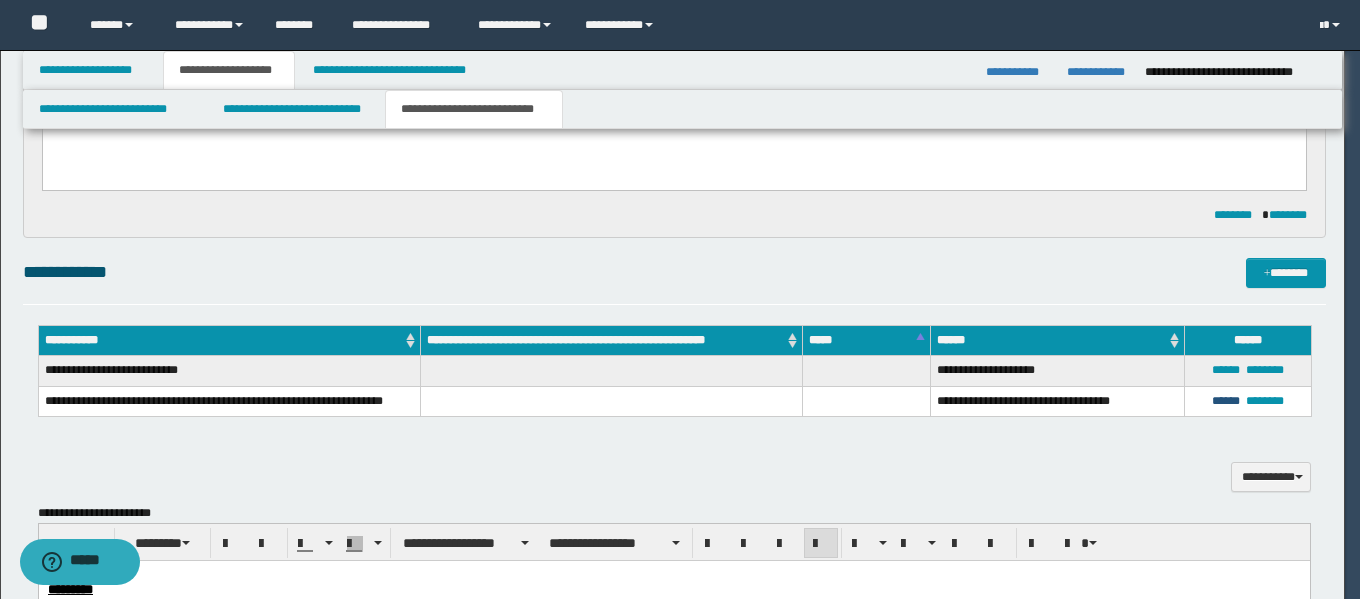 type 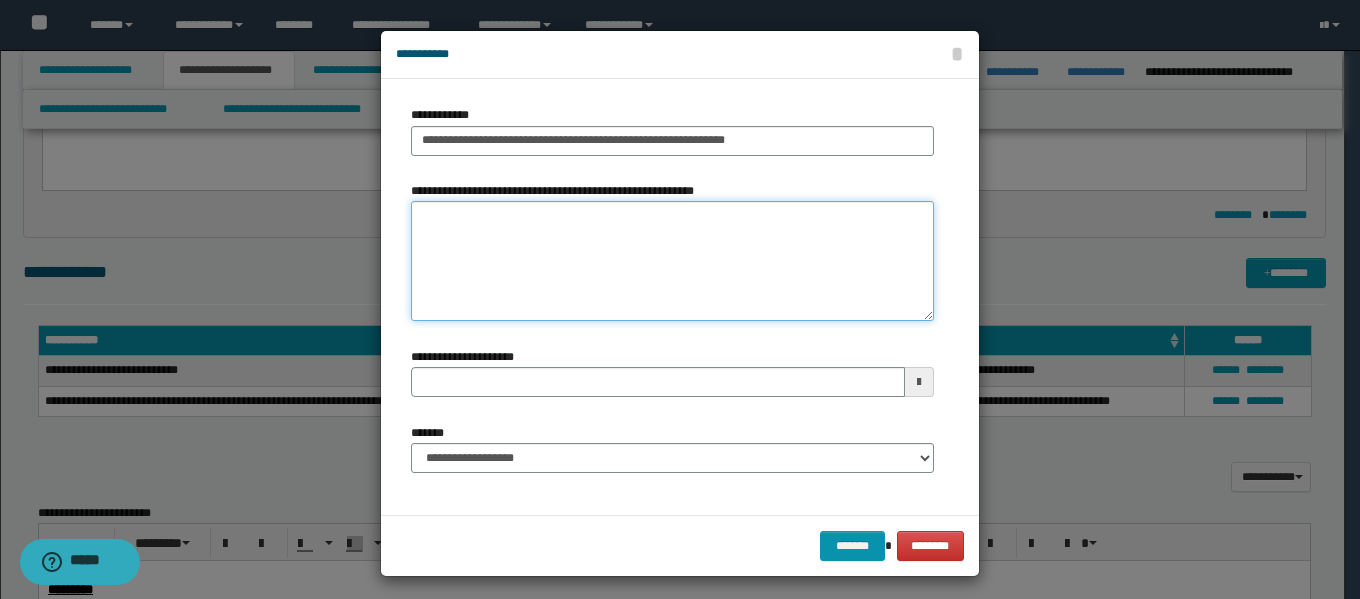 drag, startPoint x: 663, startPoint y: 235, endPoint x: 660, endPoint y: 281, distance: 46.09772 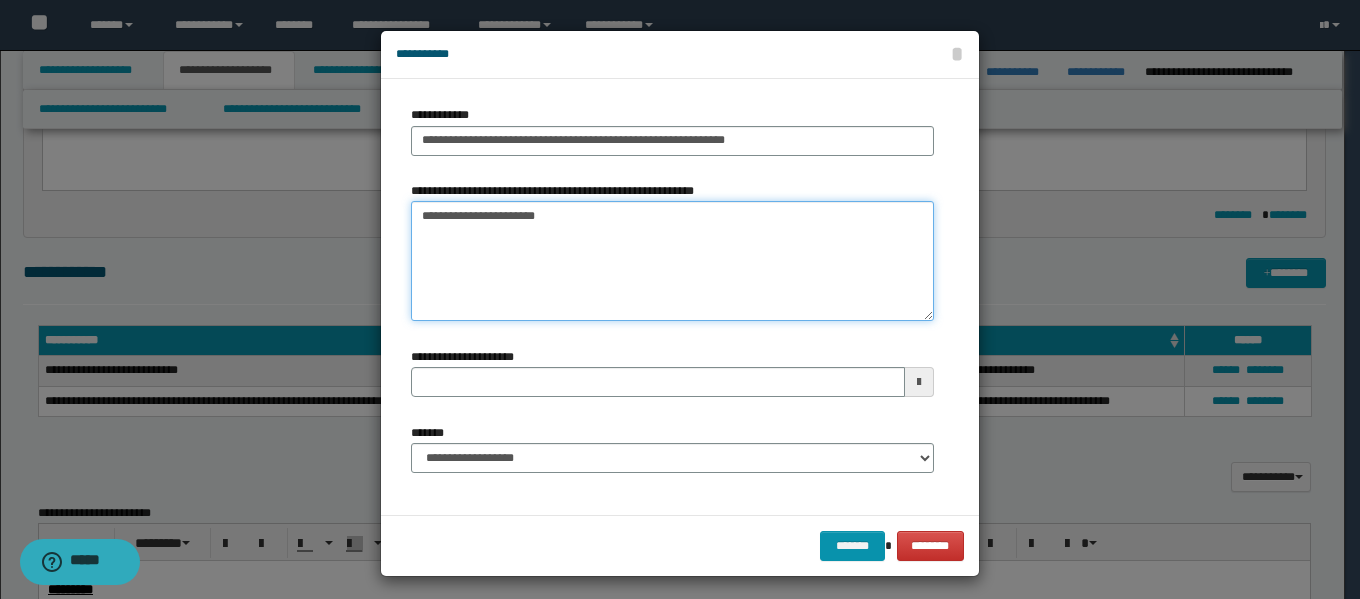 type 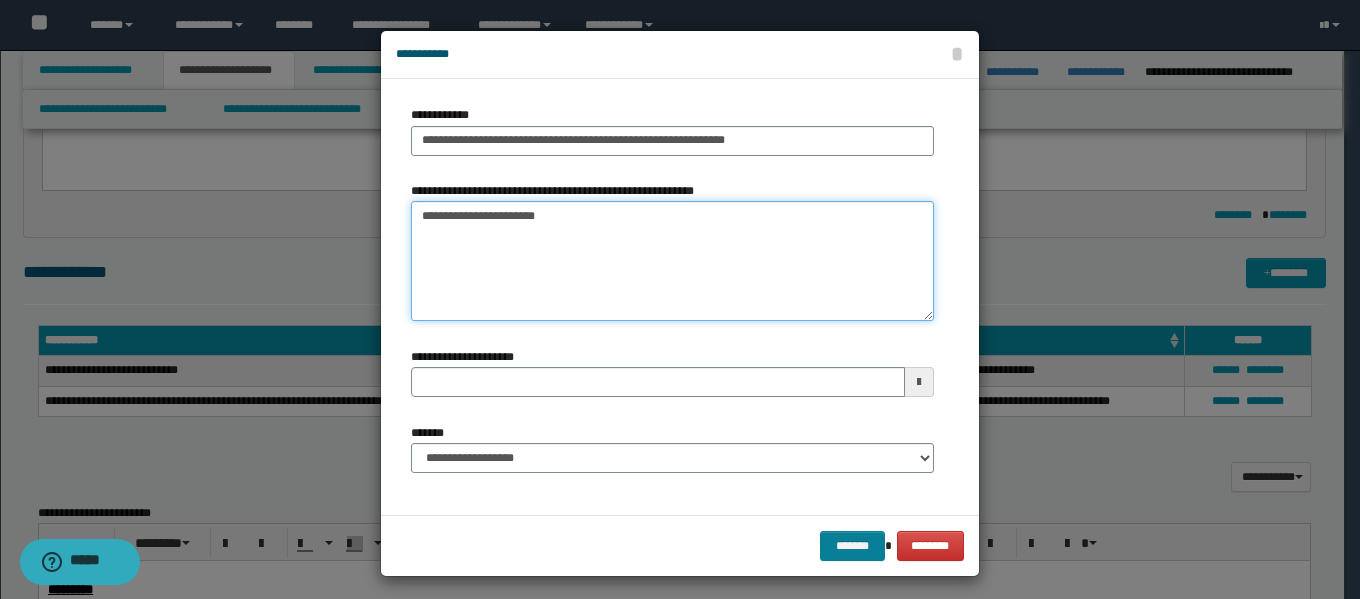 type on "**********" 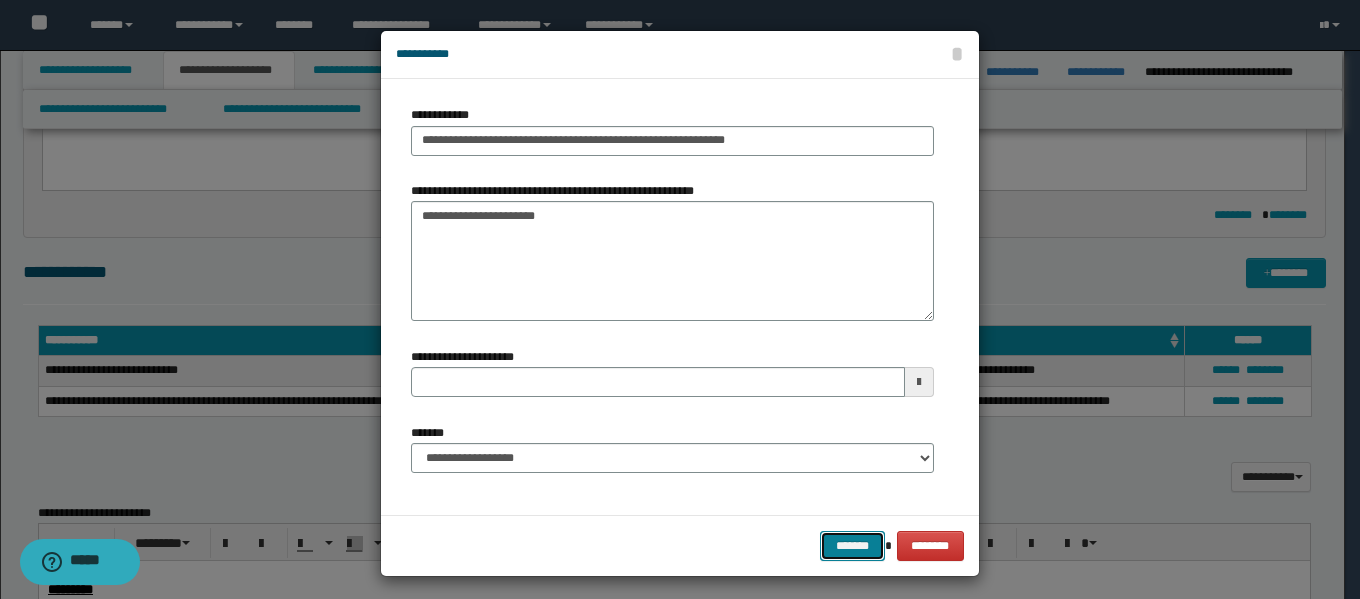 click on "*******" at bounding box center [852, 546] 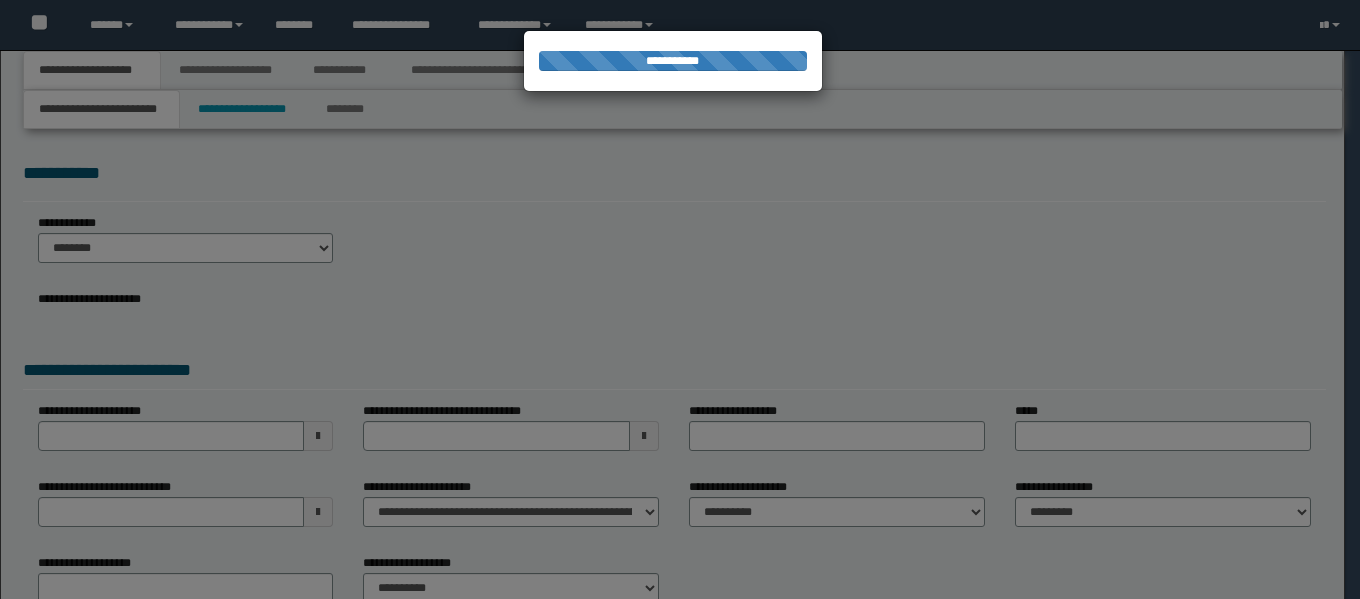 scroll, scrollTop: 0, scrollLeft: 0, axis: both 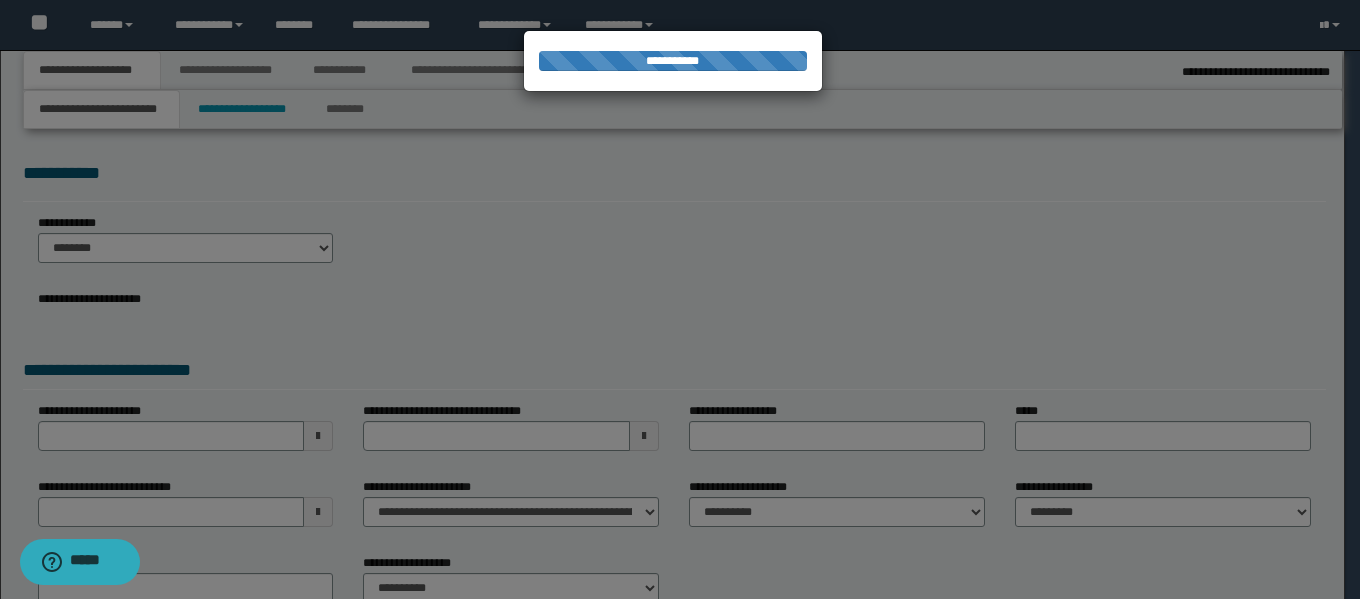 select on "**" 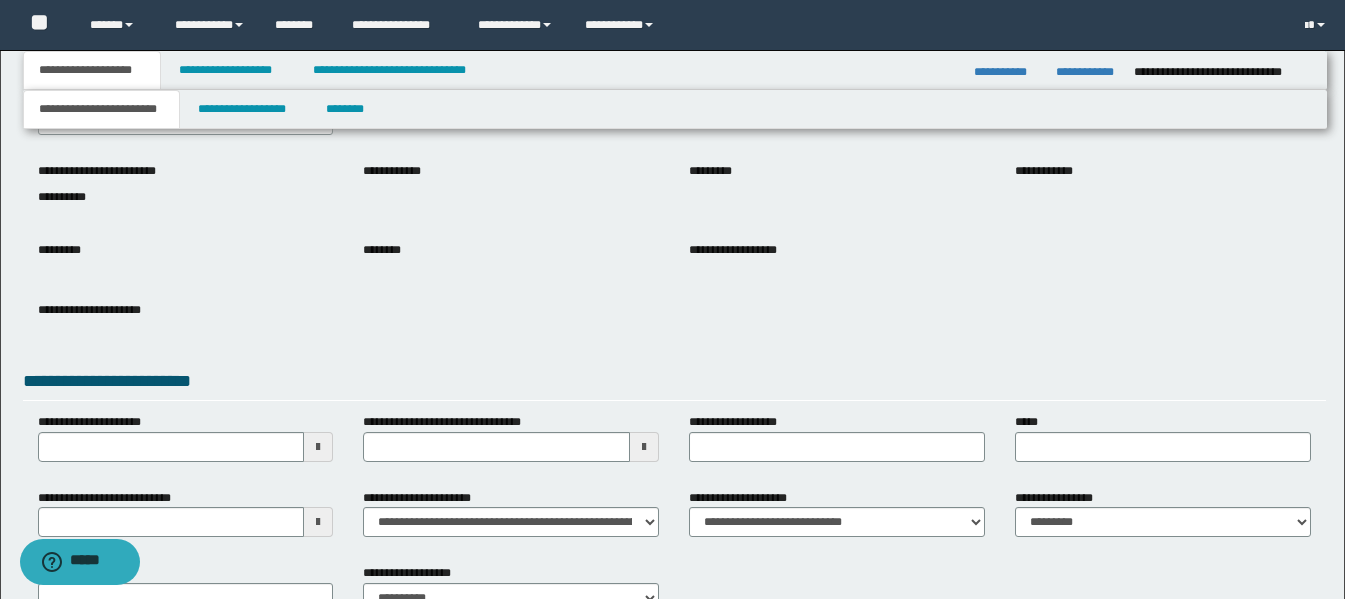 scroll, scrollTop: 200, scrollLeft: 0, axis: vertical 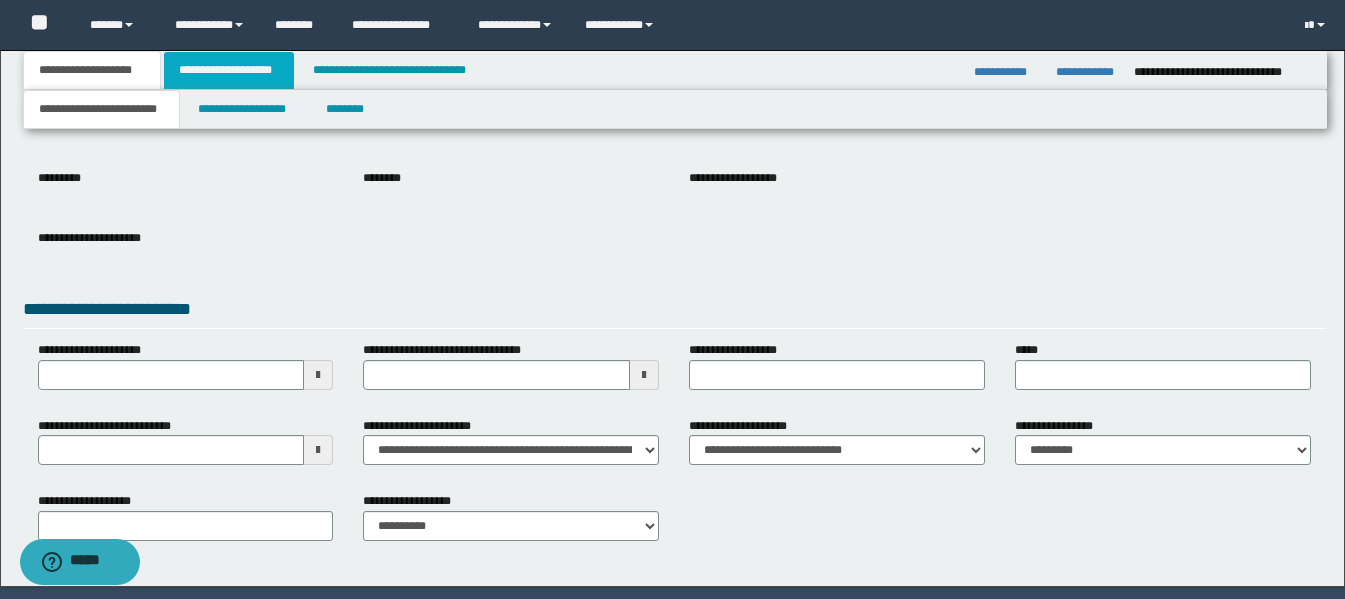 click on "**********" at bounding box center (229, 70) 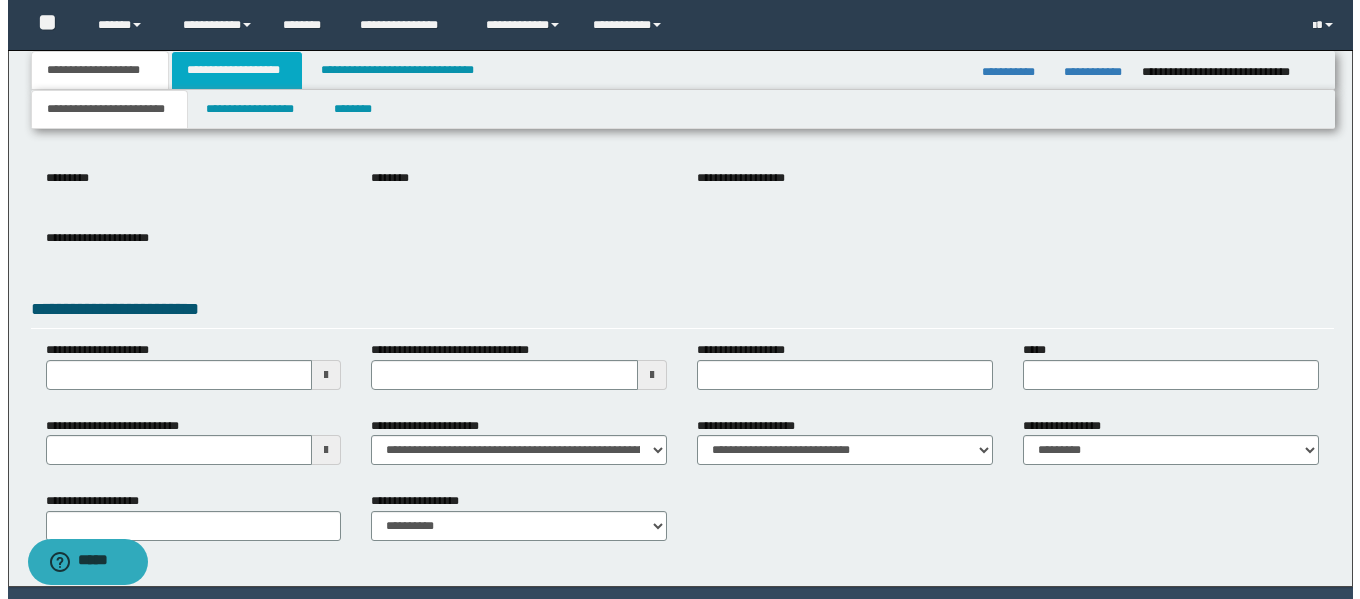scroll, scrollTop: 0, scrollLeft: 0, axis: both 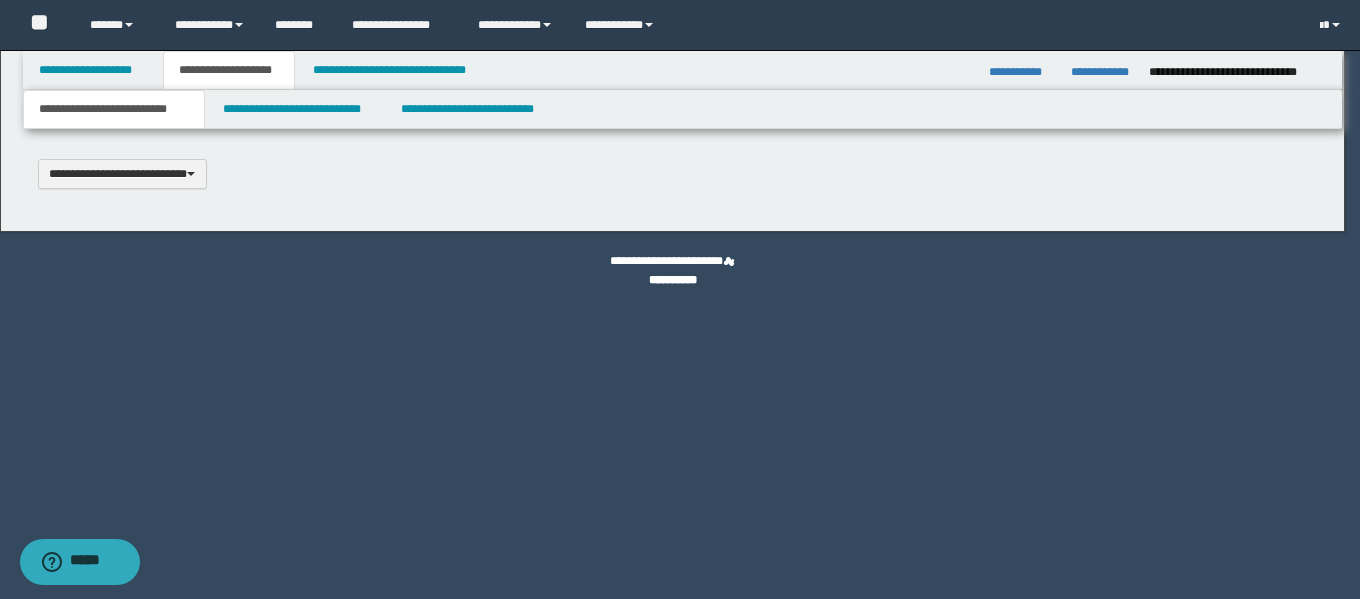 type 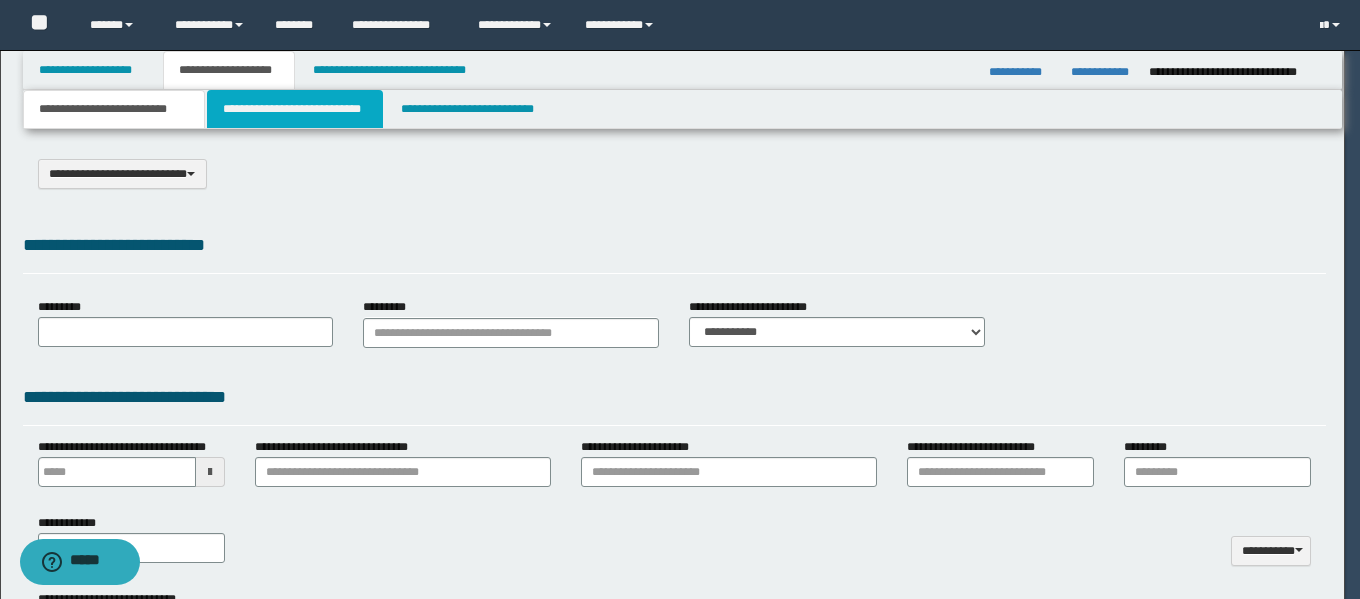 select on "*" 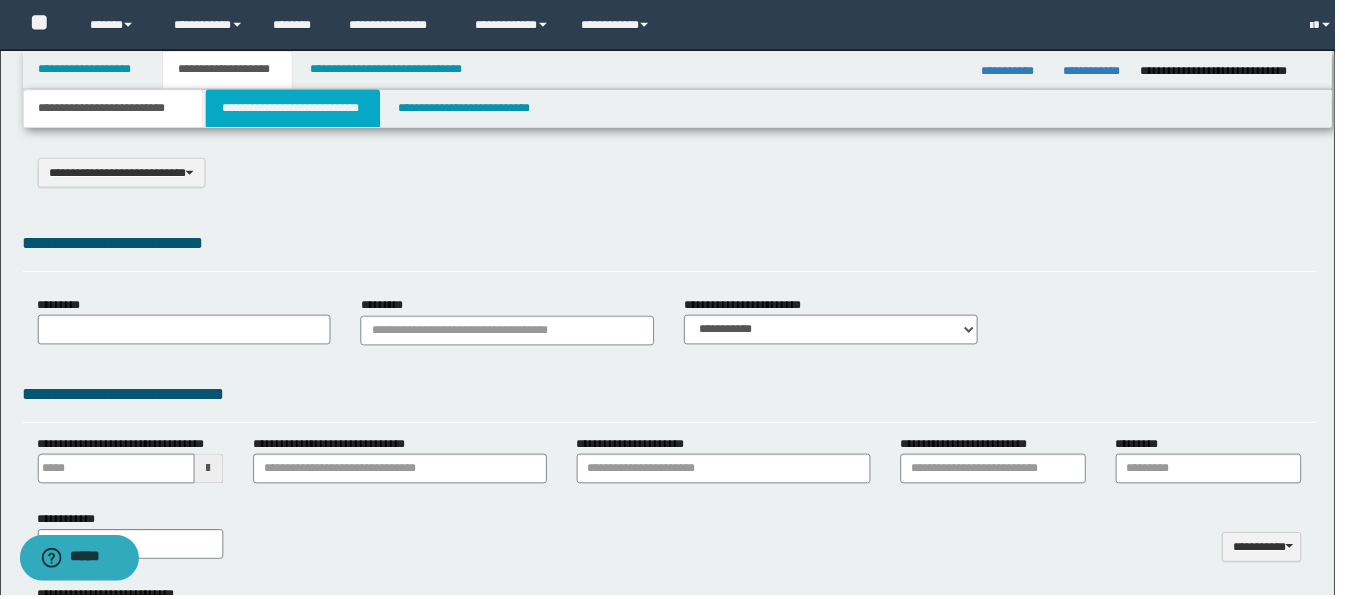 click on "**********" at bounding box center [295, 109] 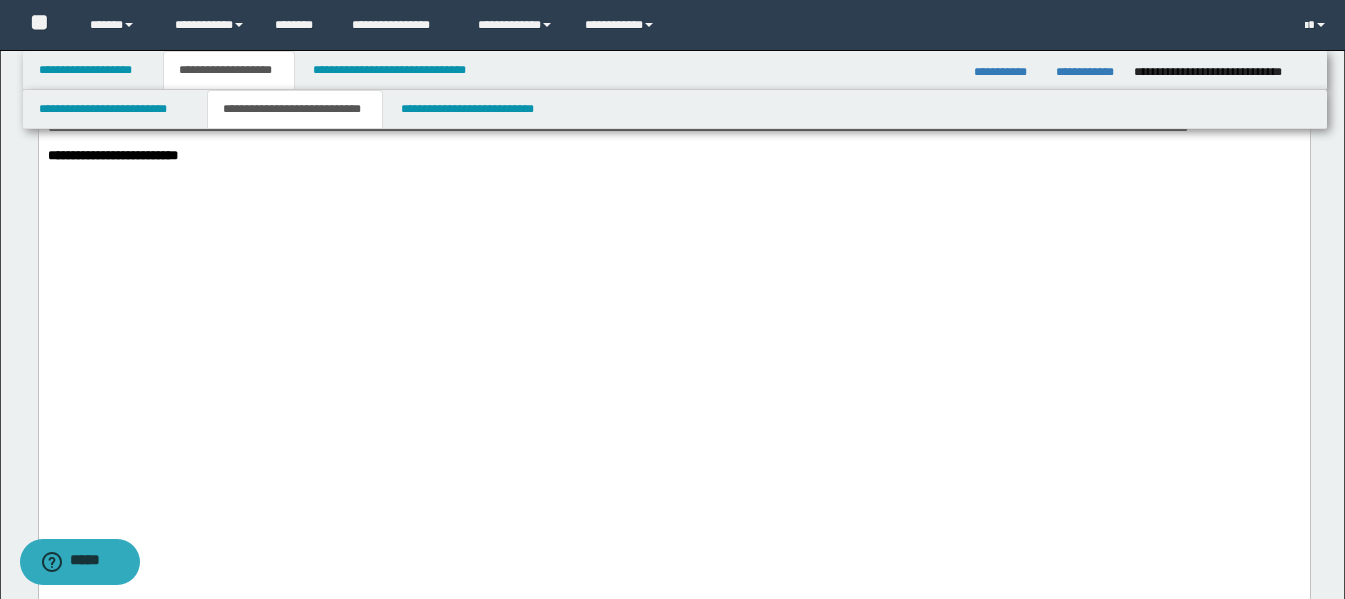 scroll, scrollTop: 1900, scrollLeft: 0, axis: vertical 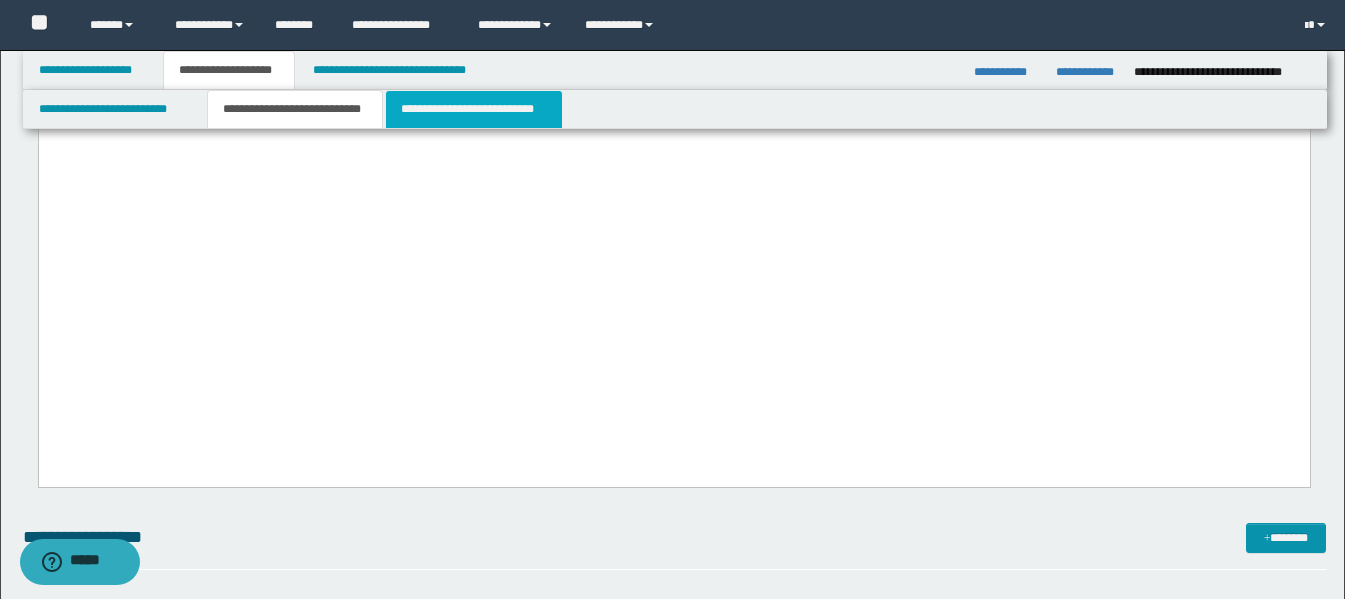 click on "**********" at bounding box center (474, 109) 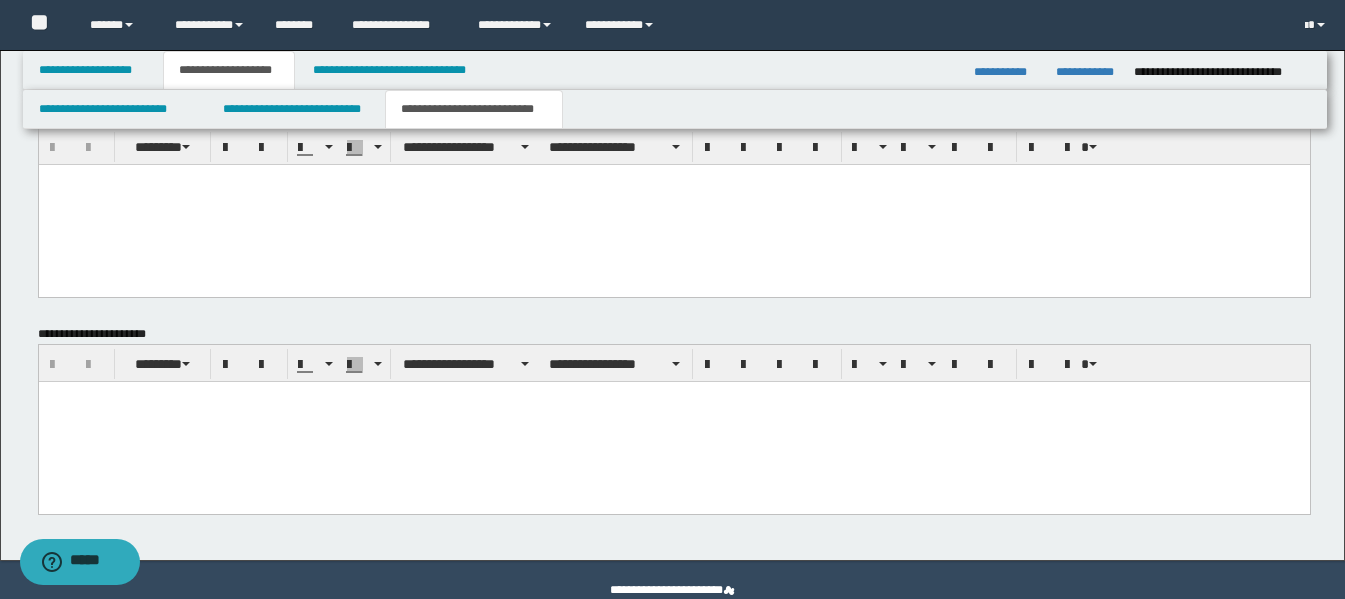 scroll, scrollTop: 900, scrollLeft: 0, axis: vertical 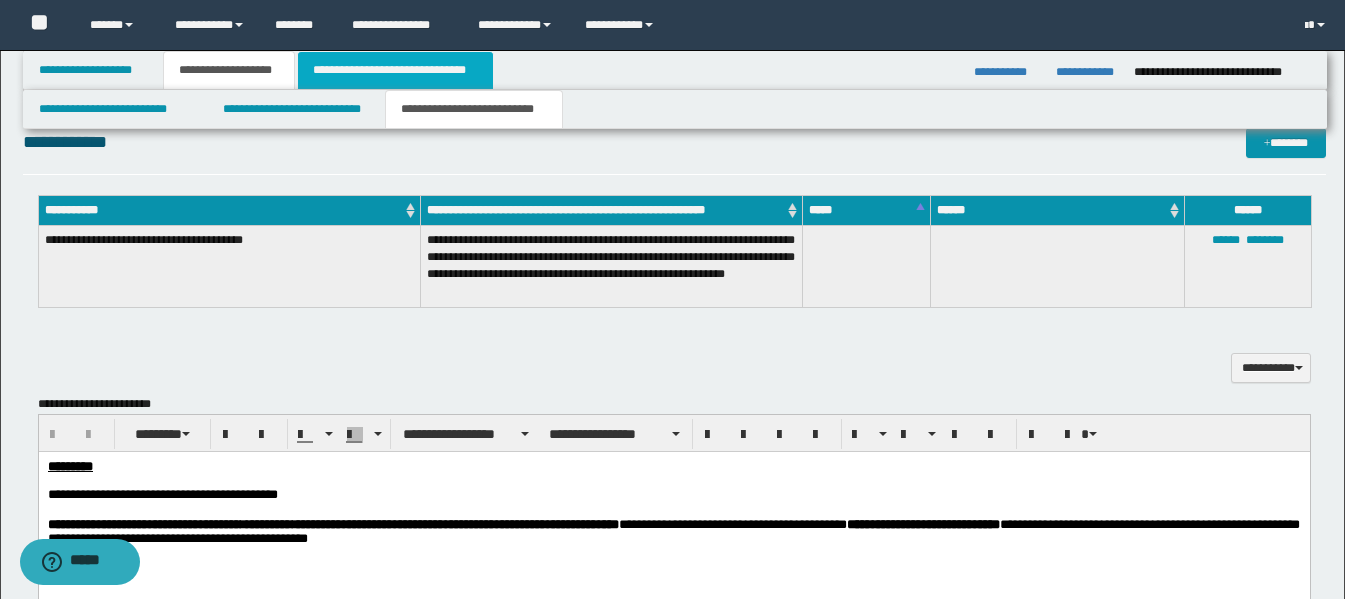 click on "**********" at bounding box center (395, 70) 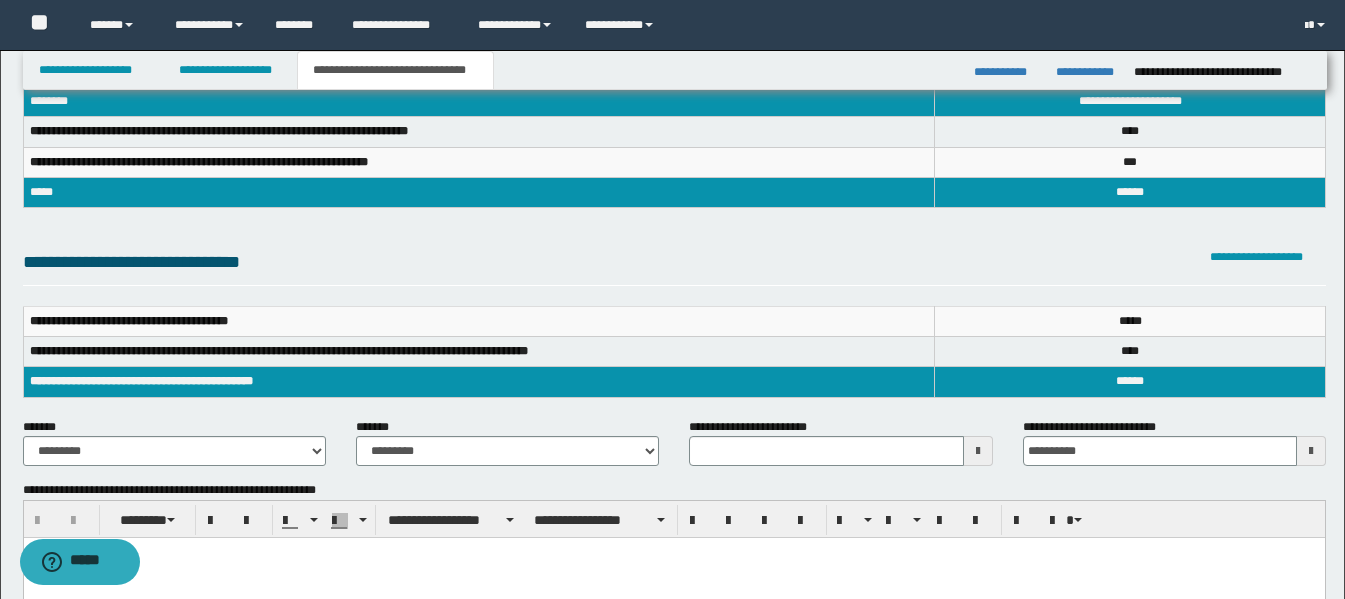 scroll, scrollTop: 200, scrollLeft: 0, axis: vertical 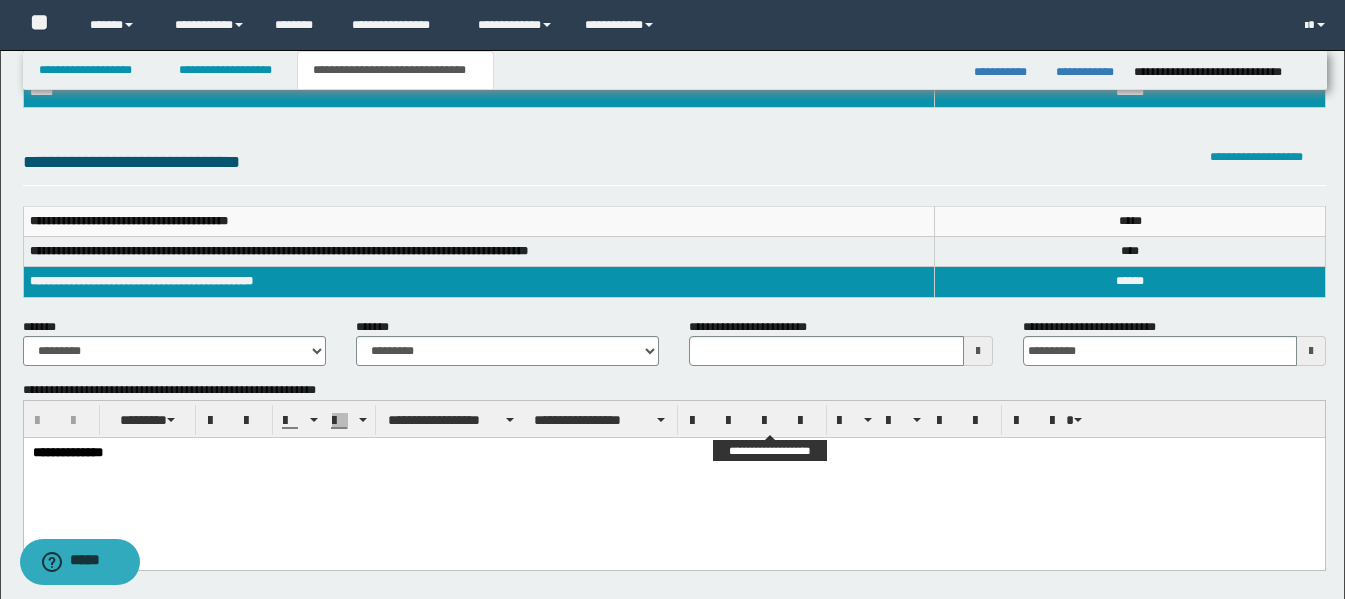 type 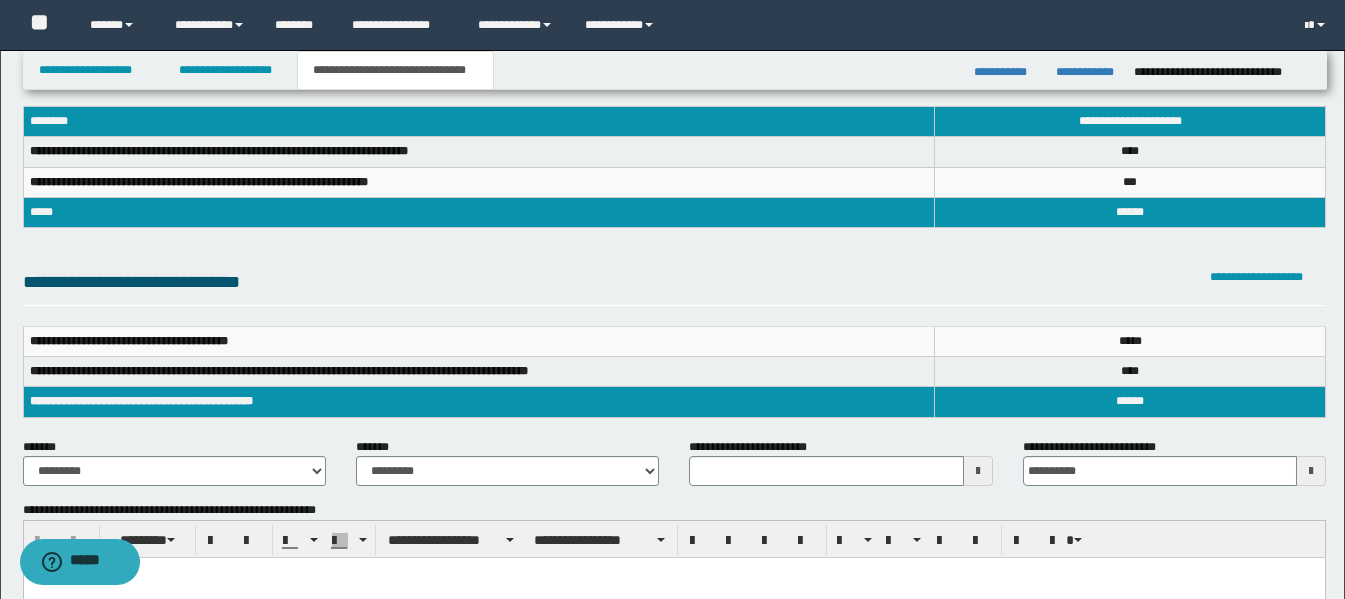 scroll, scrollTop: 0, scrollLeft: 0, axis: both 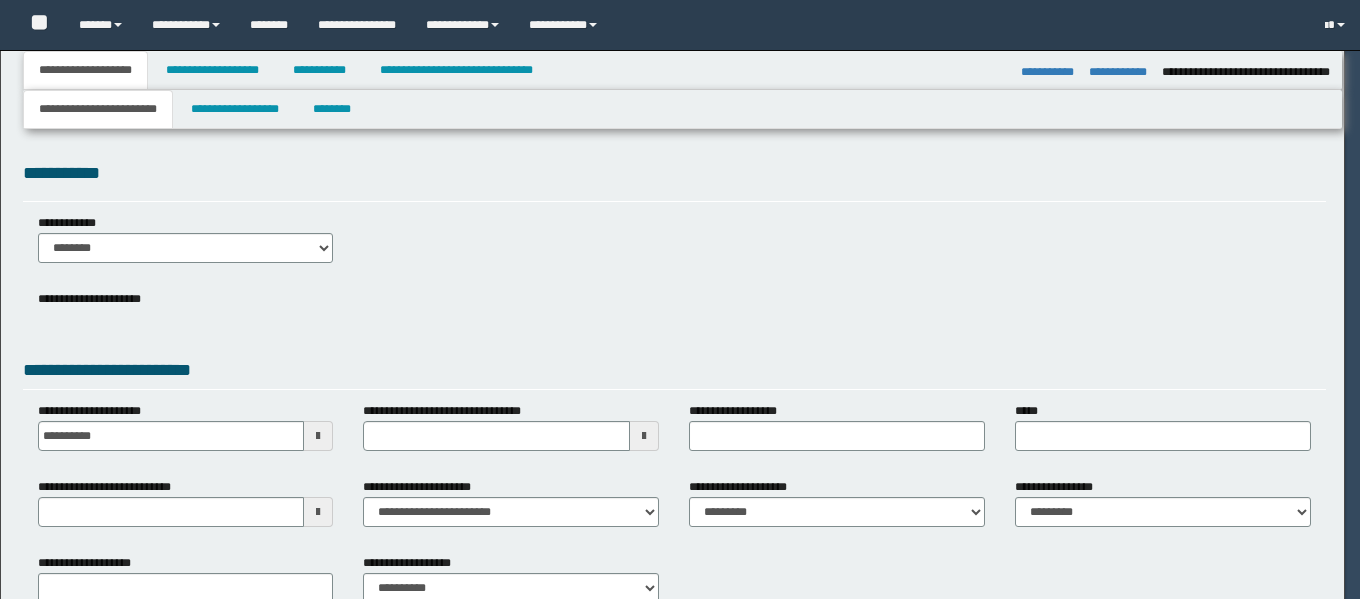 select on "*" 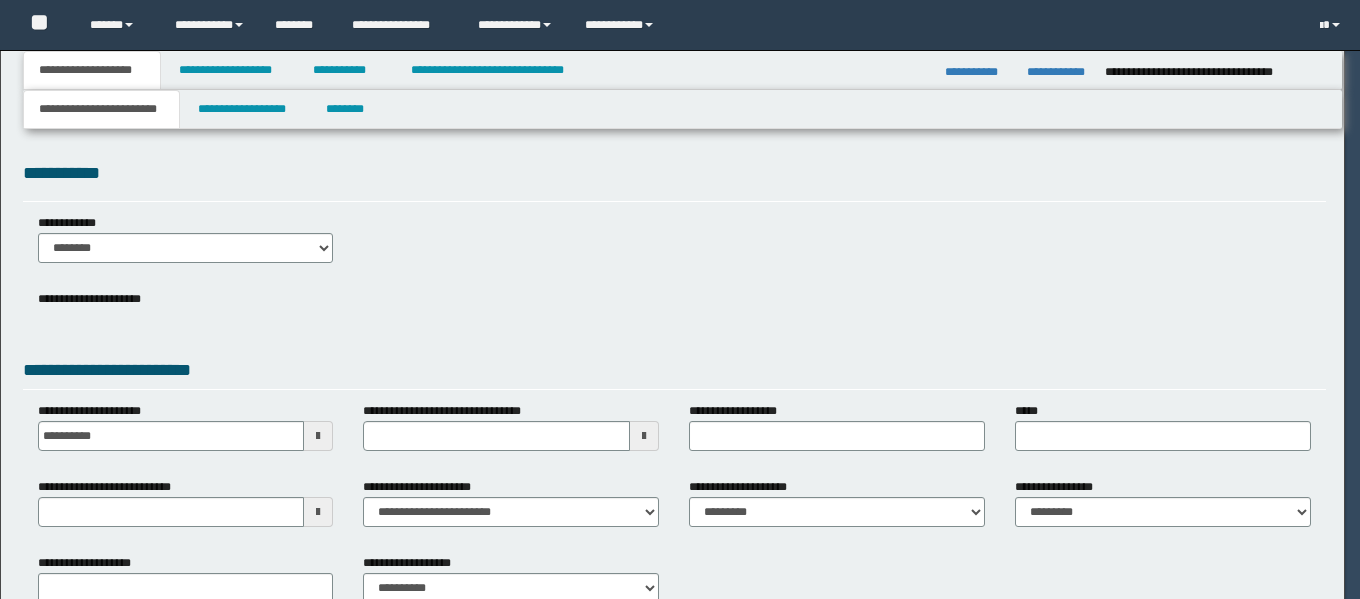 scroll, scrollTop: 0, scrollLeft: 0, axis: both 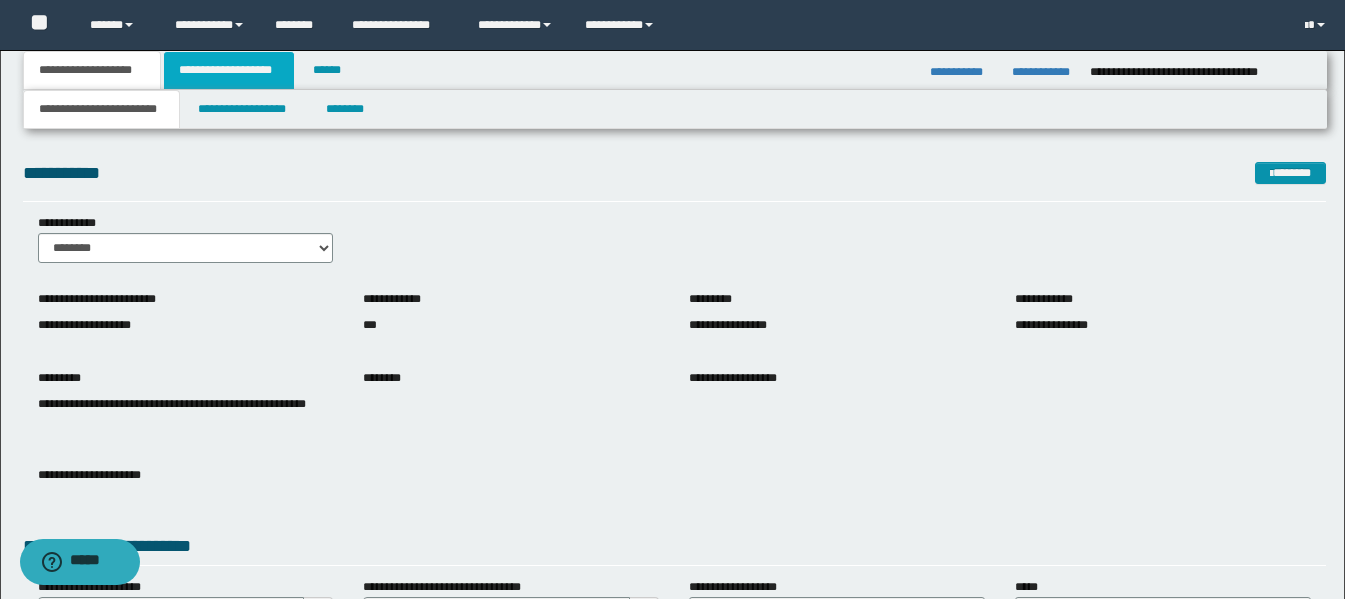click on "**********" at bounding box center [229, 70] 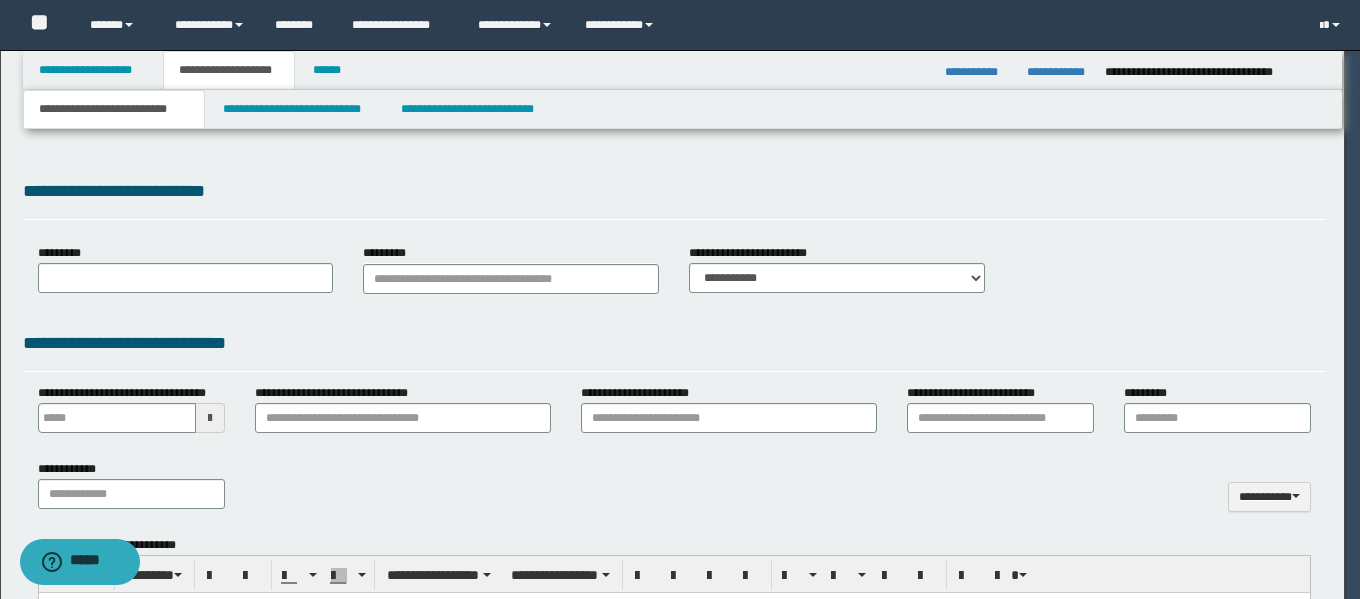 click at bounding box center (680, 299) 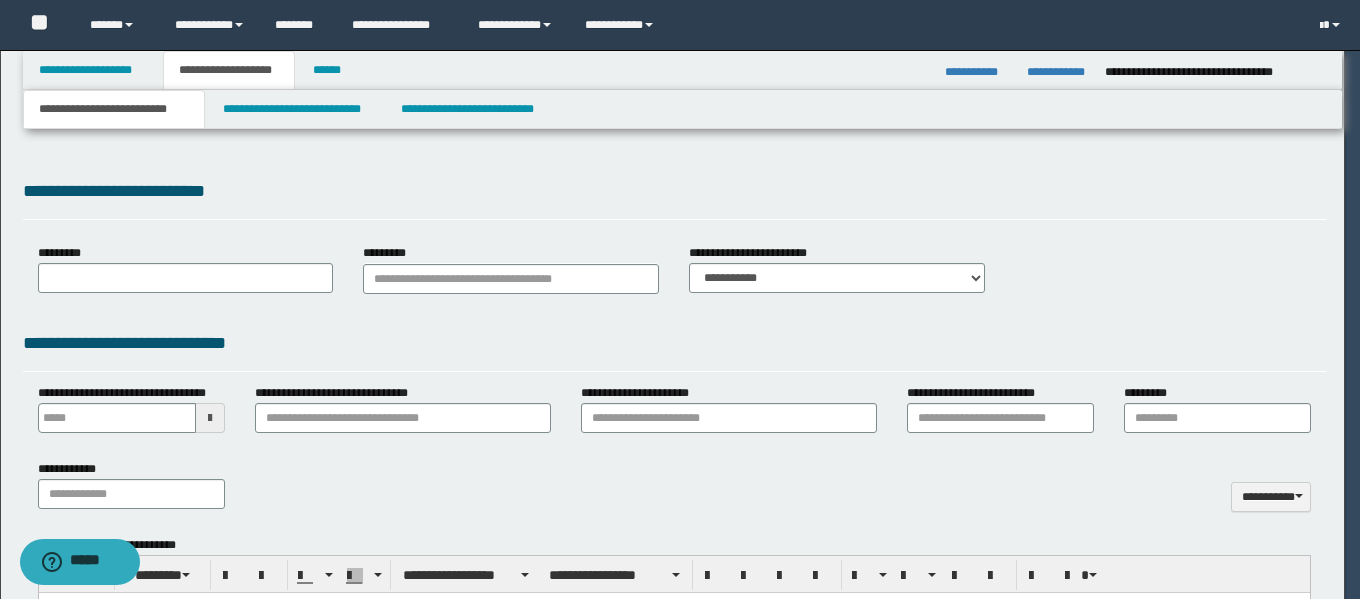 scroll, scrollTop: 0, scrollLeft: 0, axis: both 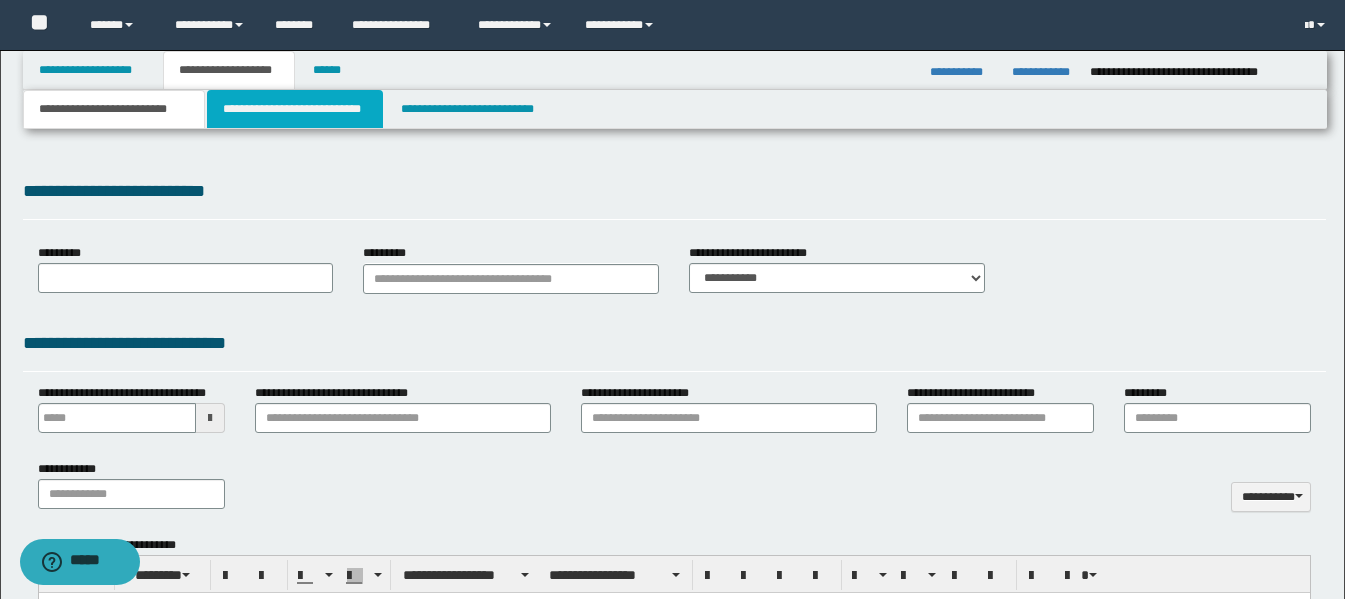 select on "*" 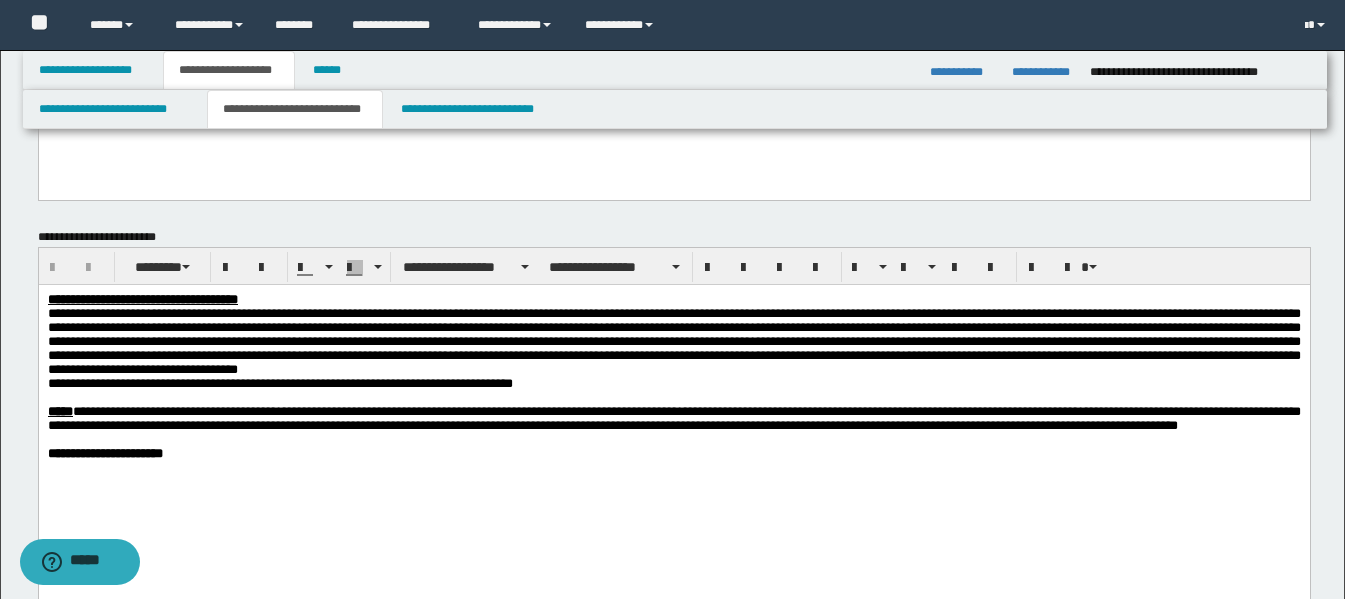 scroll, scrollTop: 1900, scrollLeft: 0, axis: vertical 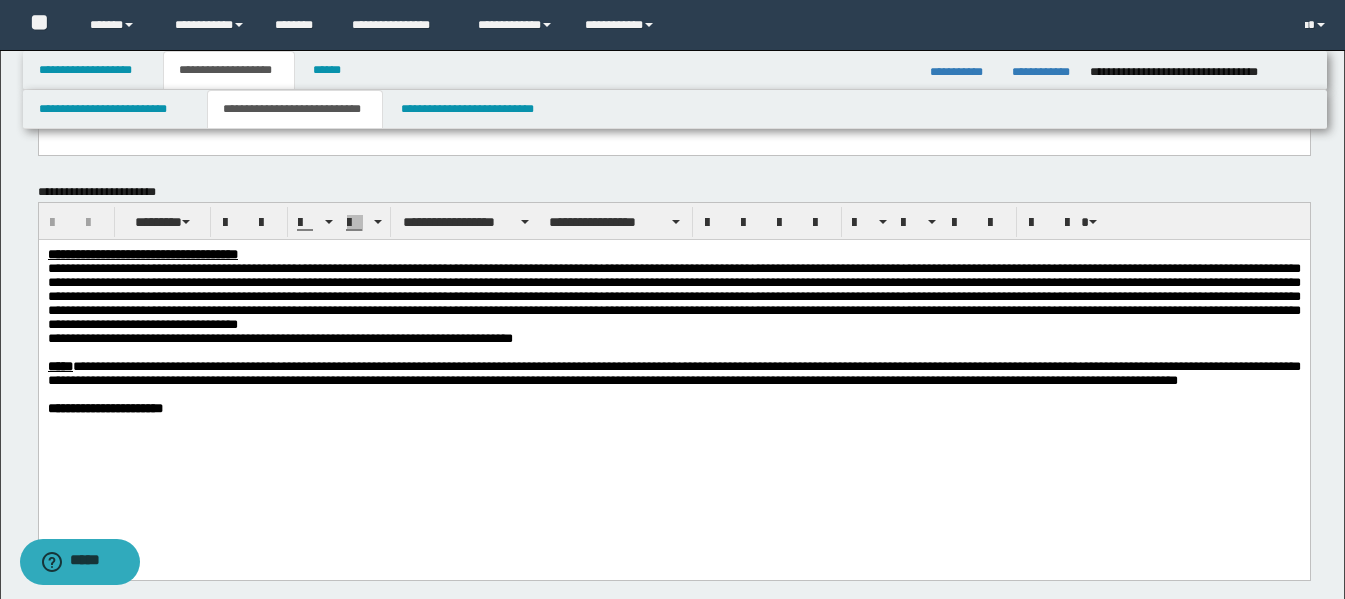 click on "**********" at bounding box center [673, 254] 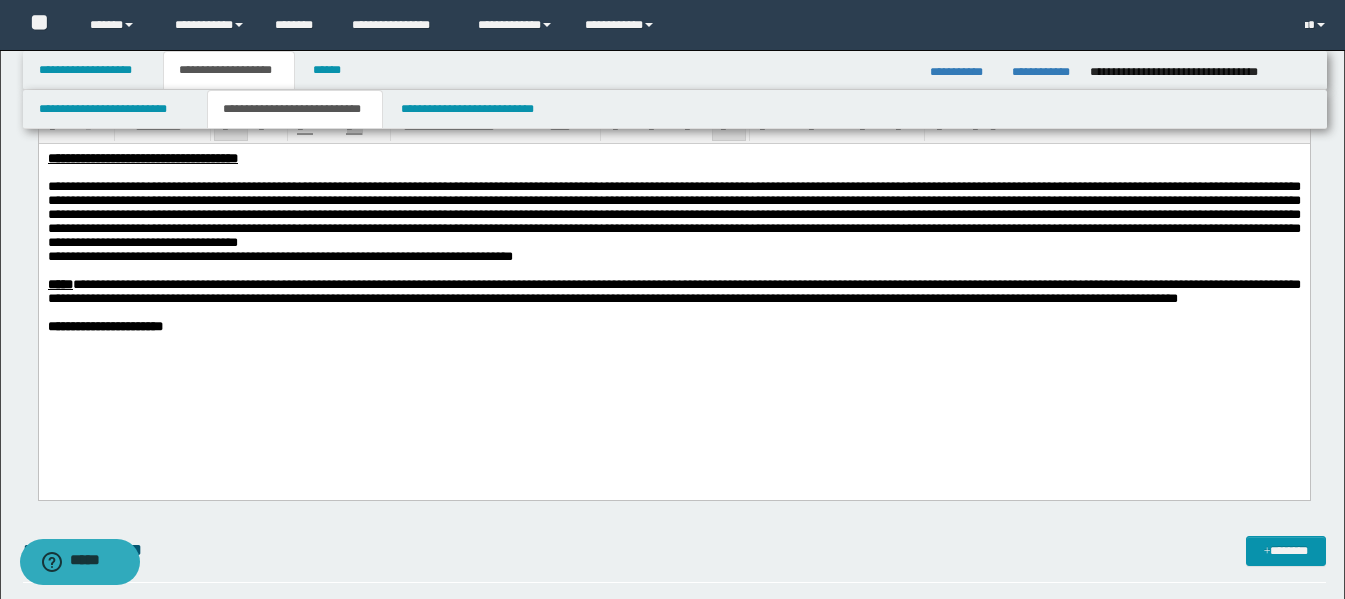 scroll, scrollTop: 2100, scrollLeft: 0, axis: vertical 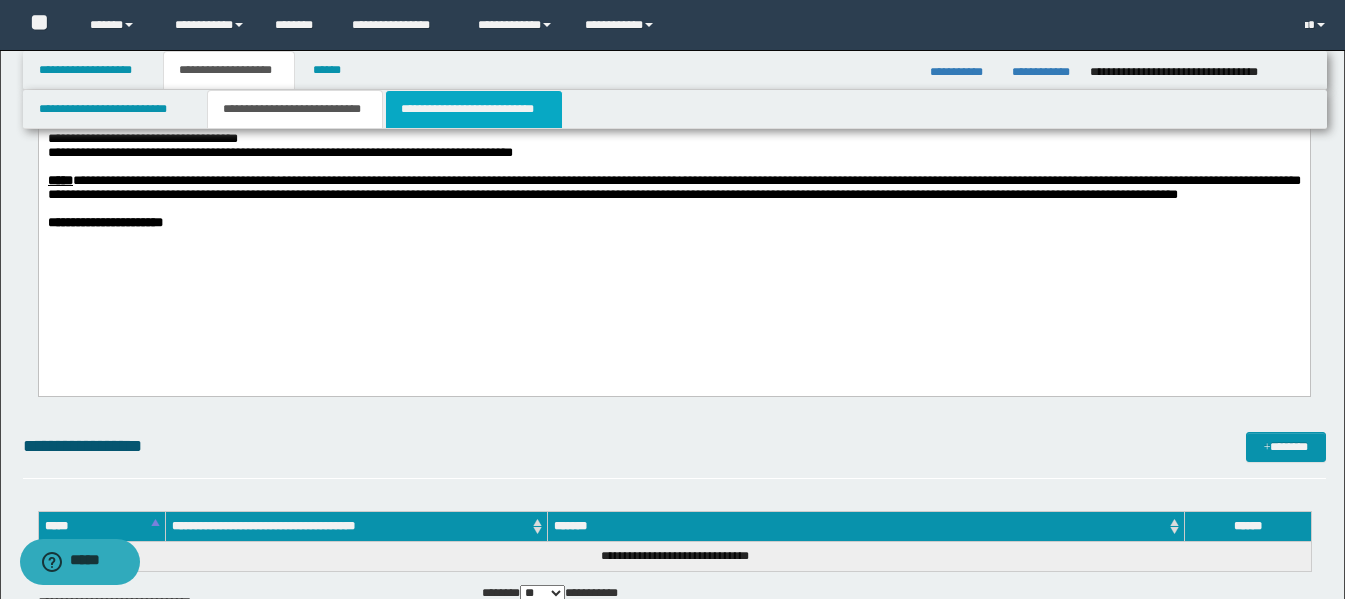 click on "**********" at bounding box center [474, 109] 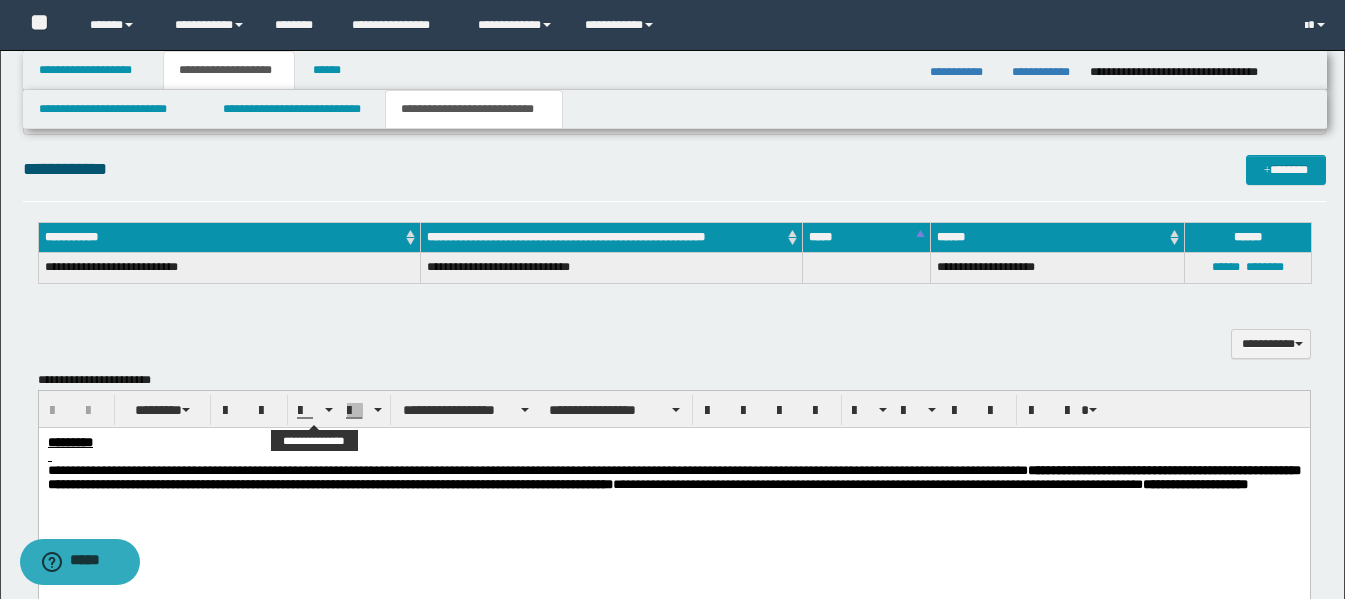 scroll, scrollTop: 500, scrollLeft: 0, axis: vertical 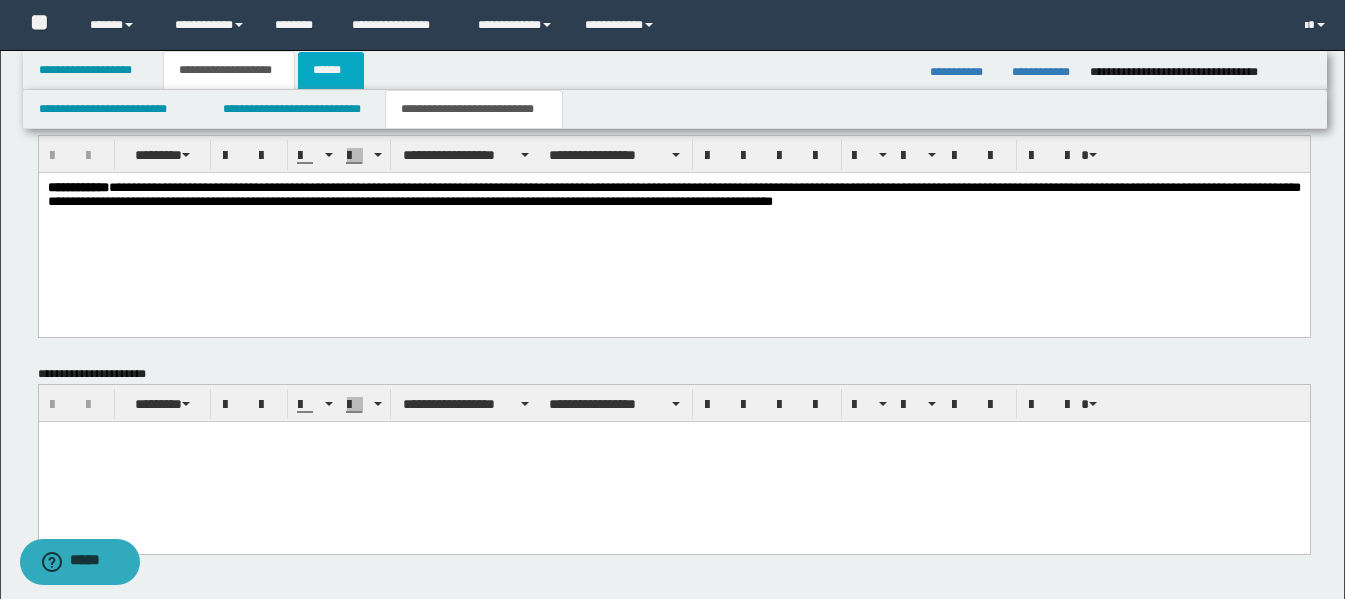 click on "******" at bounding box center [331, 70] 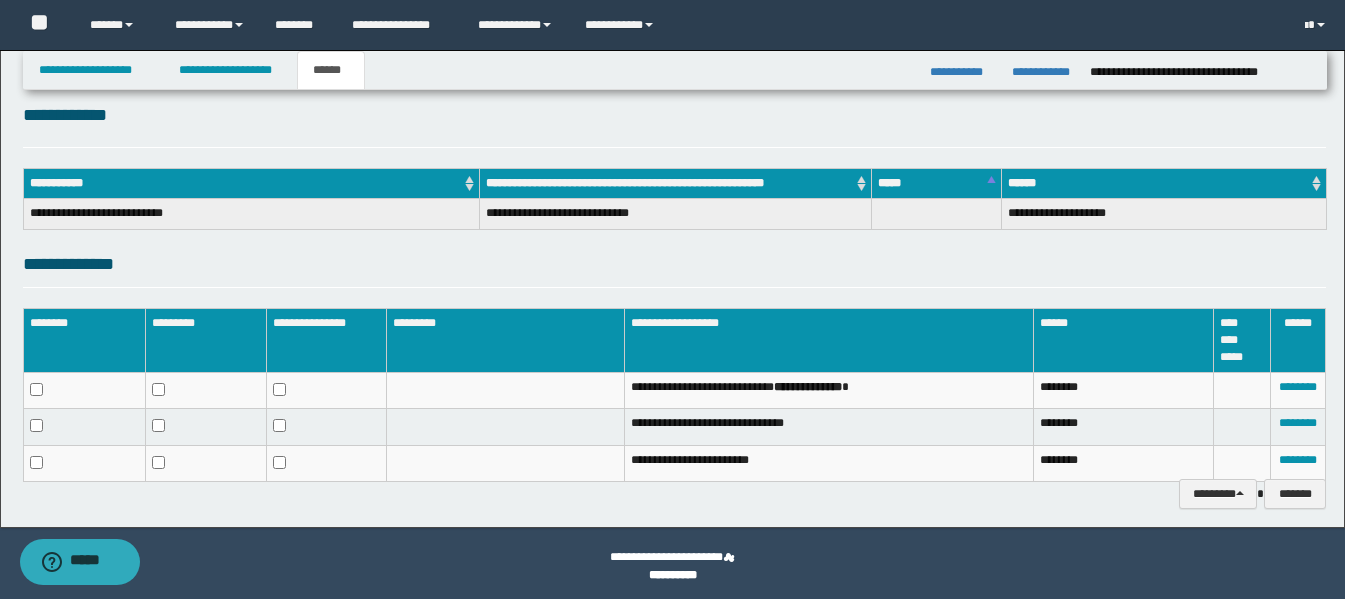 scroll, scrollTop: 248, scrollLeft: 0, axis: vertical 